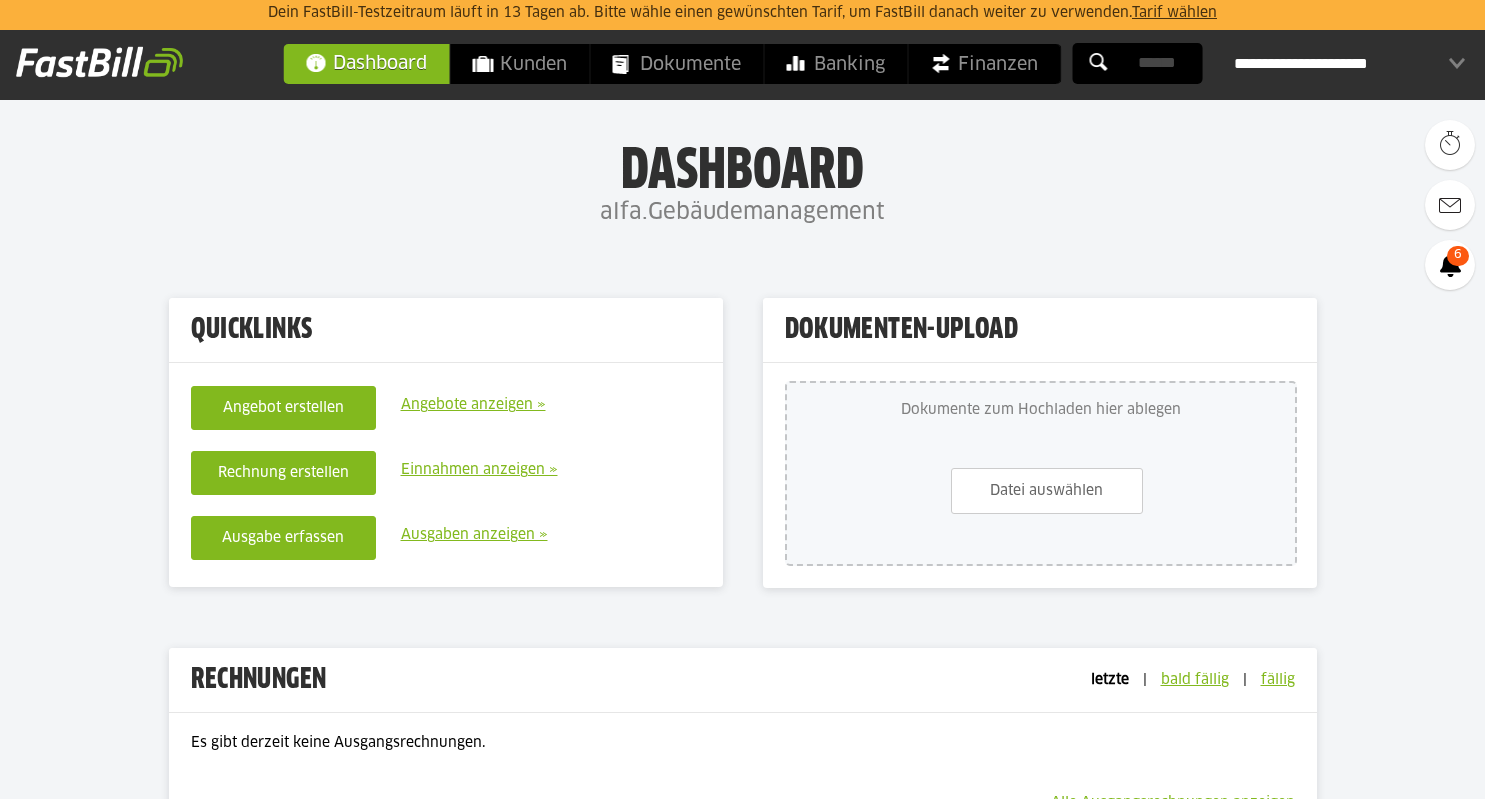 scroll, scrollTop: 106, scrollLeft: 0, axis: vertical 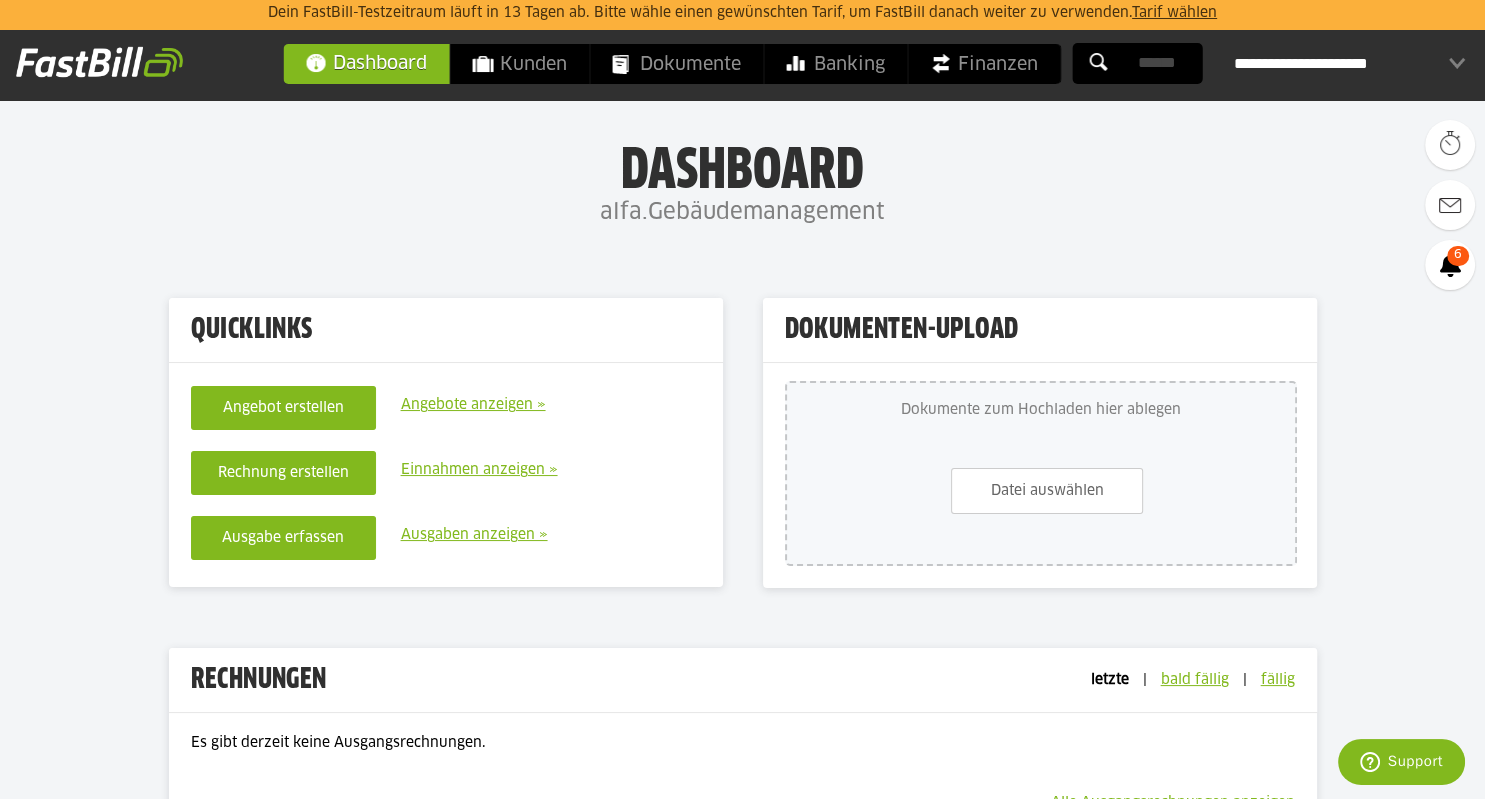 click on "Tarif wählen" at bounding box center (1174, 13) 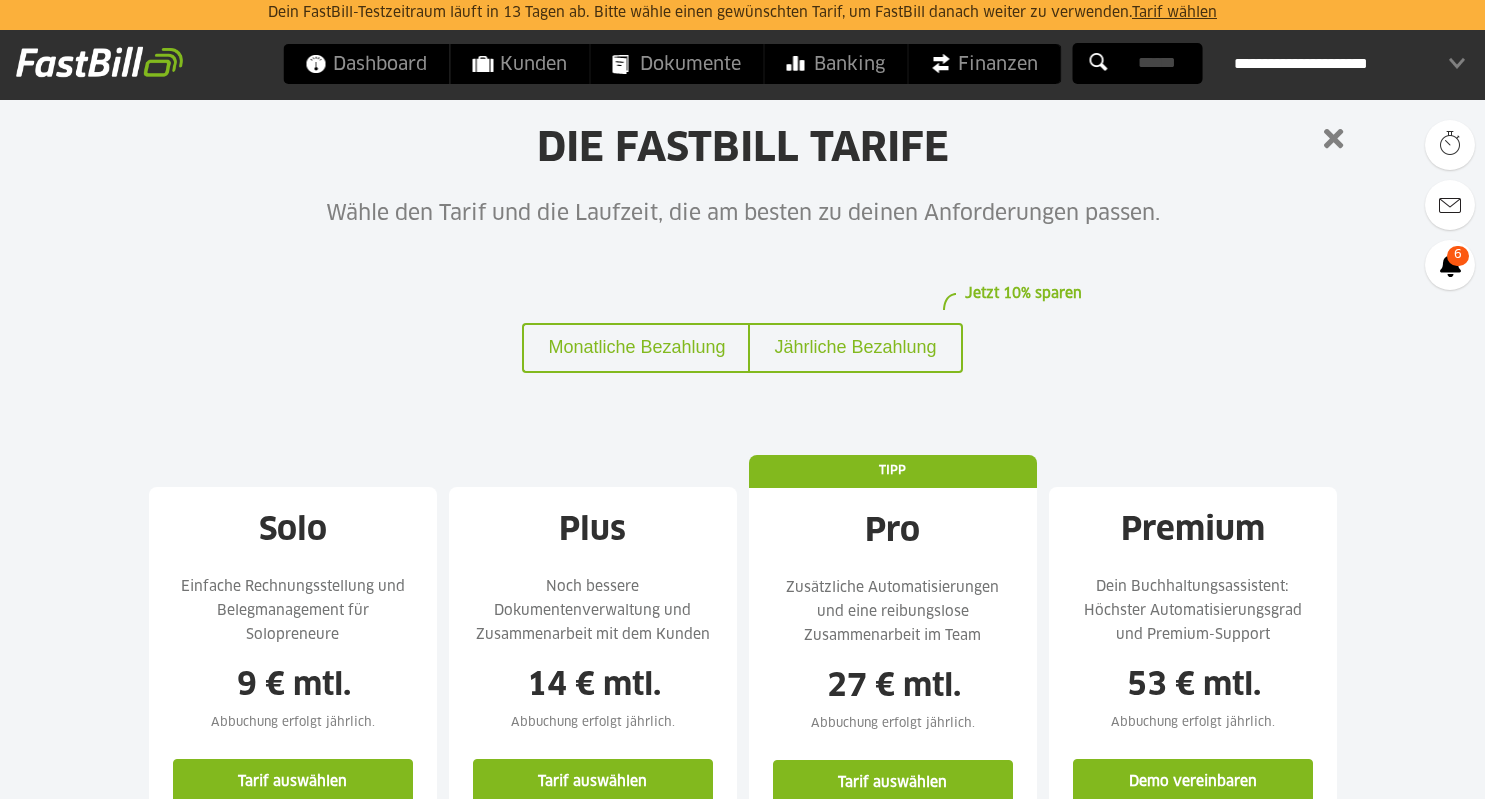 scroll, scrollTop: 422, scrollLeft: 0, axis: vertical 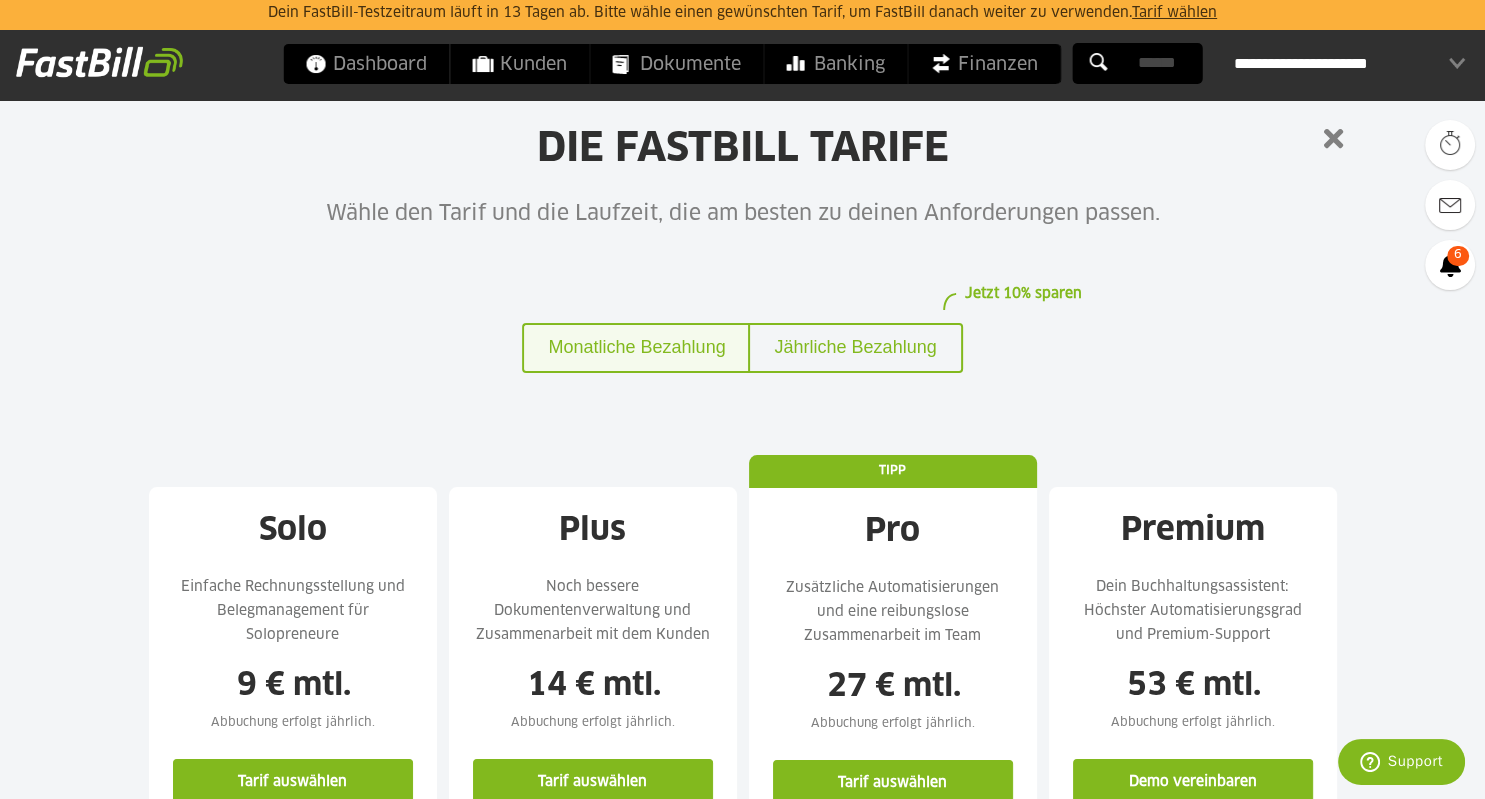 click on "Monatliche Bezahlung" at bounding box center [635, 348] 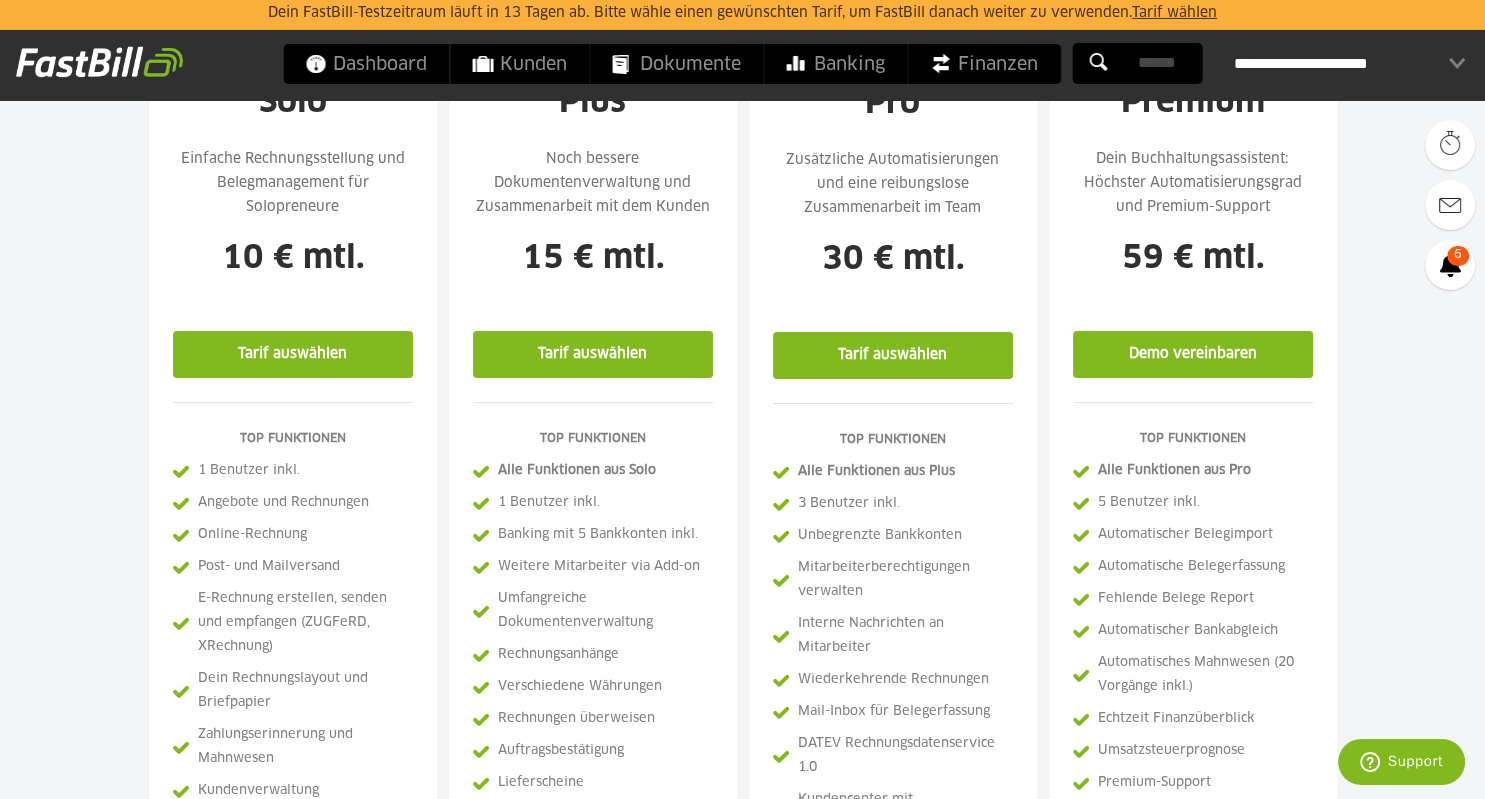 scroll, scrollTop: 412, scrollLeft: 0, axis: vertical 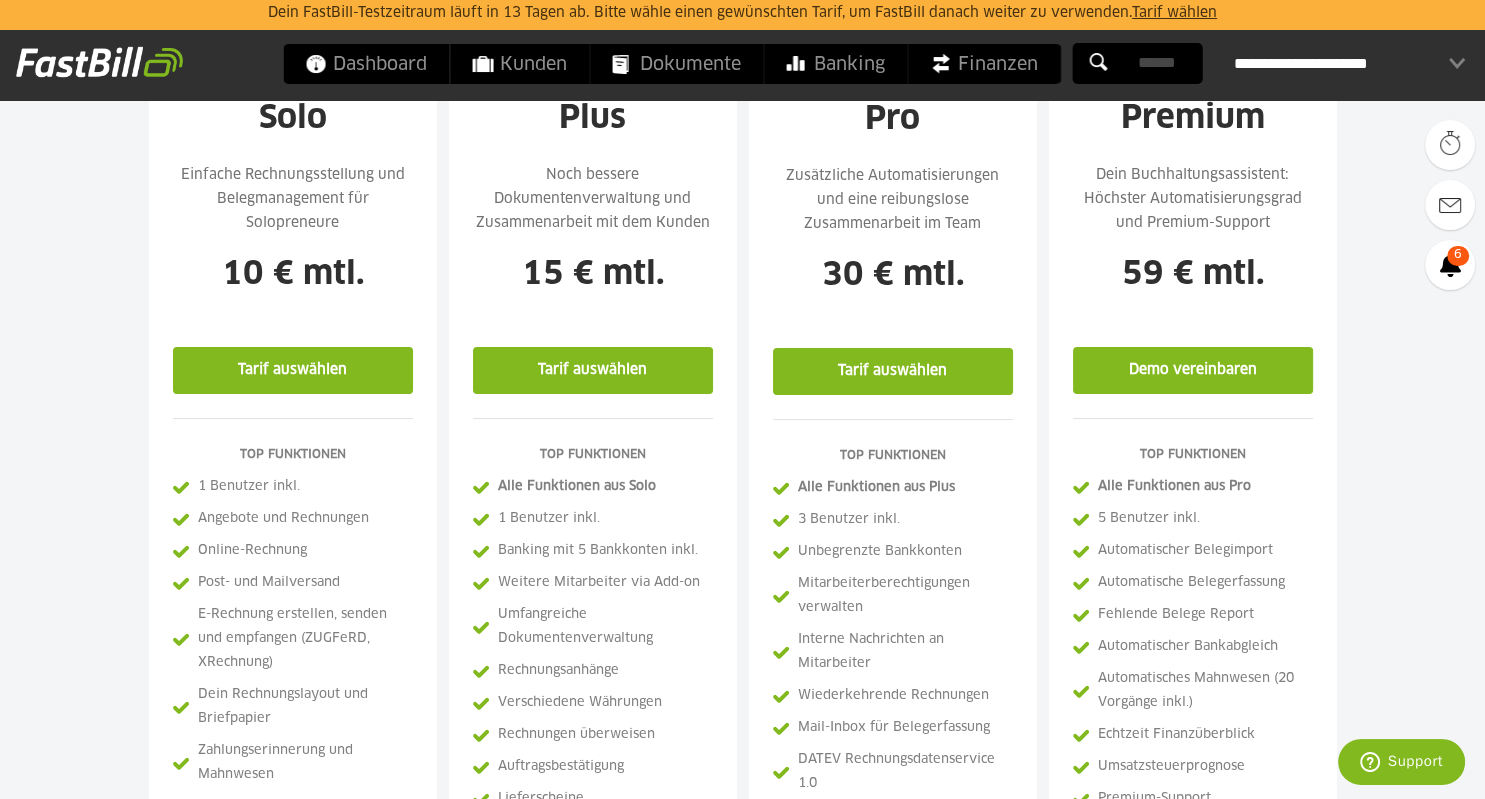 click on "Tarif auswählen" at bounding box center [293, 370] 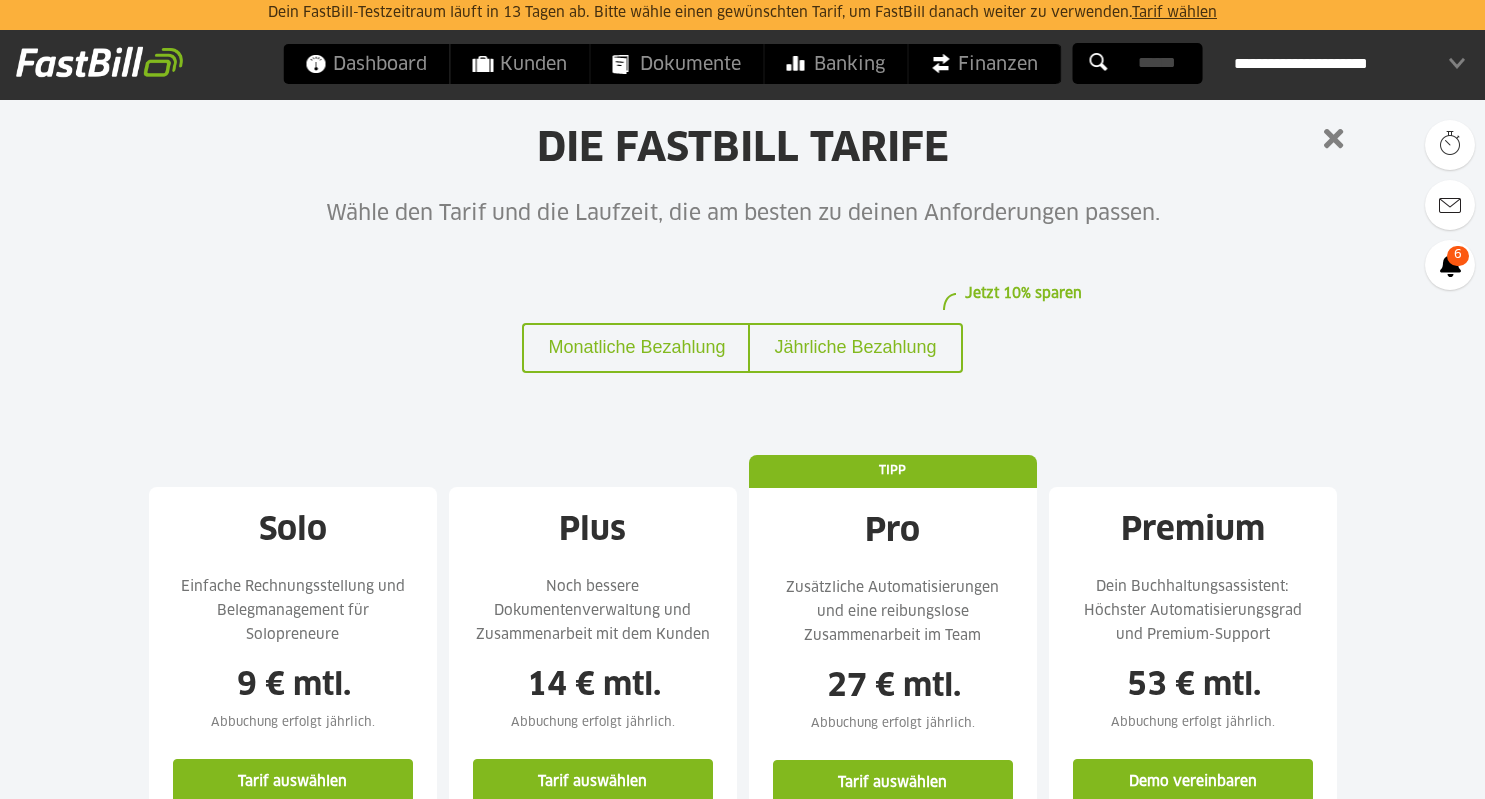 scroll, scrollTop: 412, scrollLeft: 0, axis: vertical 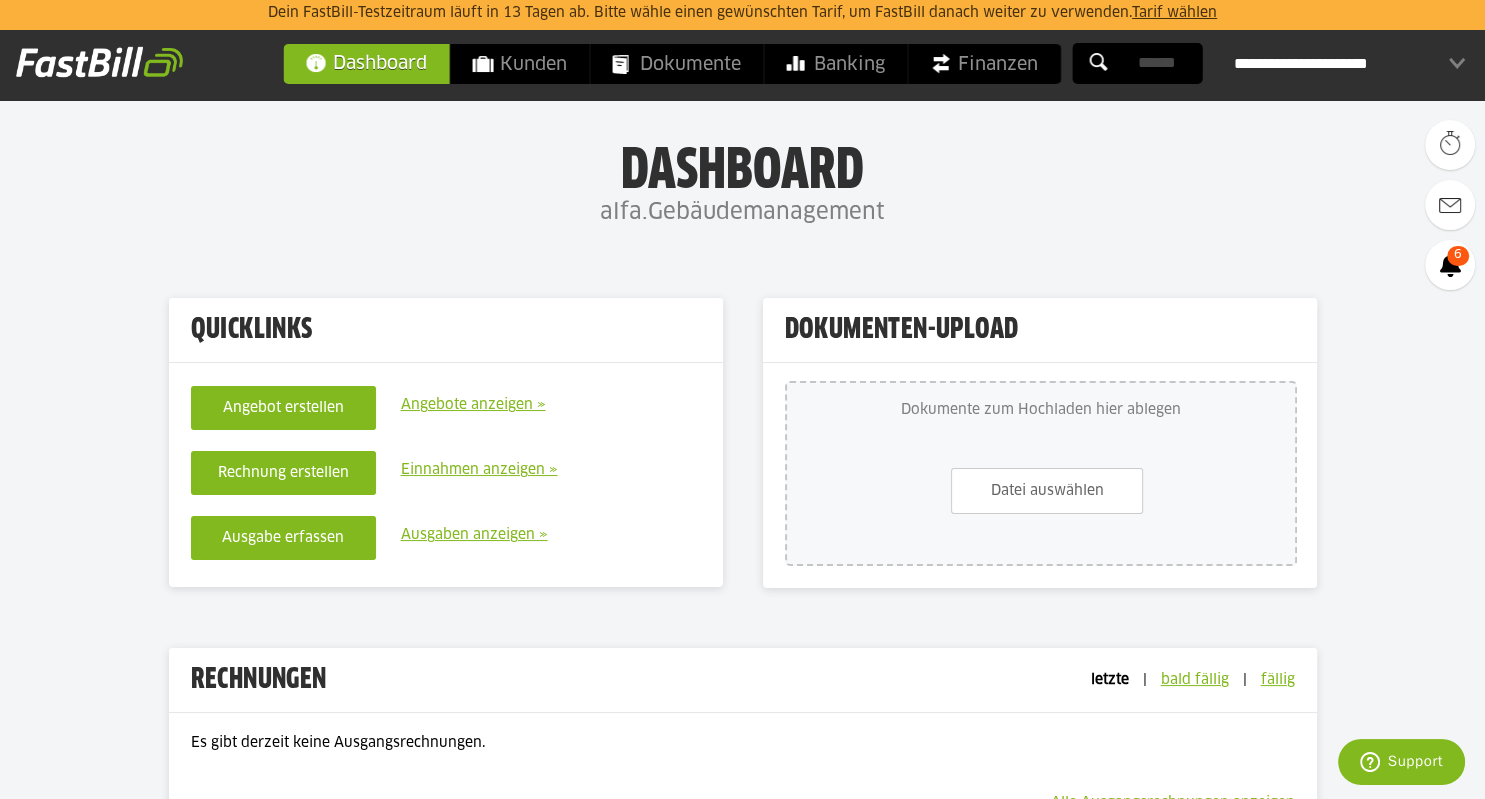 click on "**********" at bounding box center (1349, 64) 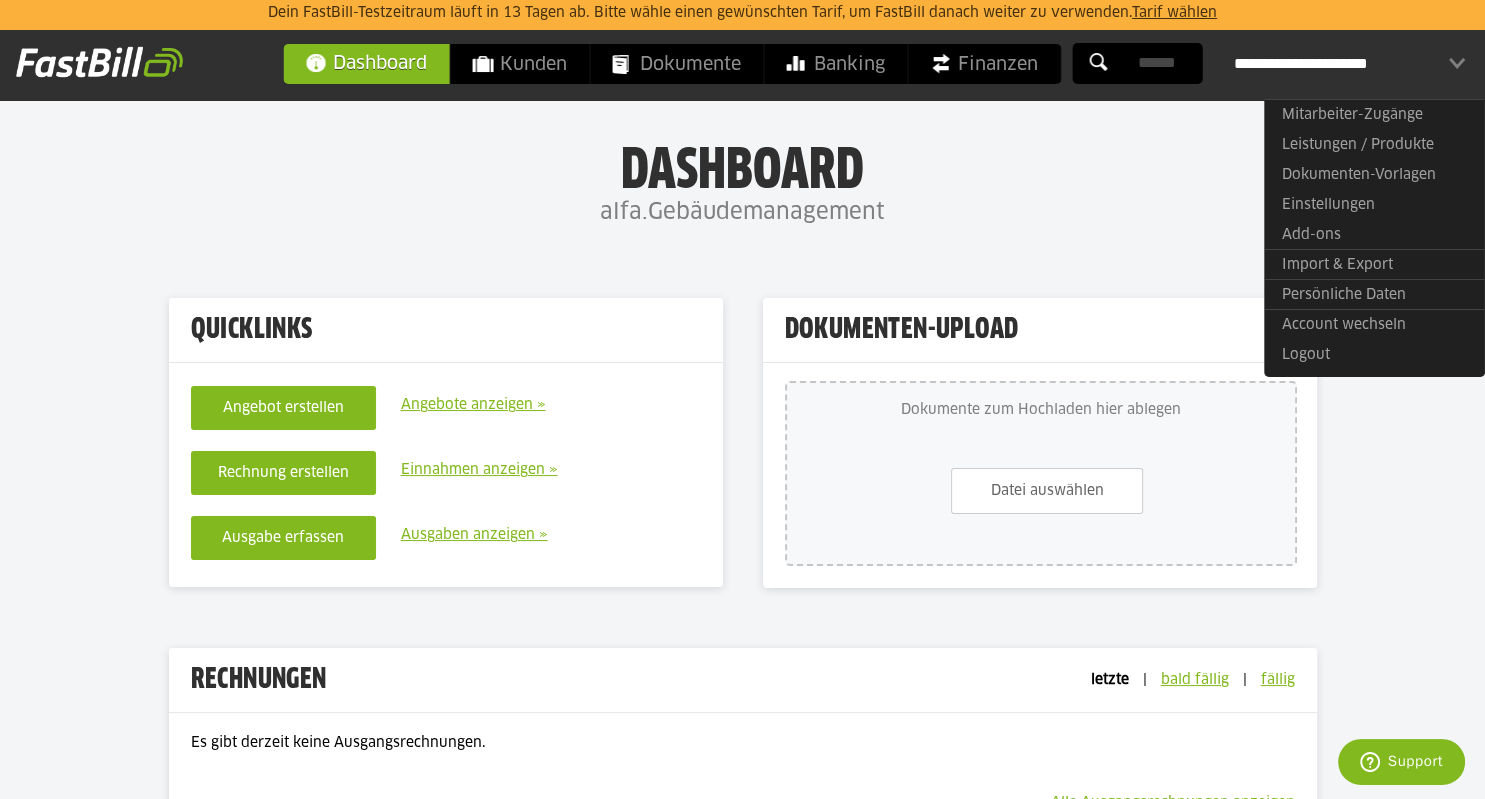 click on "Dashboard" at bounding box center [742, 167] 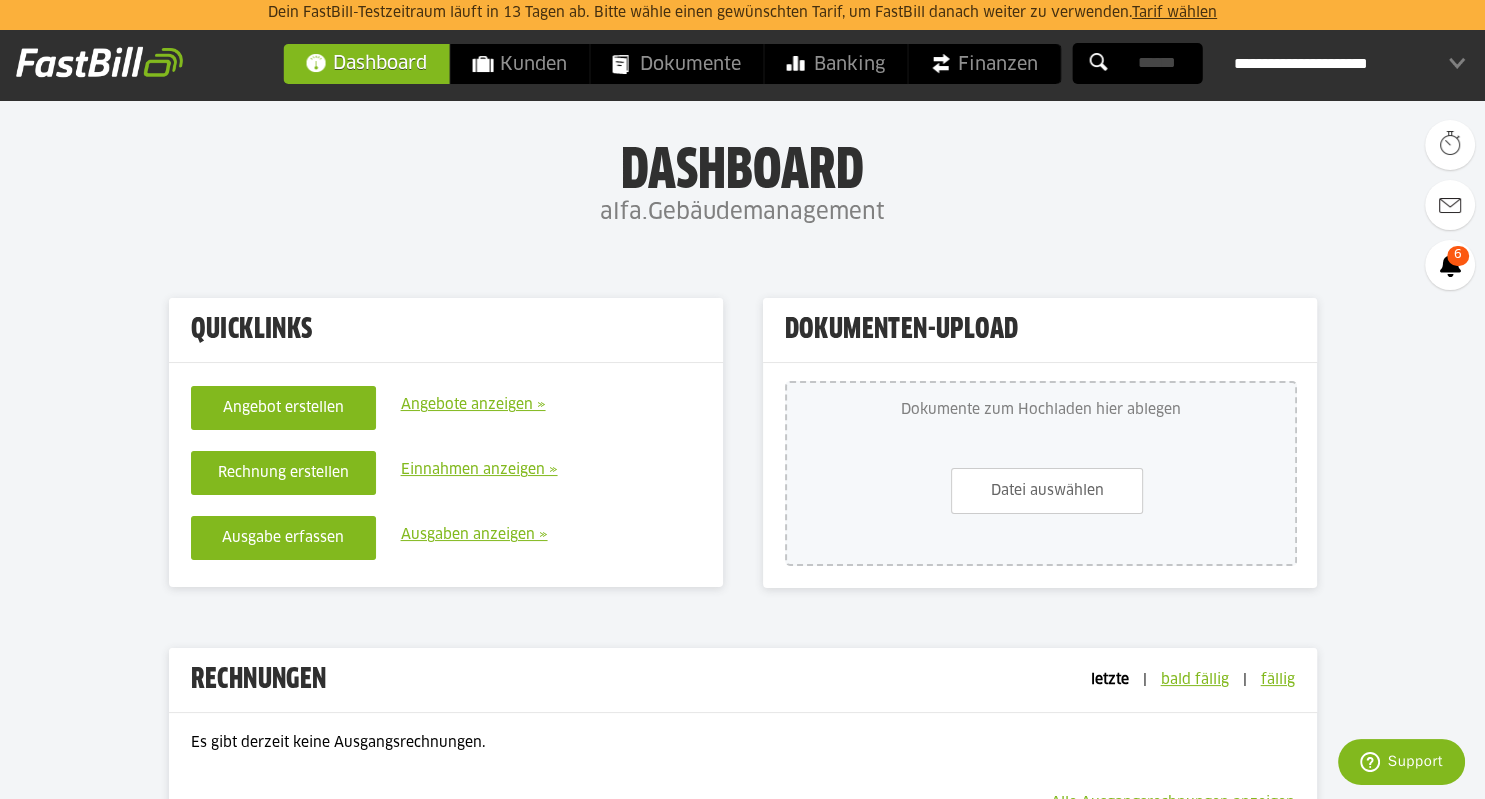 click at bounding box center (99, 62) 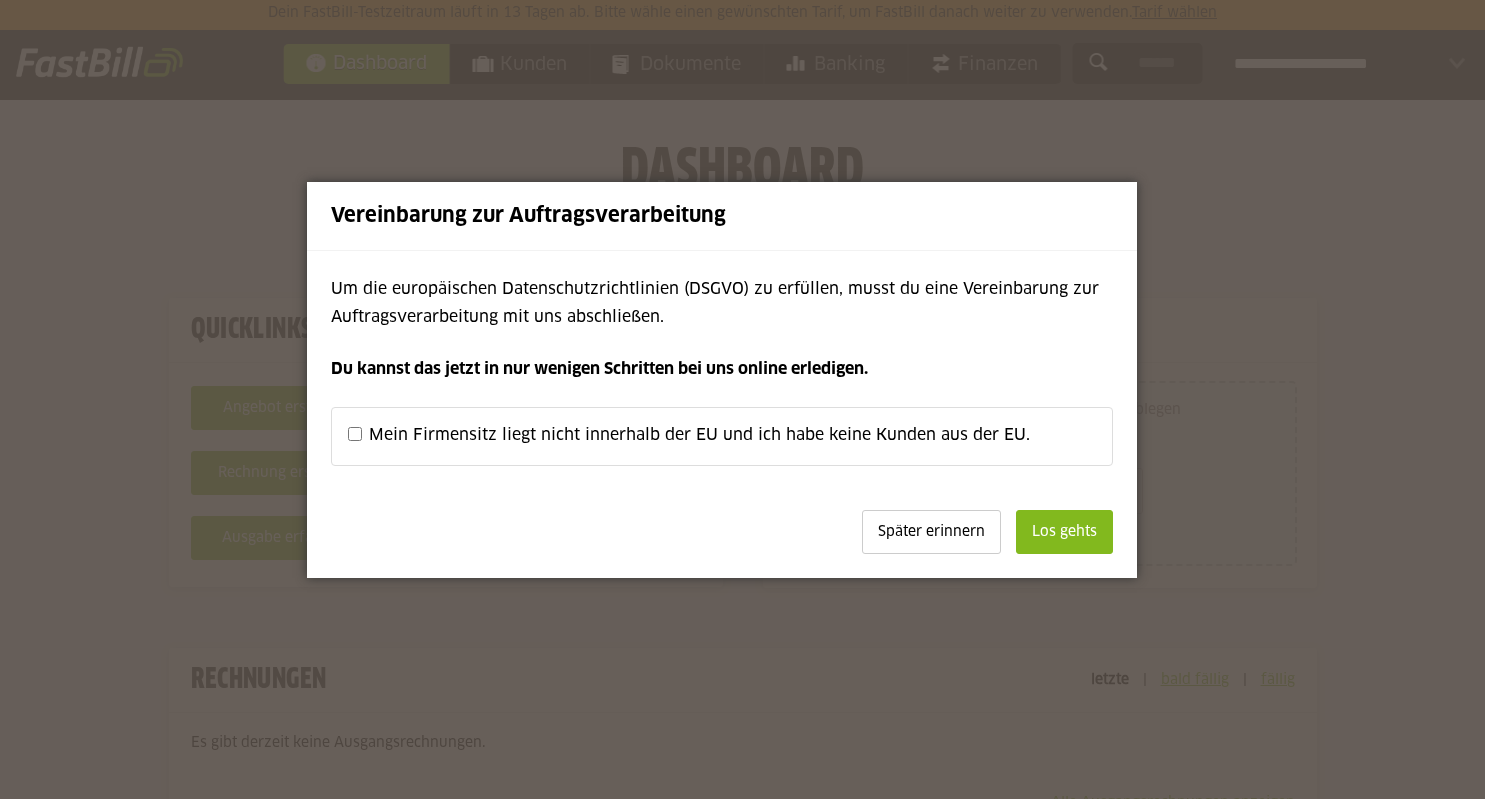 scroll, scrollTop: 0, scrollLeft: 0, axis: both 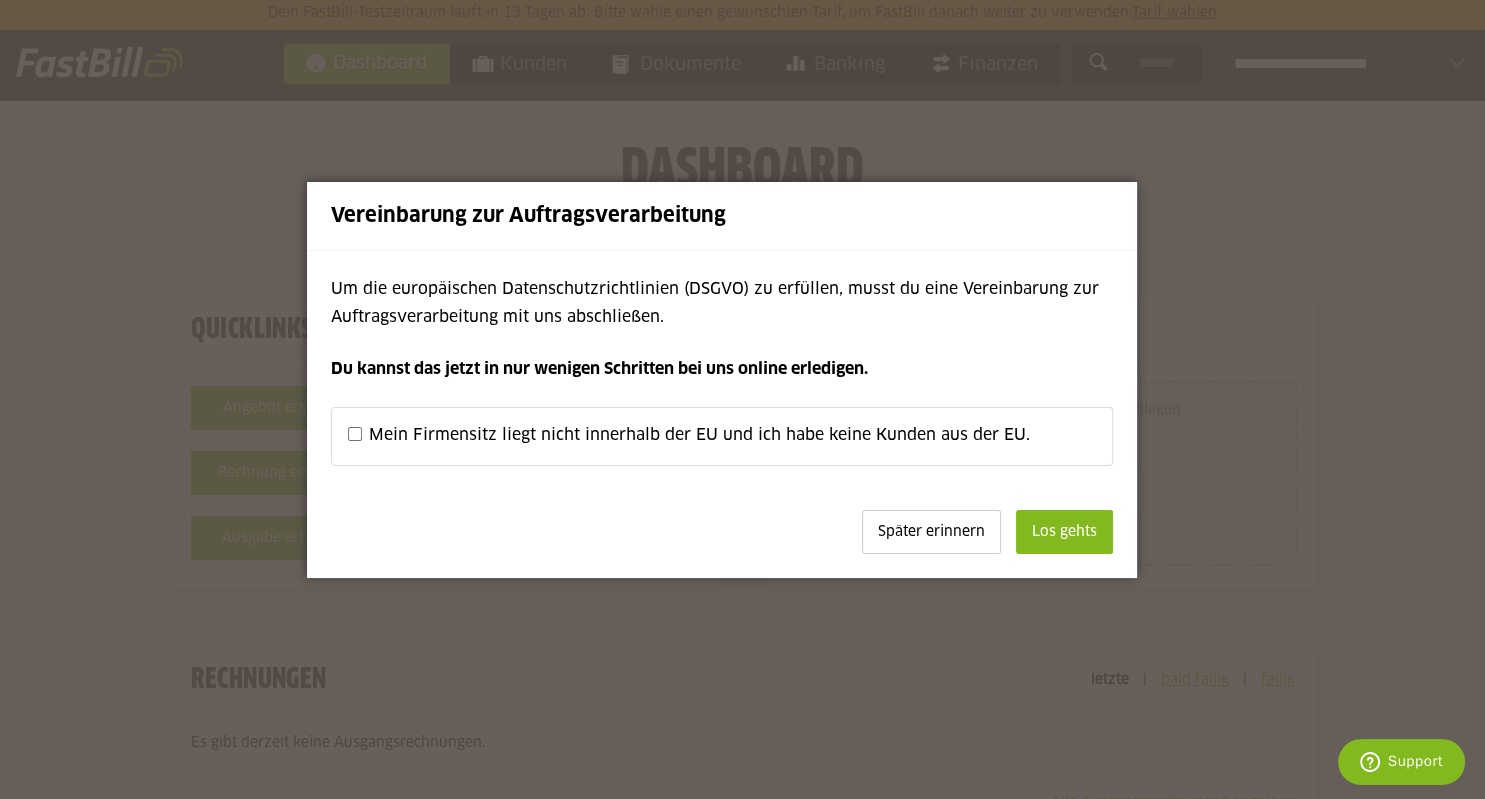 click on "Mein Firmensitz liegt nicht innerhalb der EU und ich habe keine Kunden aus der EU." at bounding box center (699, 435) 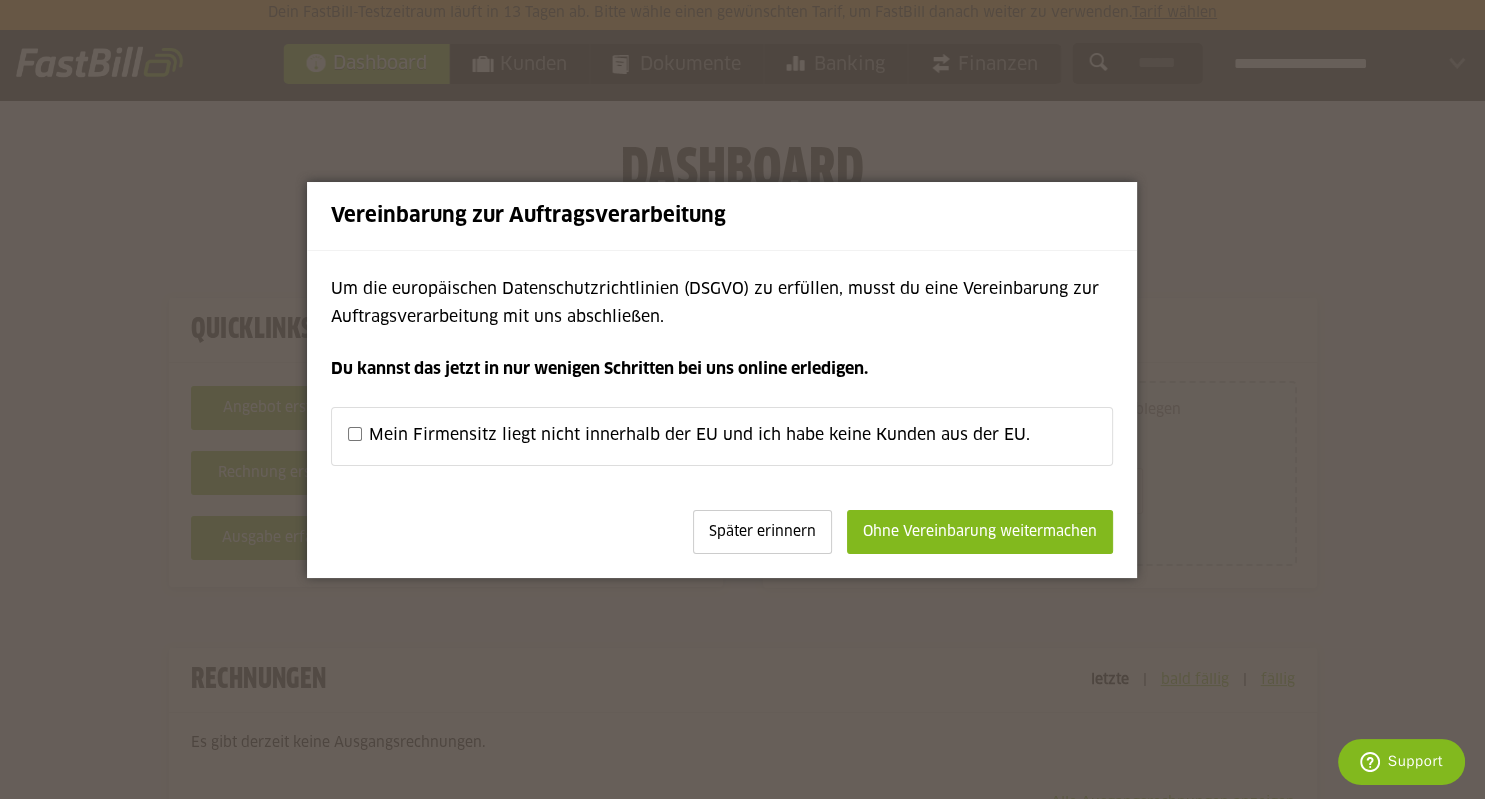 click on "Mein Firmensitz liegt nicht innerhalb der EU und ich habe keine Kunden aus der EU." at bounding box center [722, 436] 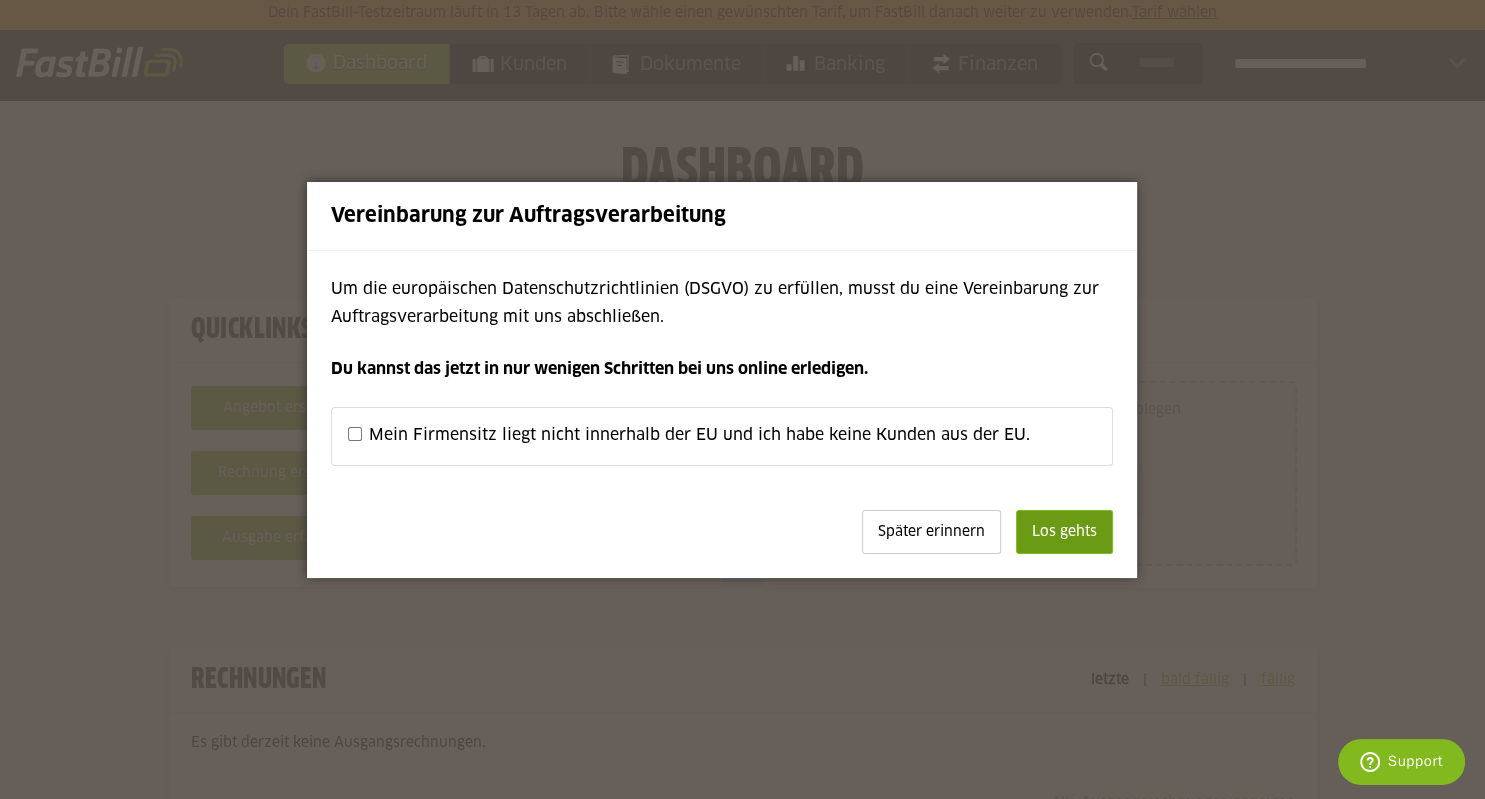 click on "Los gehts" at bounding box center (1064, 532) 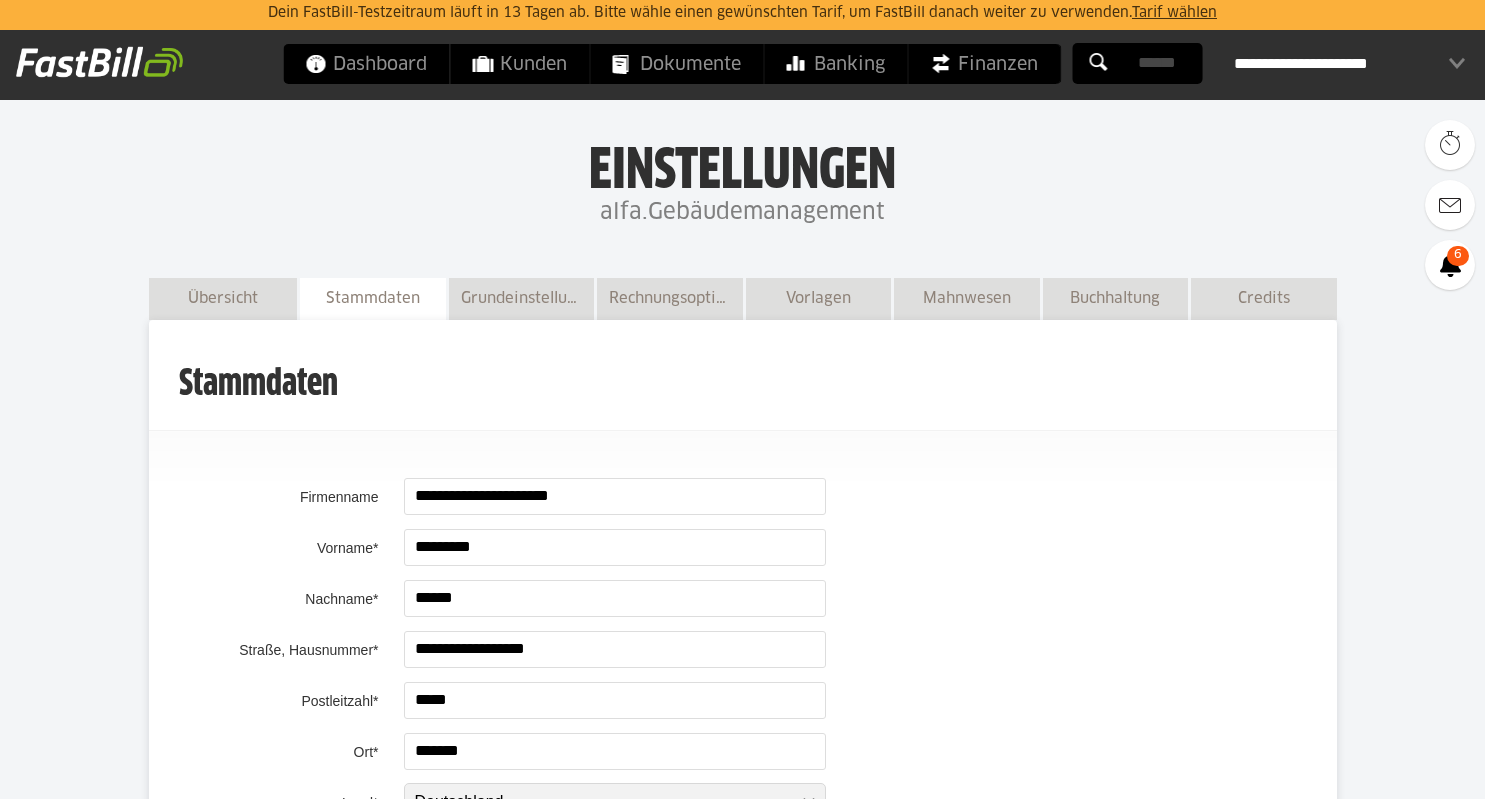 scroll, scrollTop: 1521, scrollLeft: 0, axis: vertical 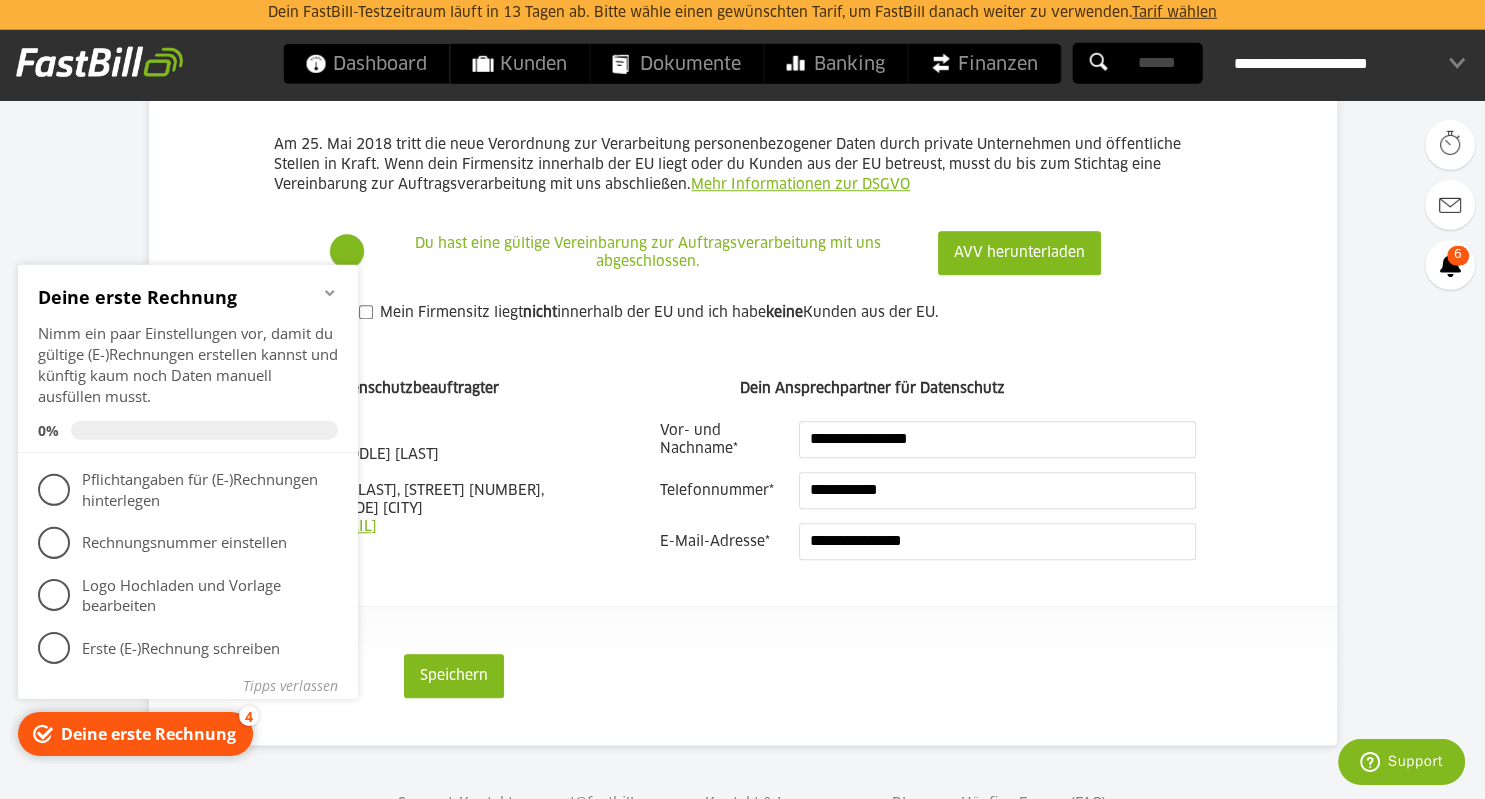 click 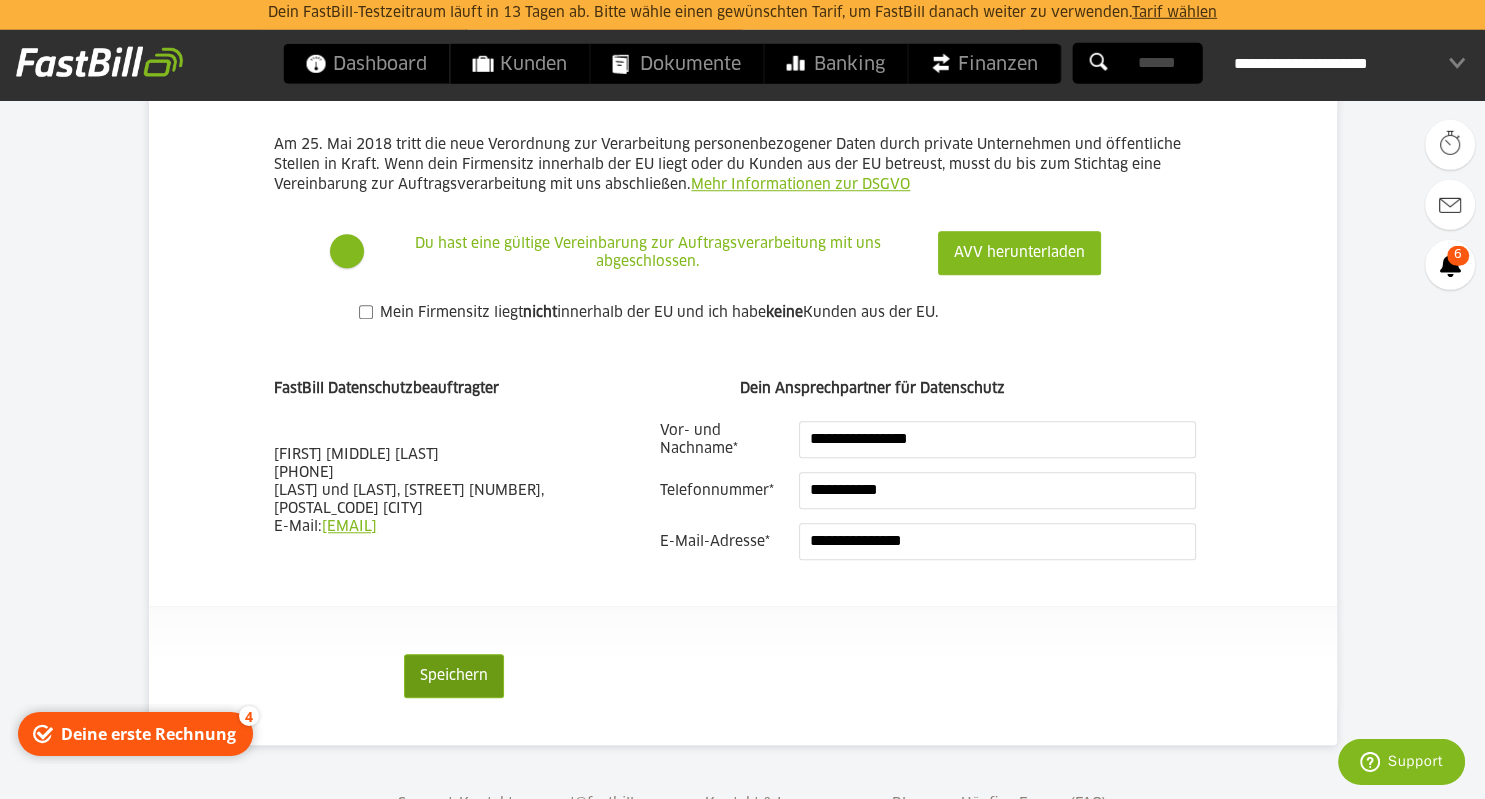 click on "Speichern" at bounding box center (454, 676) 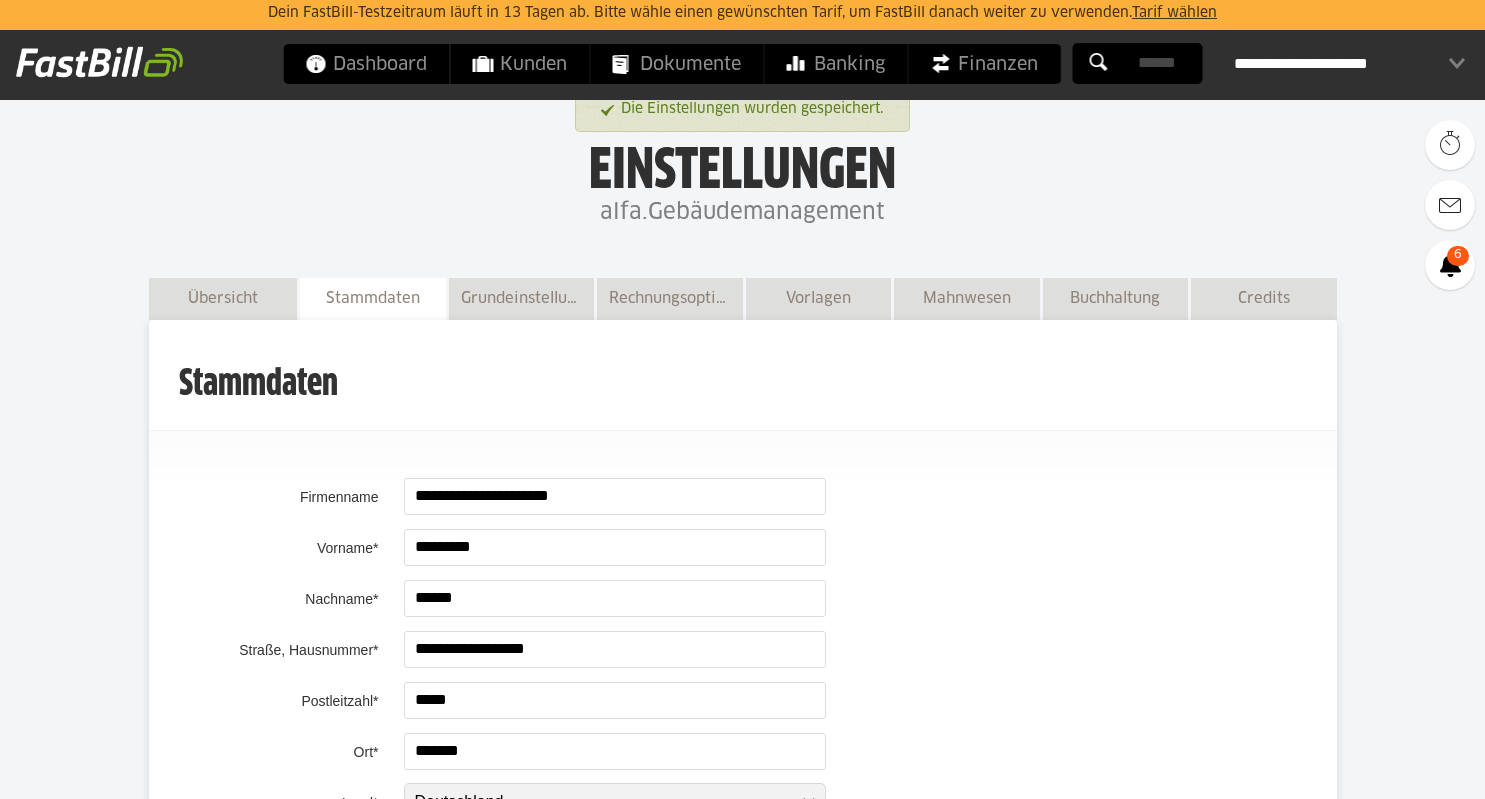 scroll, scrollTop: 0, scrollLeft: 0, axis: both 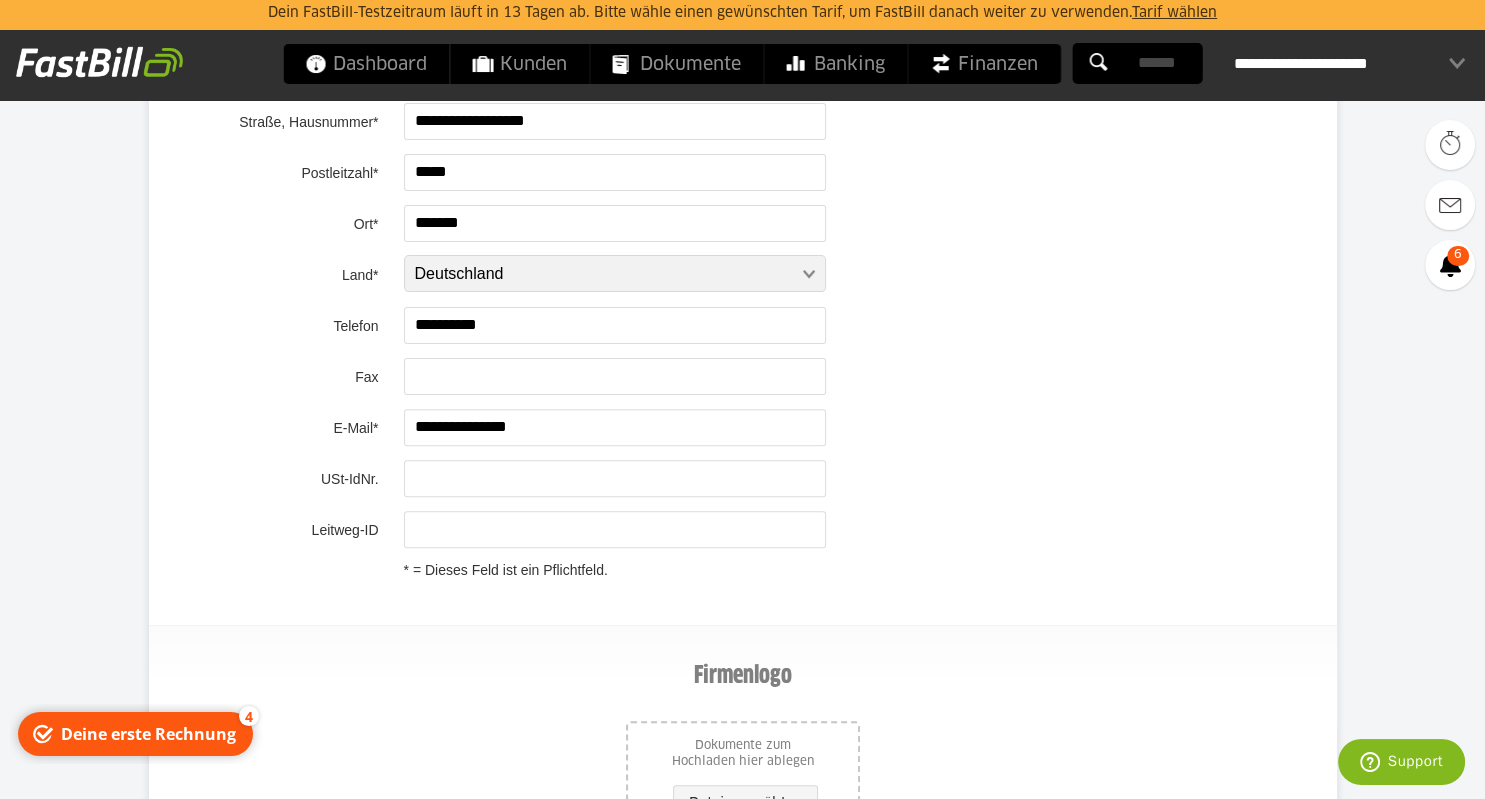 click on "**********" at bounding box center (615, 325) 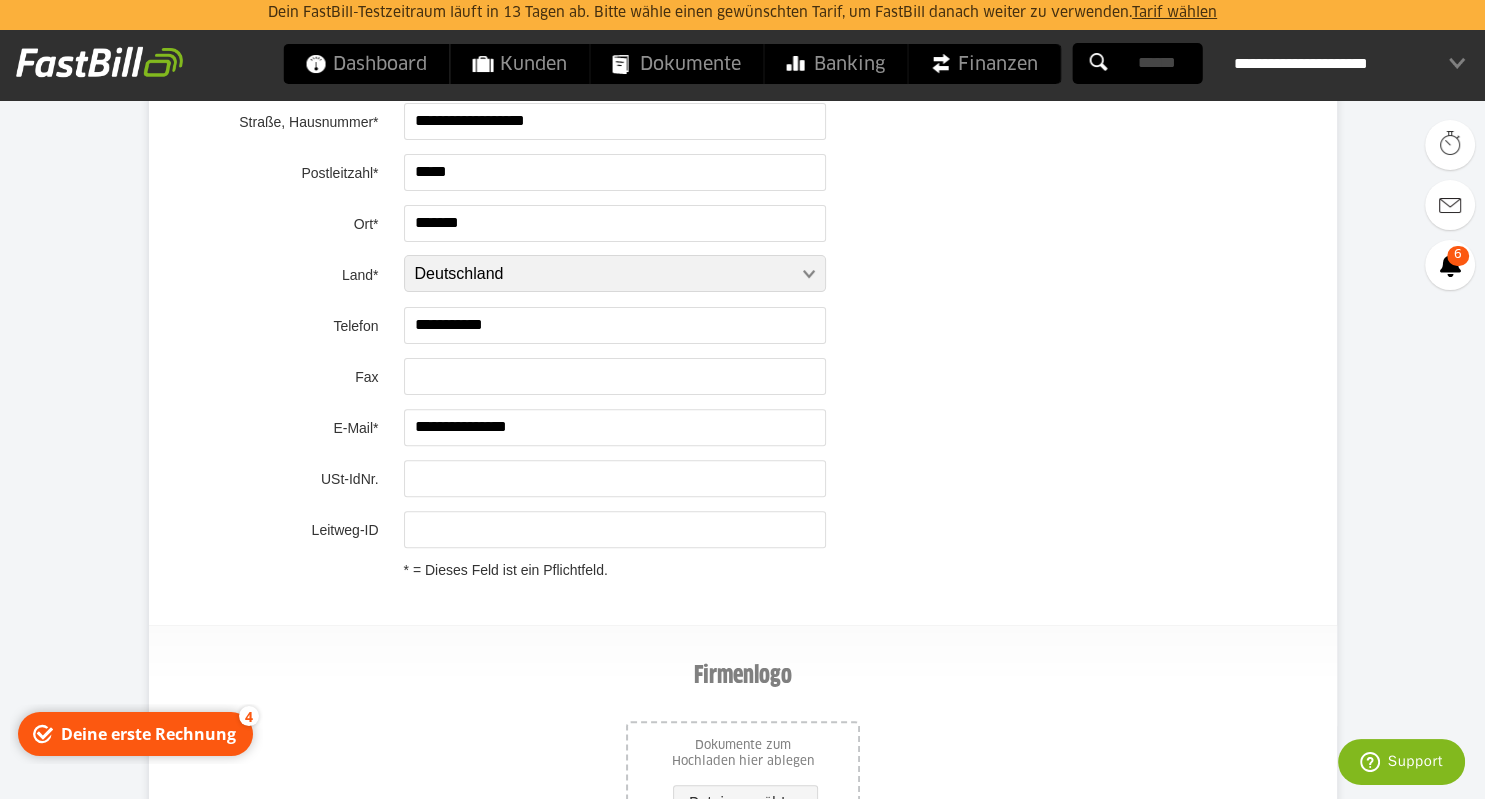 type on "**********" 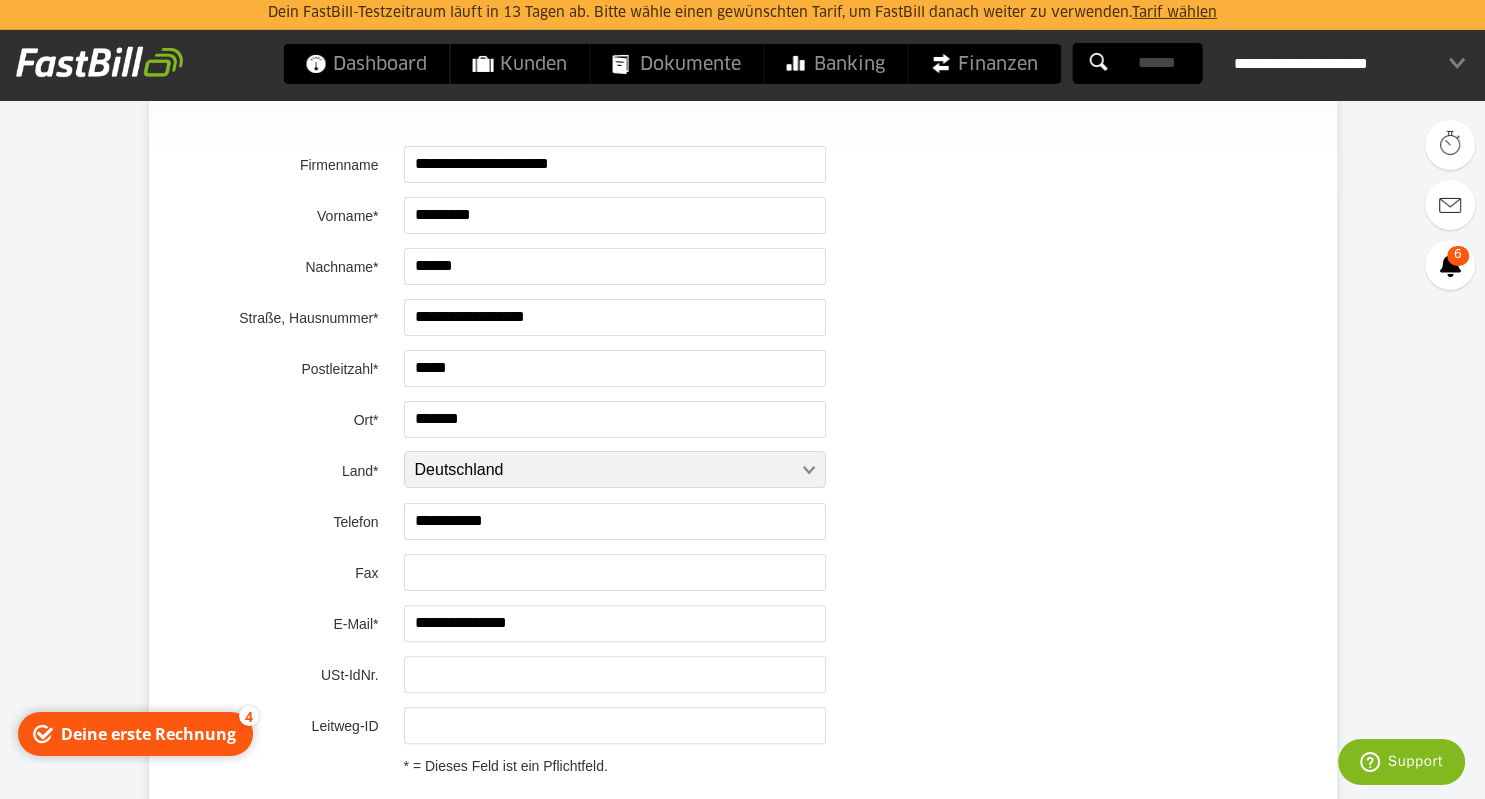 scroll, scrollTop: 105, scrollLeft: 0, axis: vertical 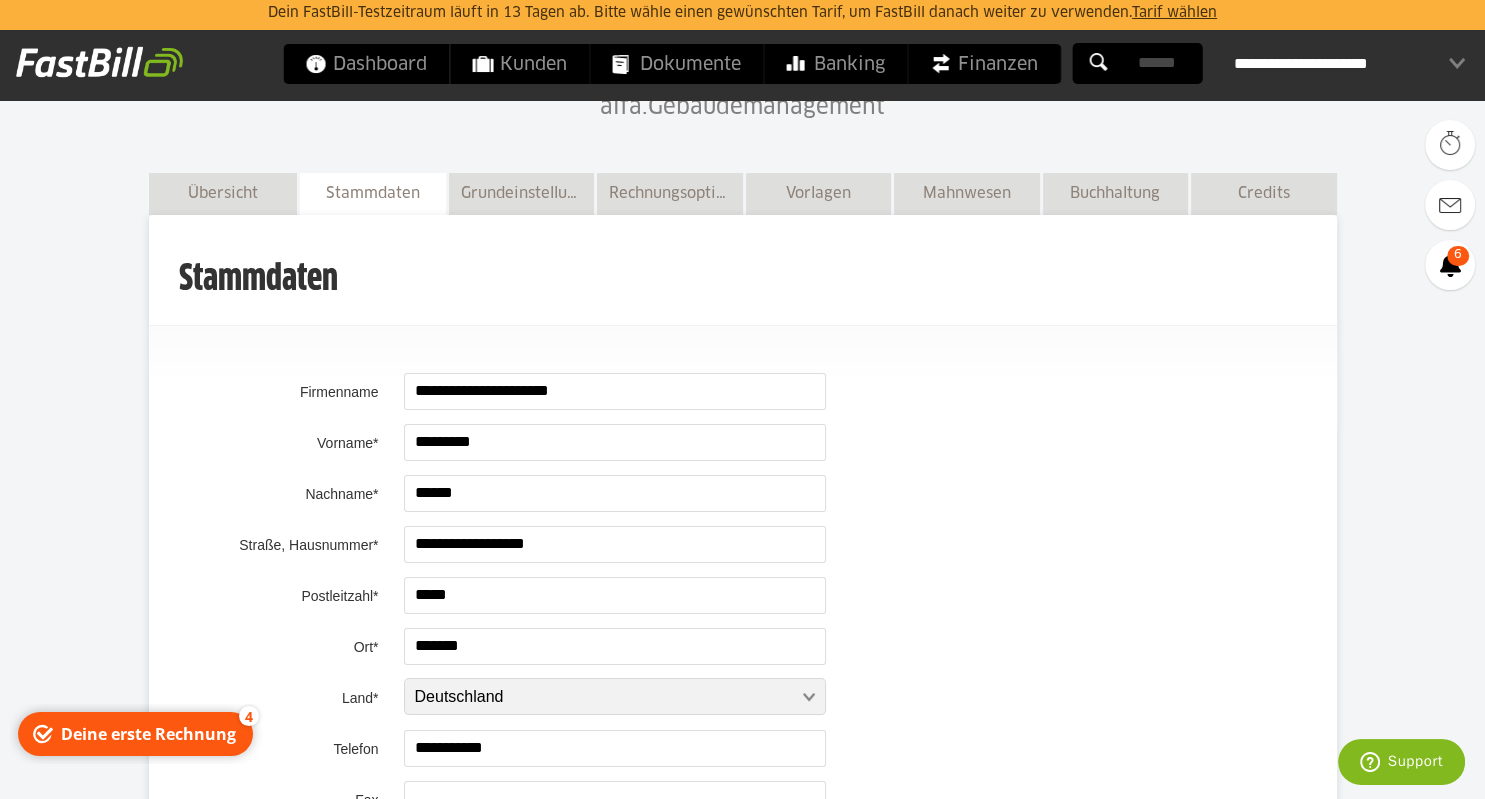click on "**********" at bounding box center (615, 391) 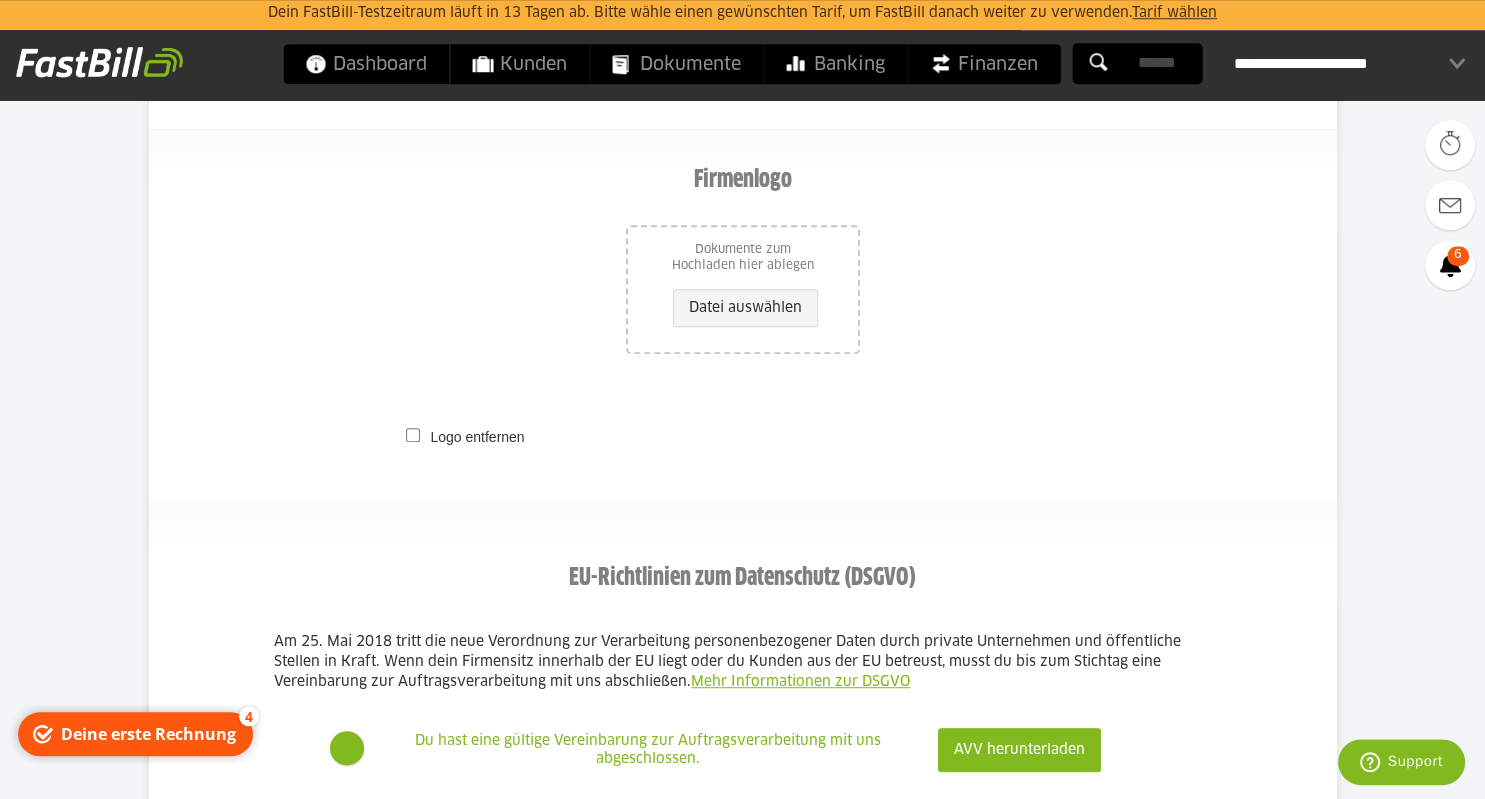 scroll, scrollTop: 1161, scrollLeft: 0, axis: vertical 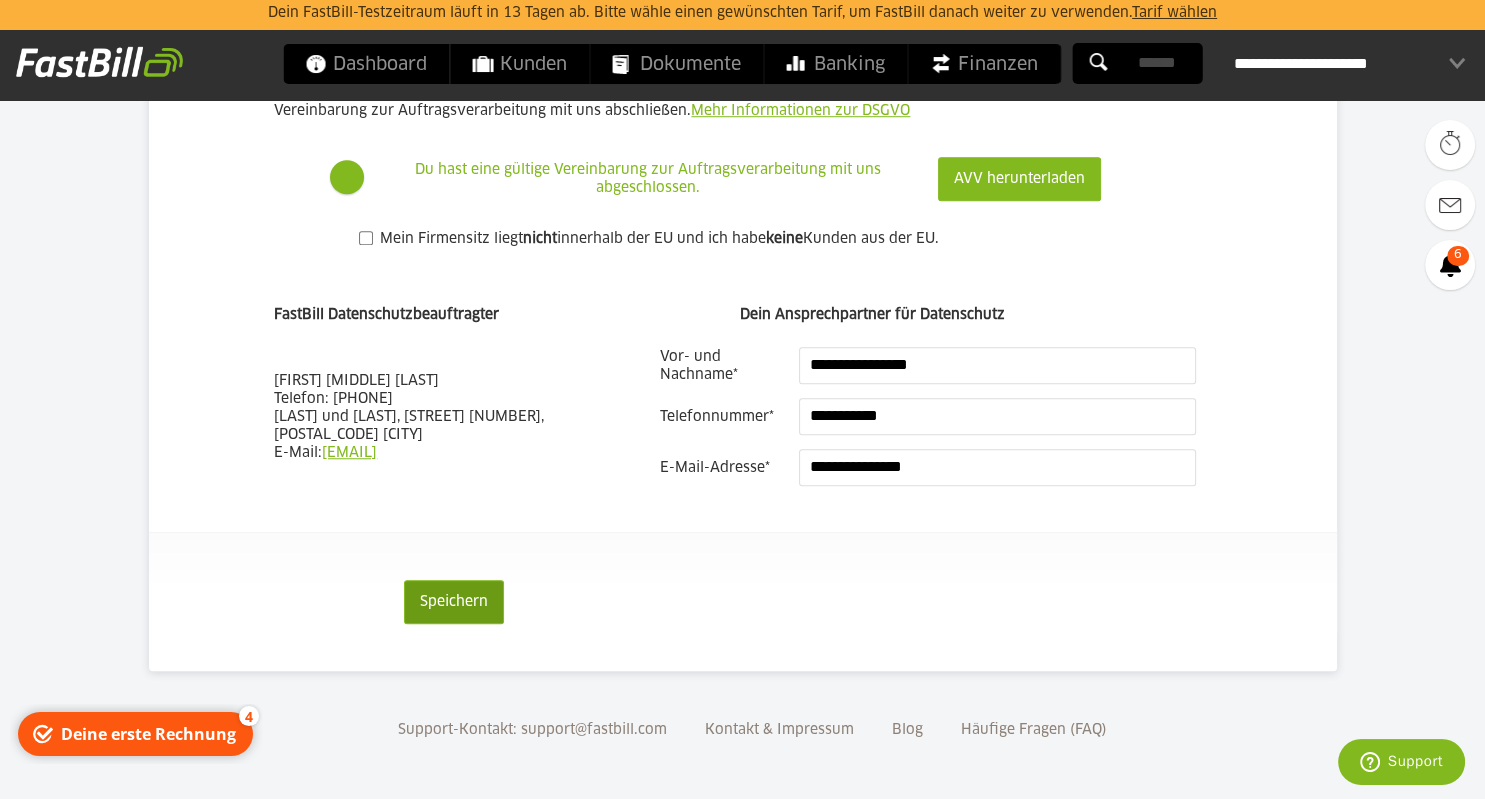 click on "Speichern" at bounding box center [454, 602] 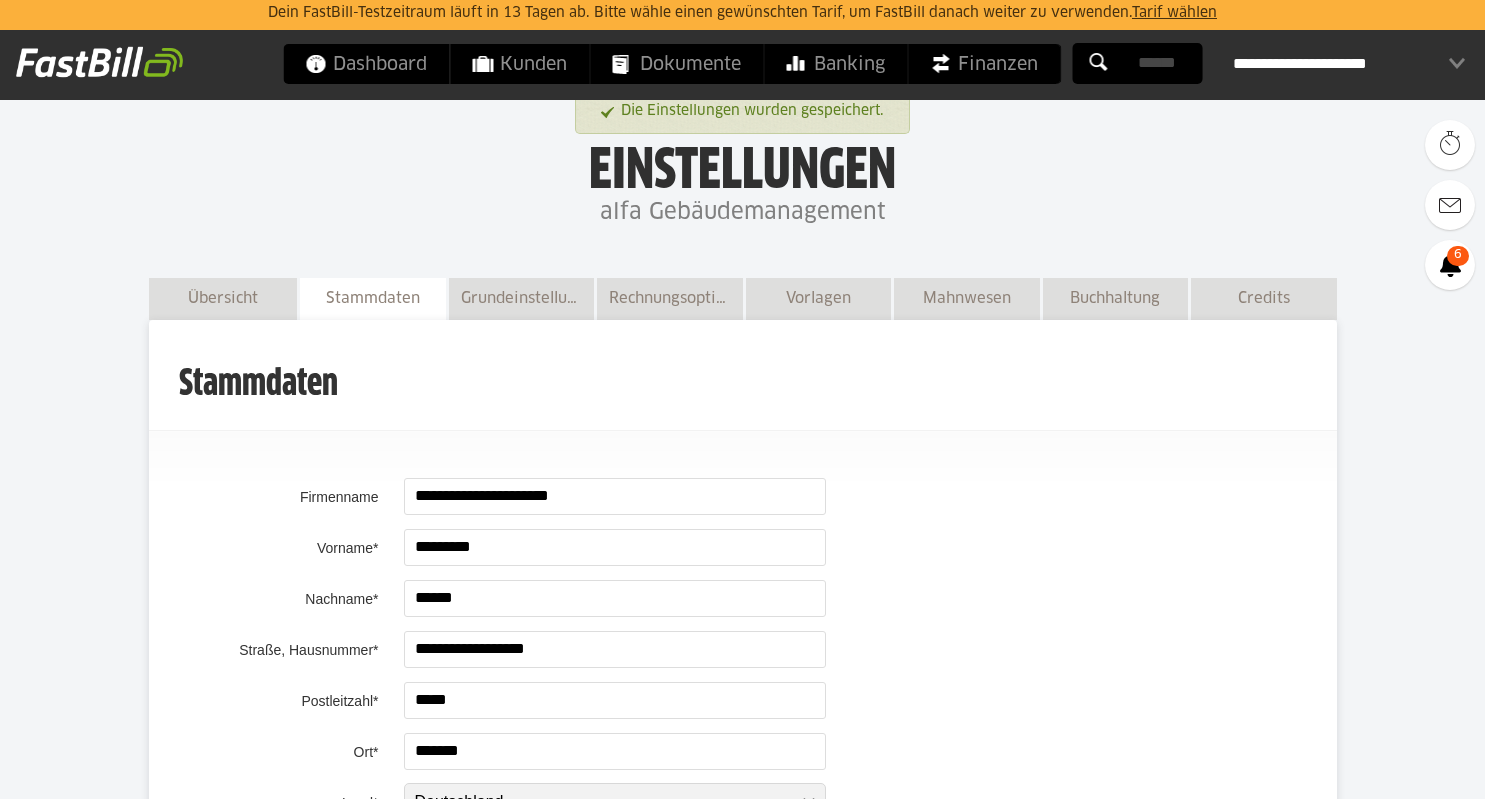 scroll, scrollTop: 0, scrollLeft: 0, axis: both 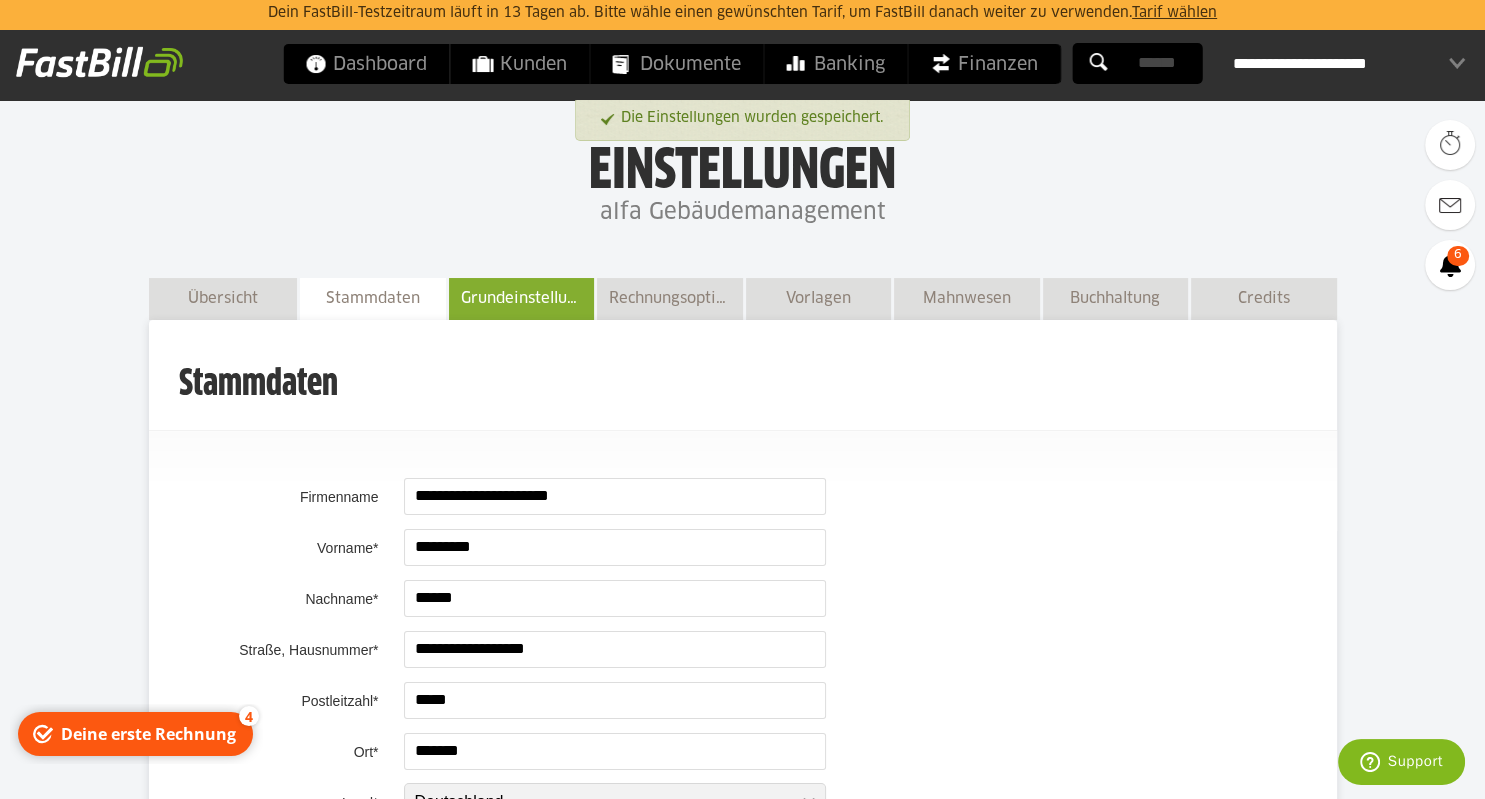 click on "Grundeinstellungen" at bounding box center (522, 298) 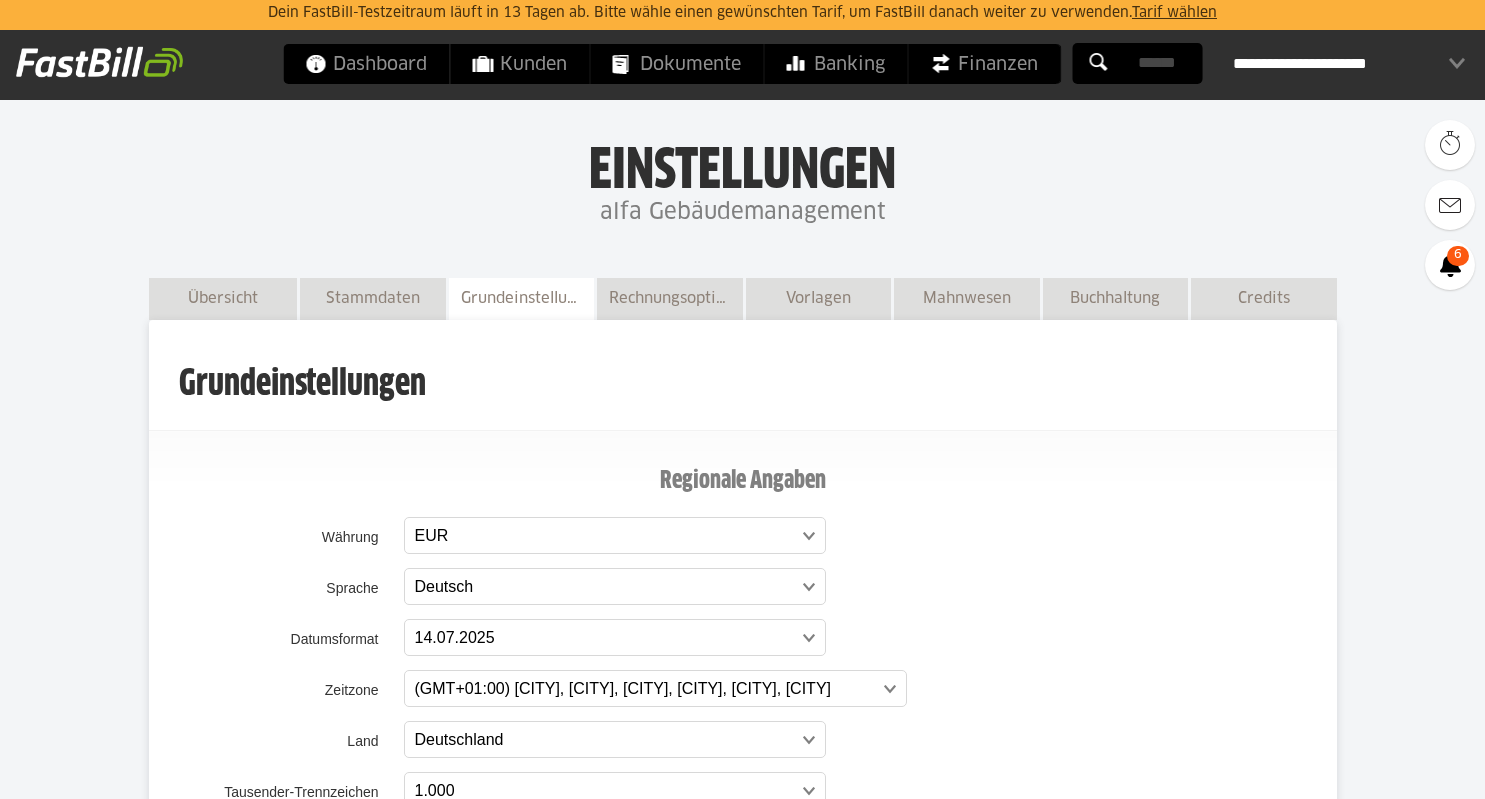 scroll, scrollTop: 0, scrollLeft: 0, axis: both 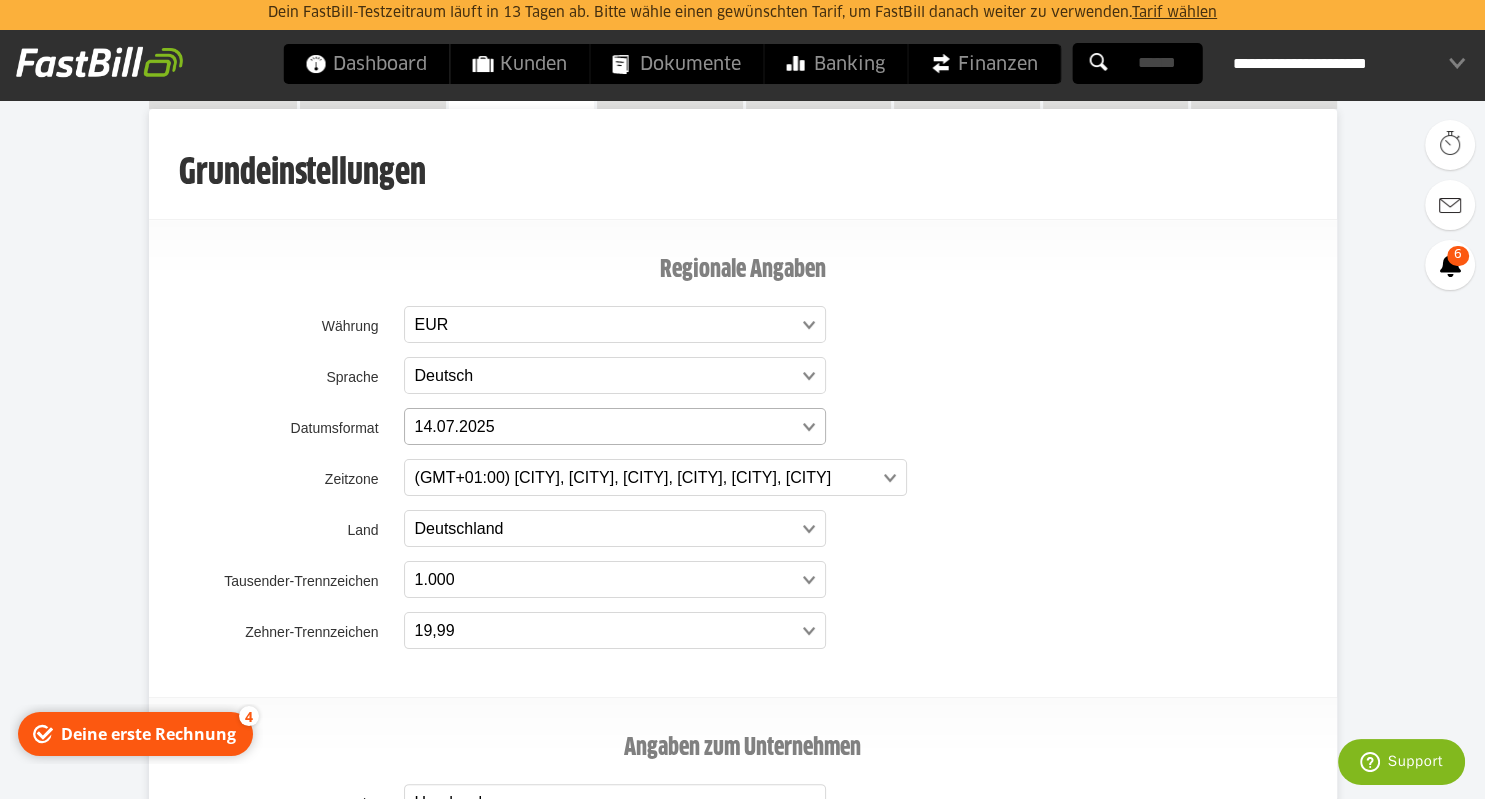 click at bounding box center (605, 427) 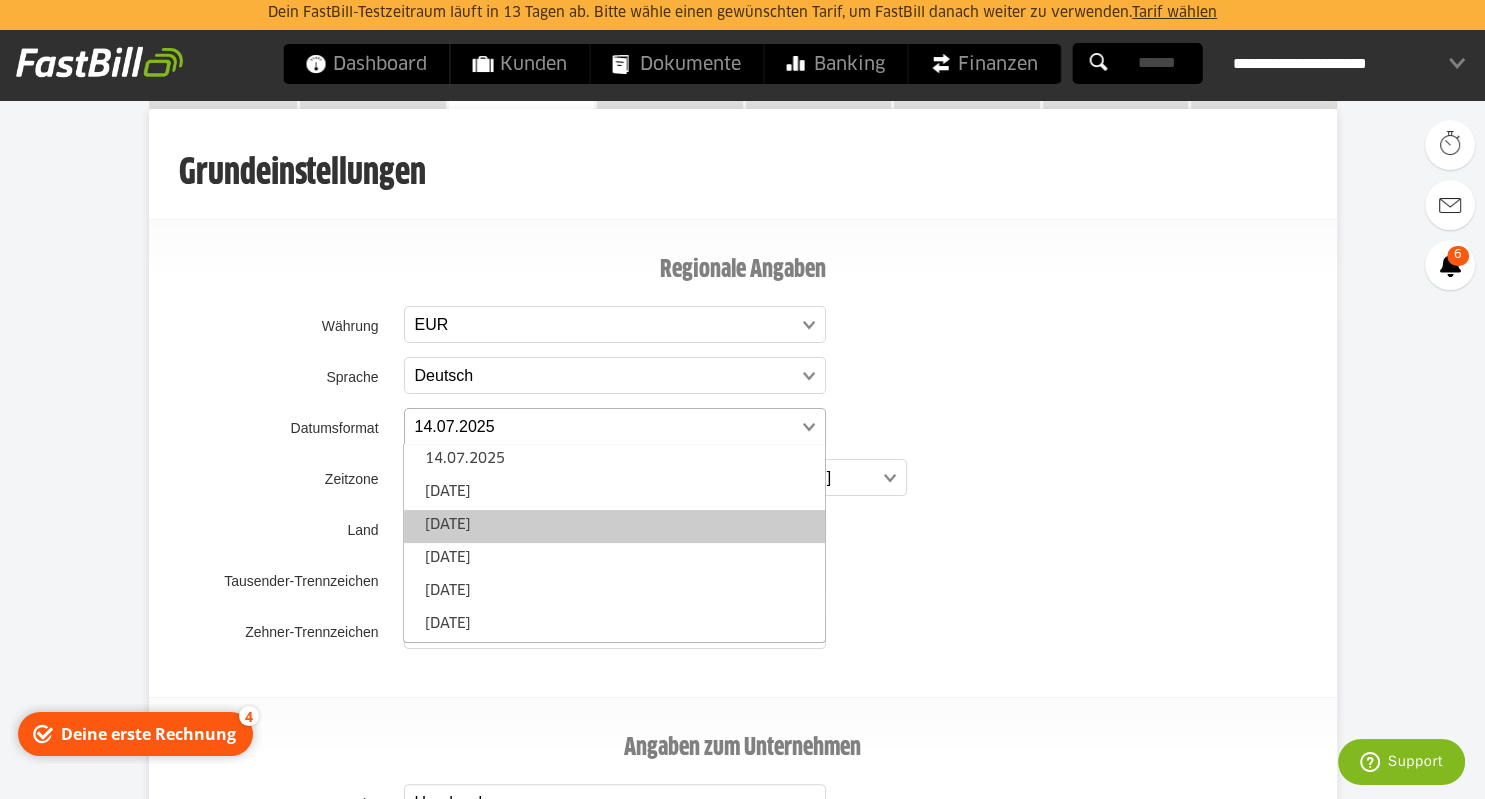 click on "14/07/2025" at bounding box center (614, 526) 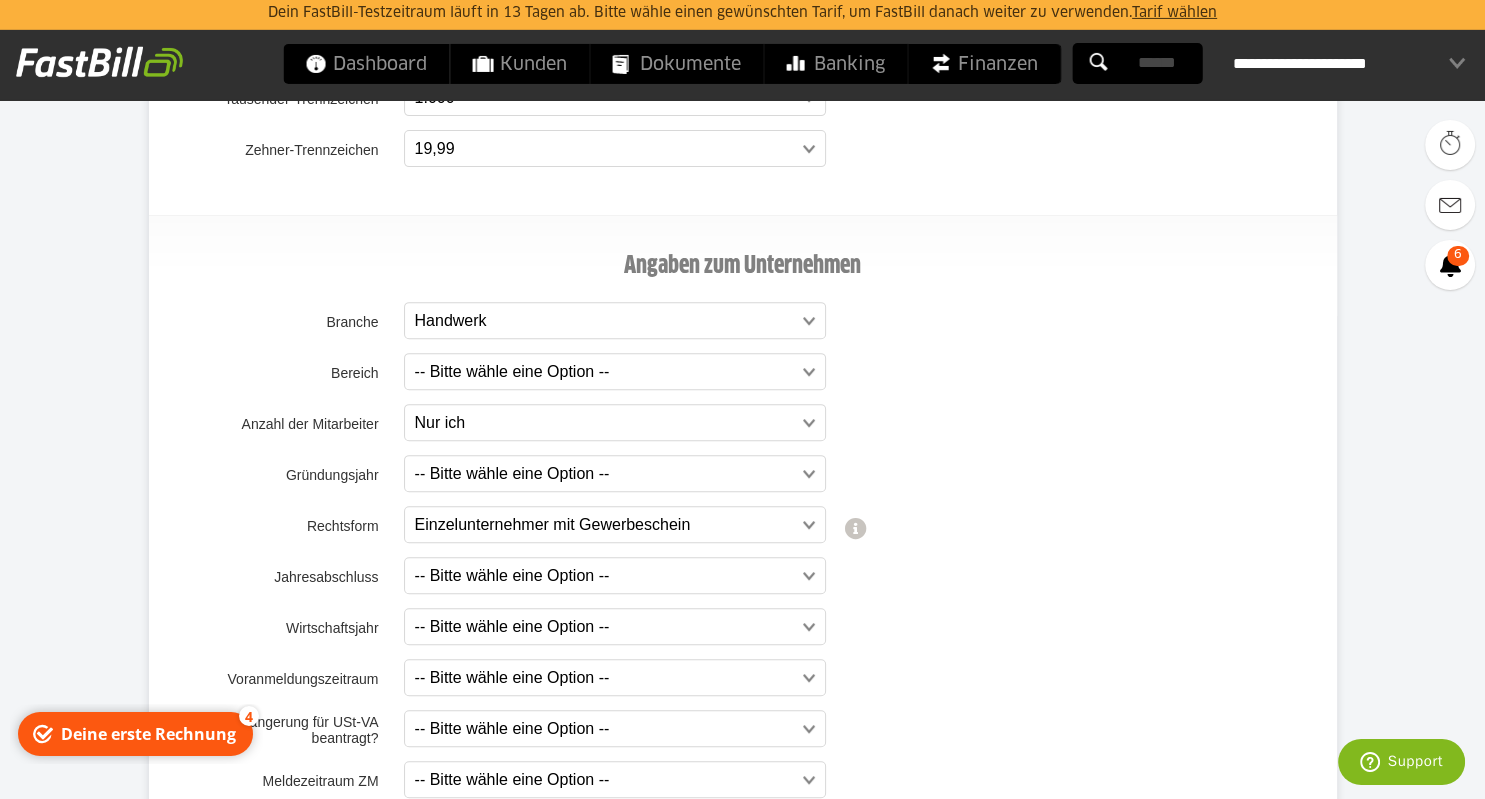scroll, scrollTop: 739, scrollLeft: 0, axis: vertical 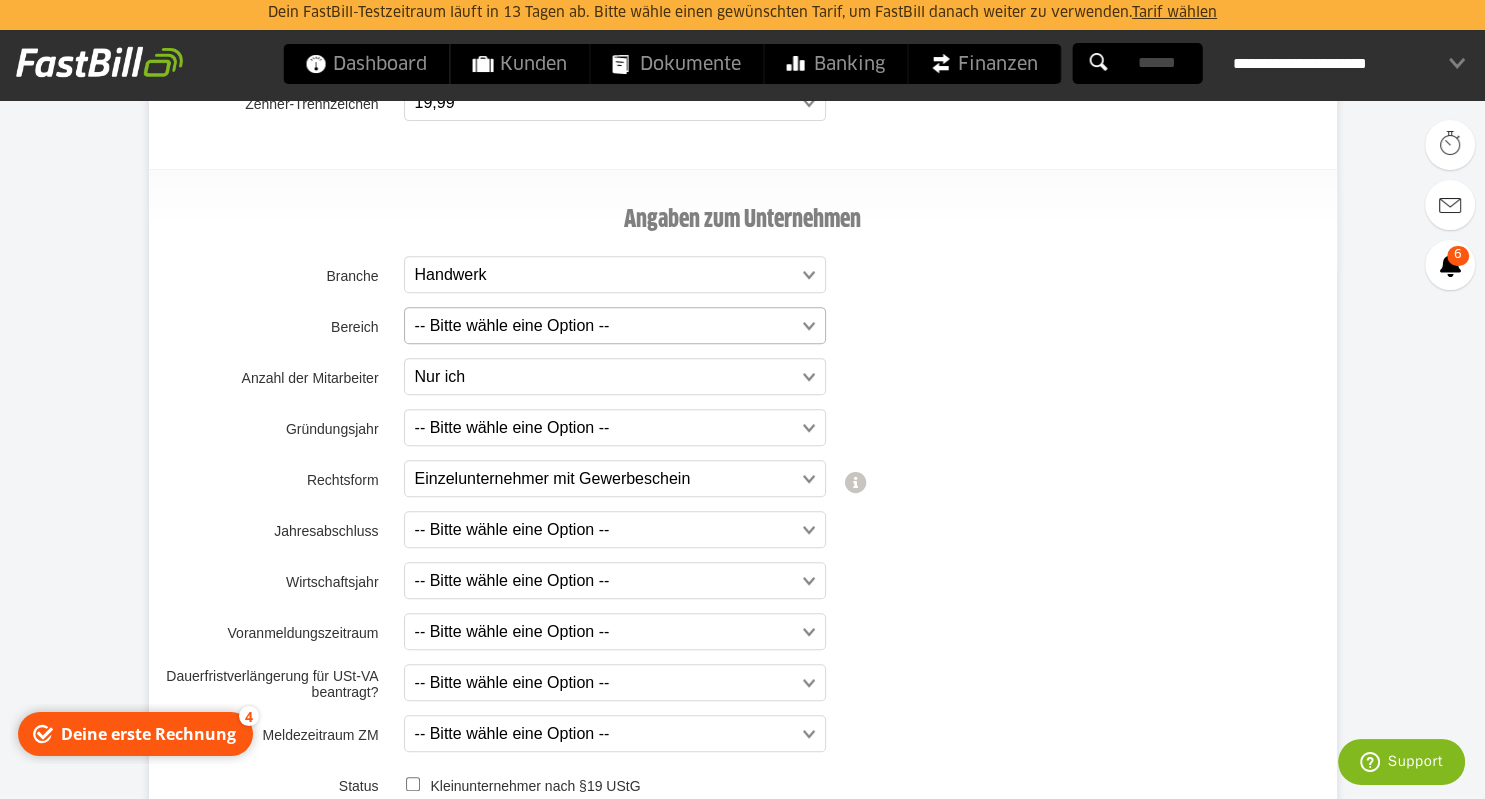 click at bounding box center (605, 326) 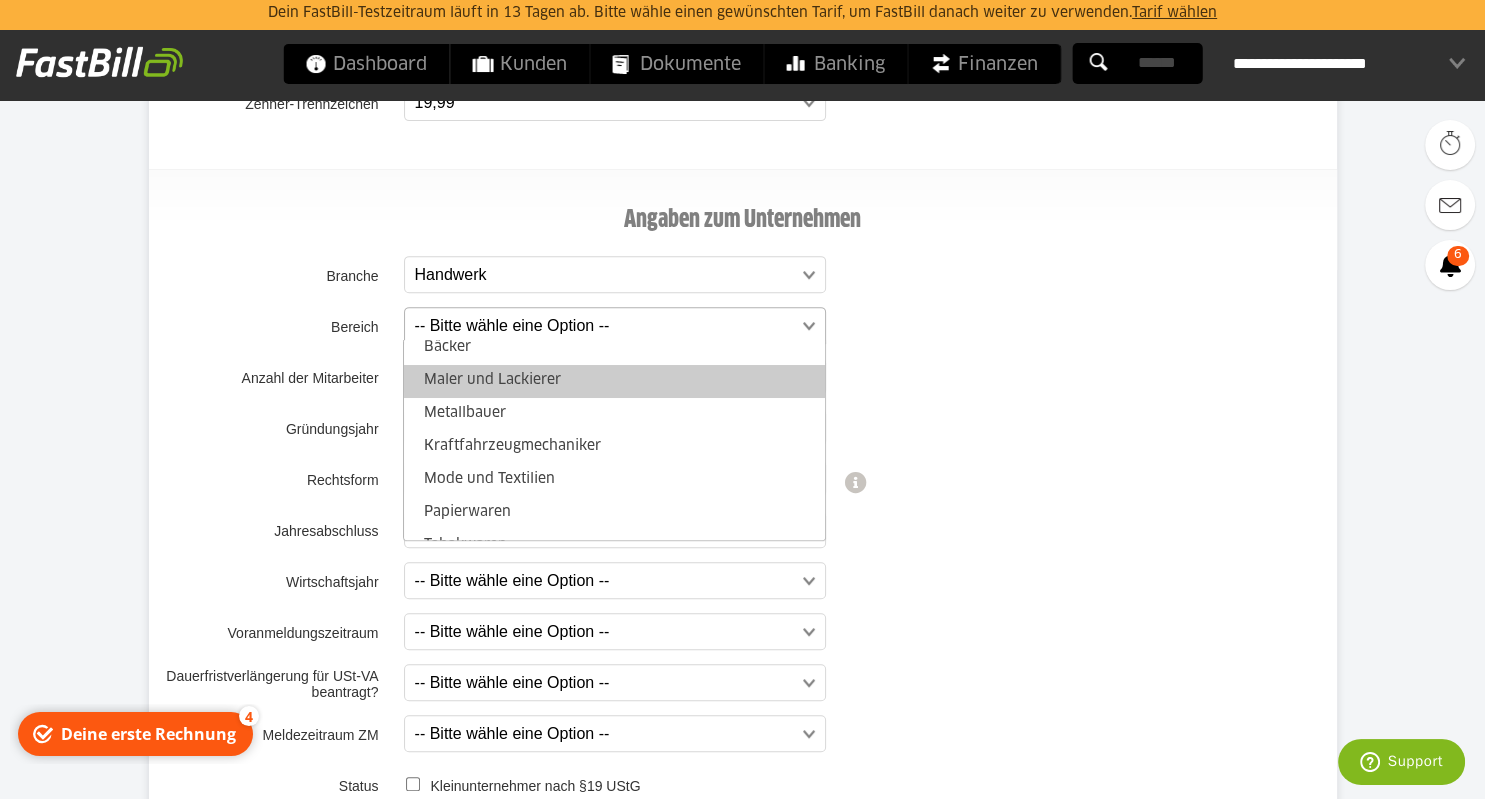 scroll, scrollTop: 196, scrollLeft: 0, axis: vertical 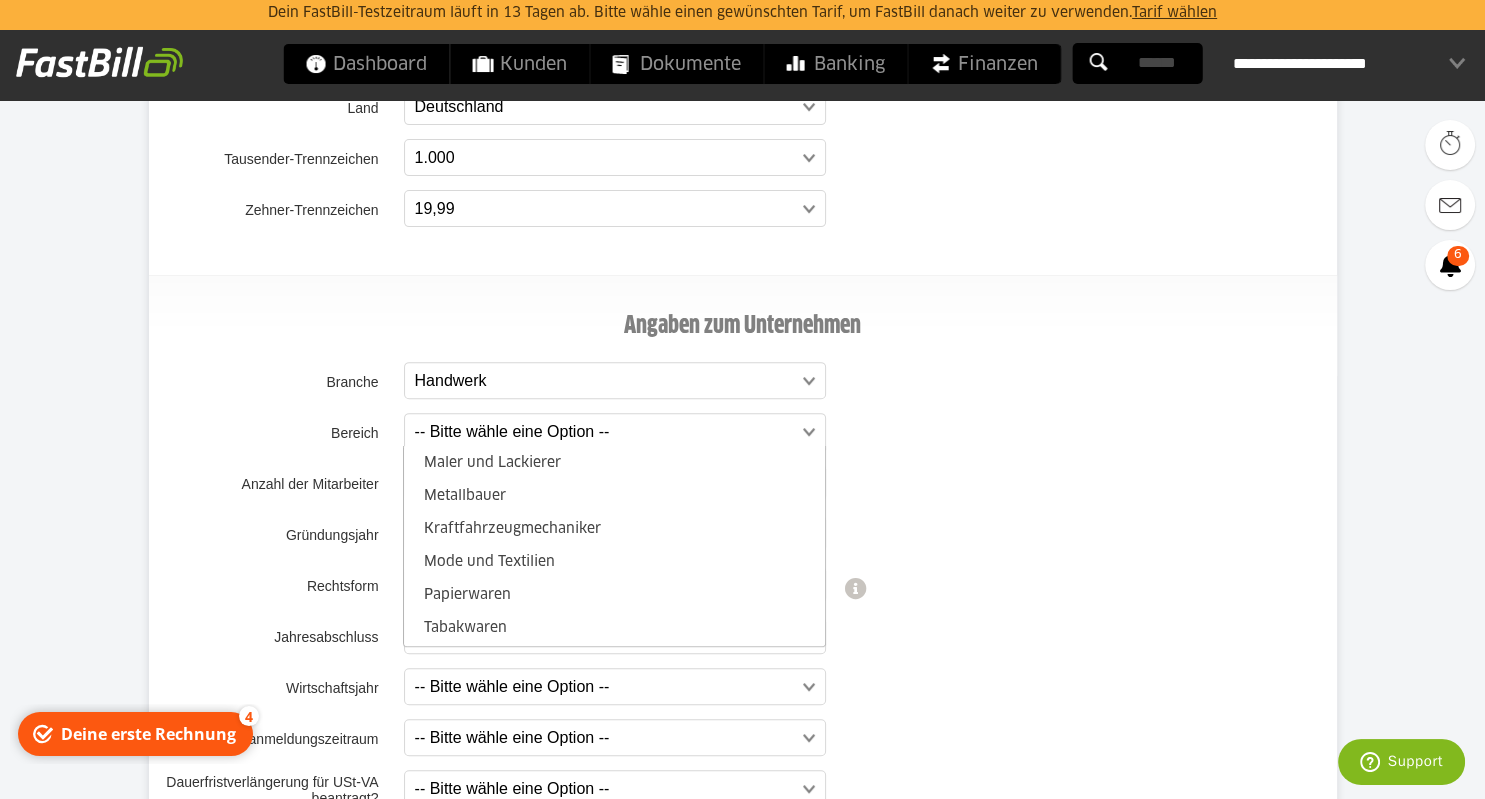 click on "**********" at bounding box center (743, 738) 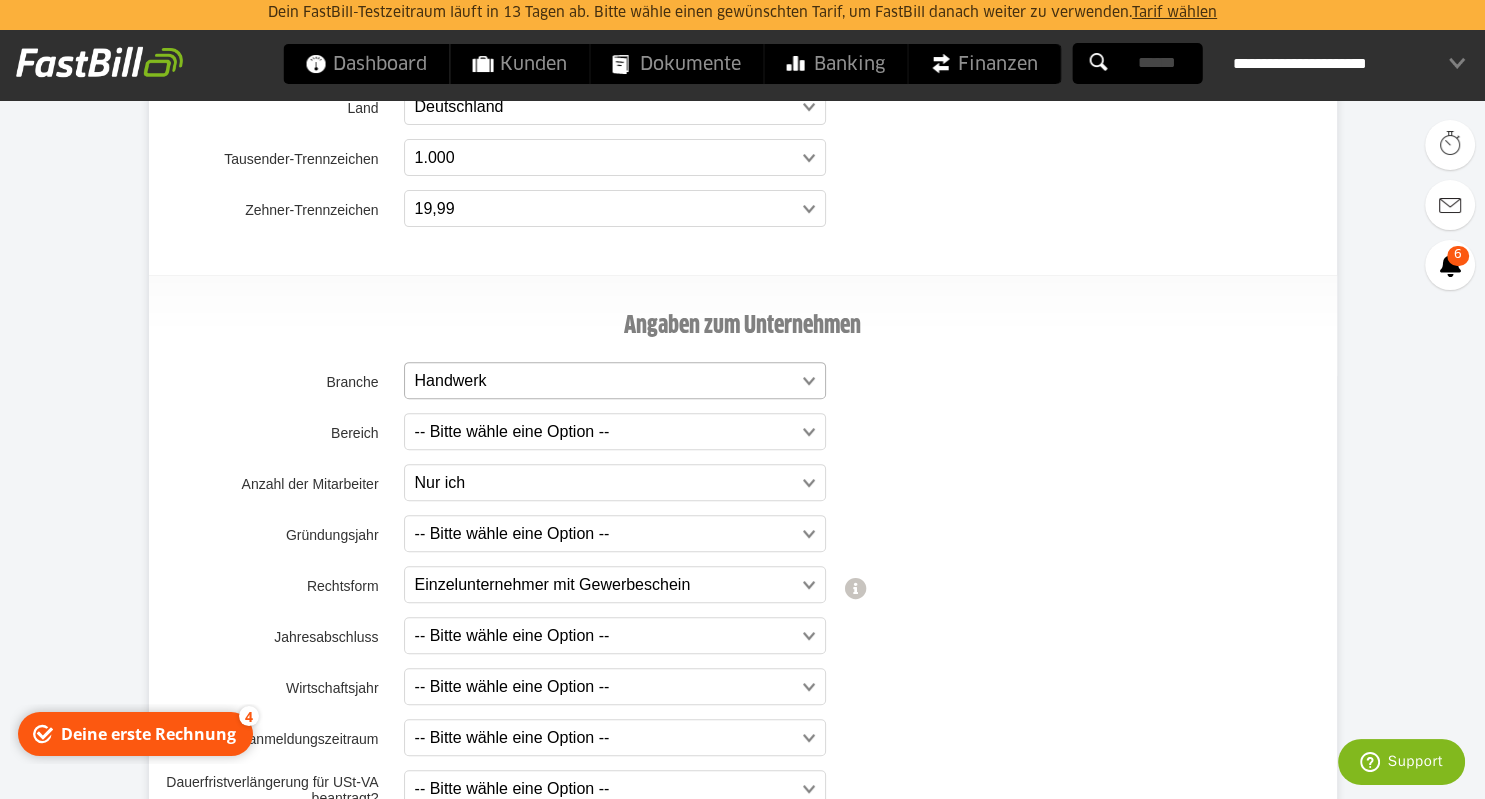click at bounding box center [605, 381] 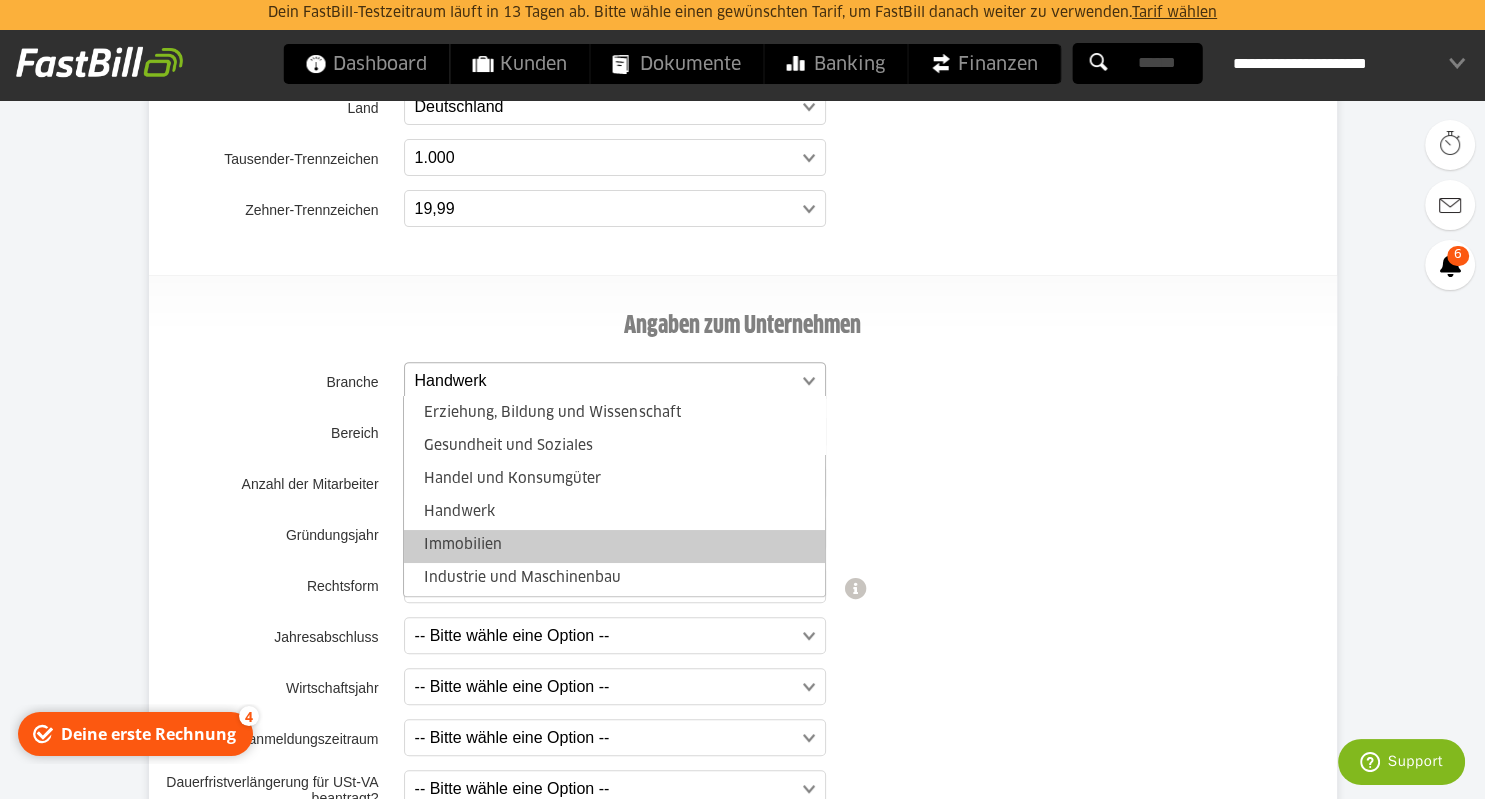 click on "Immobilien" at bounding box center [614, 546] 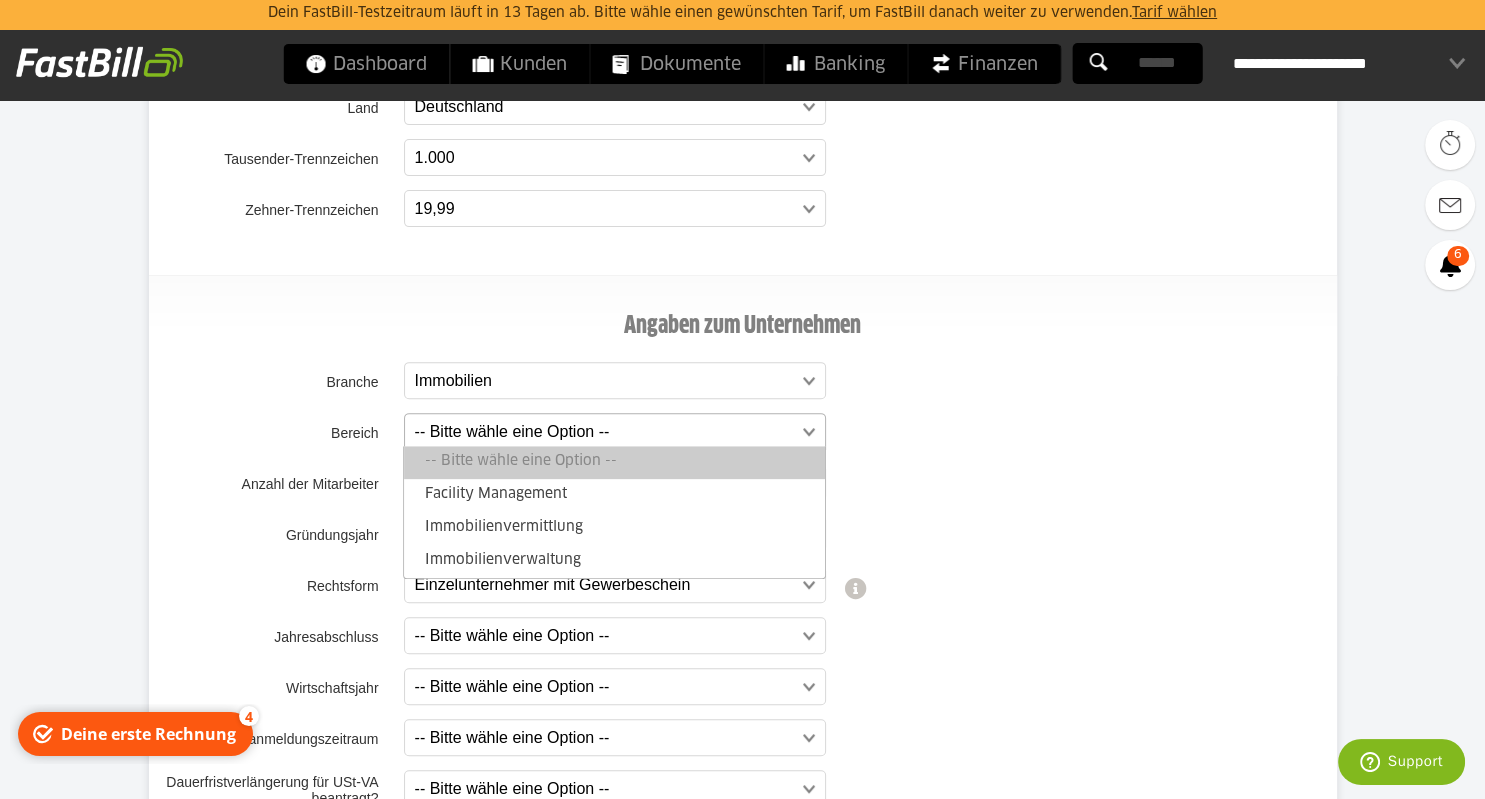 click at bounding box center [605, 432] 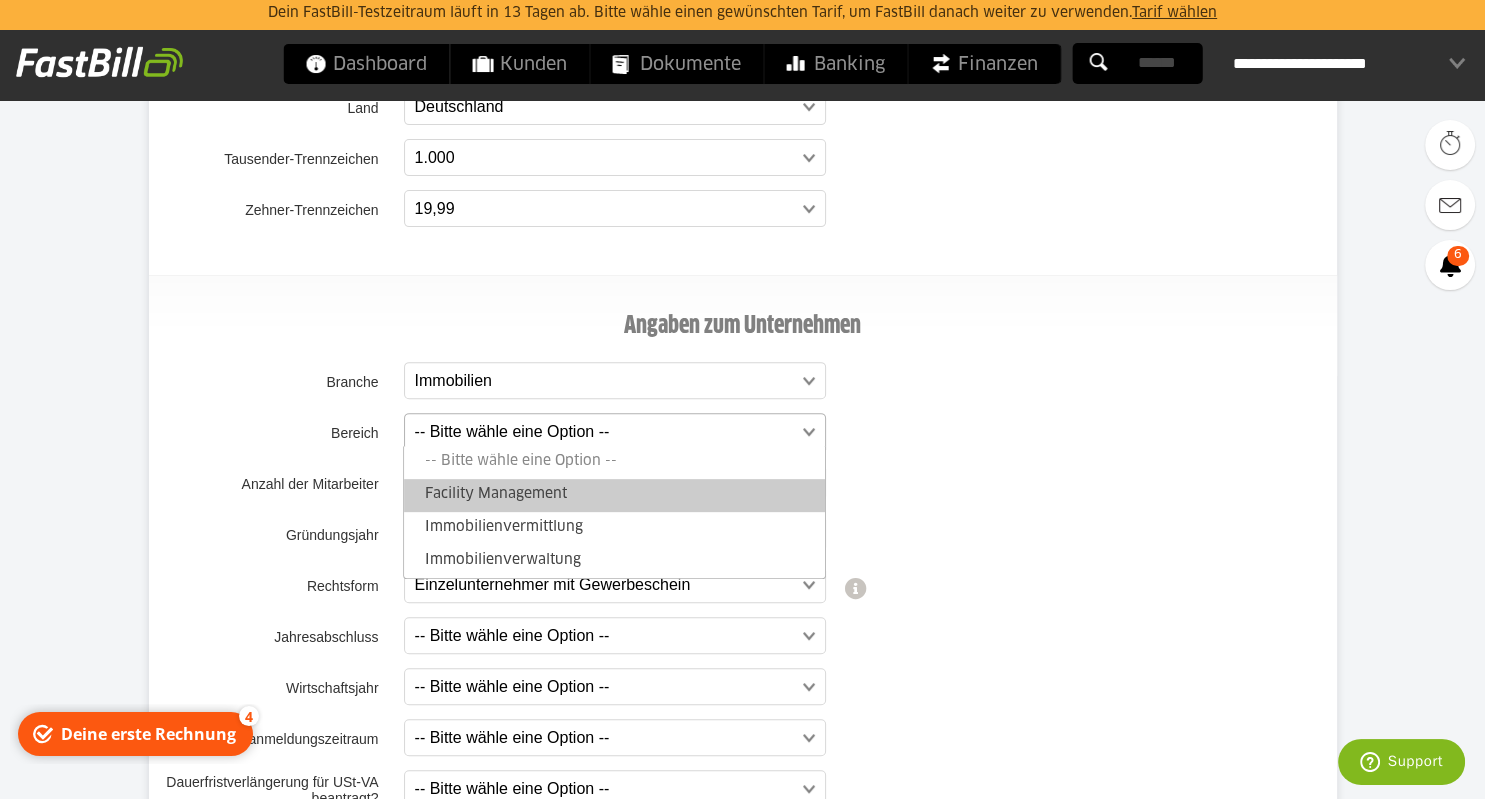 click on "Facility Management" at bounding box center [614, 495] 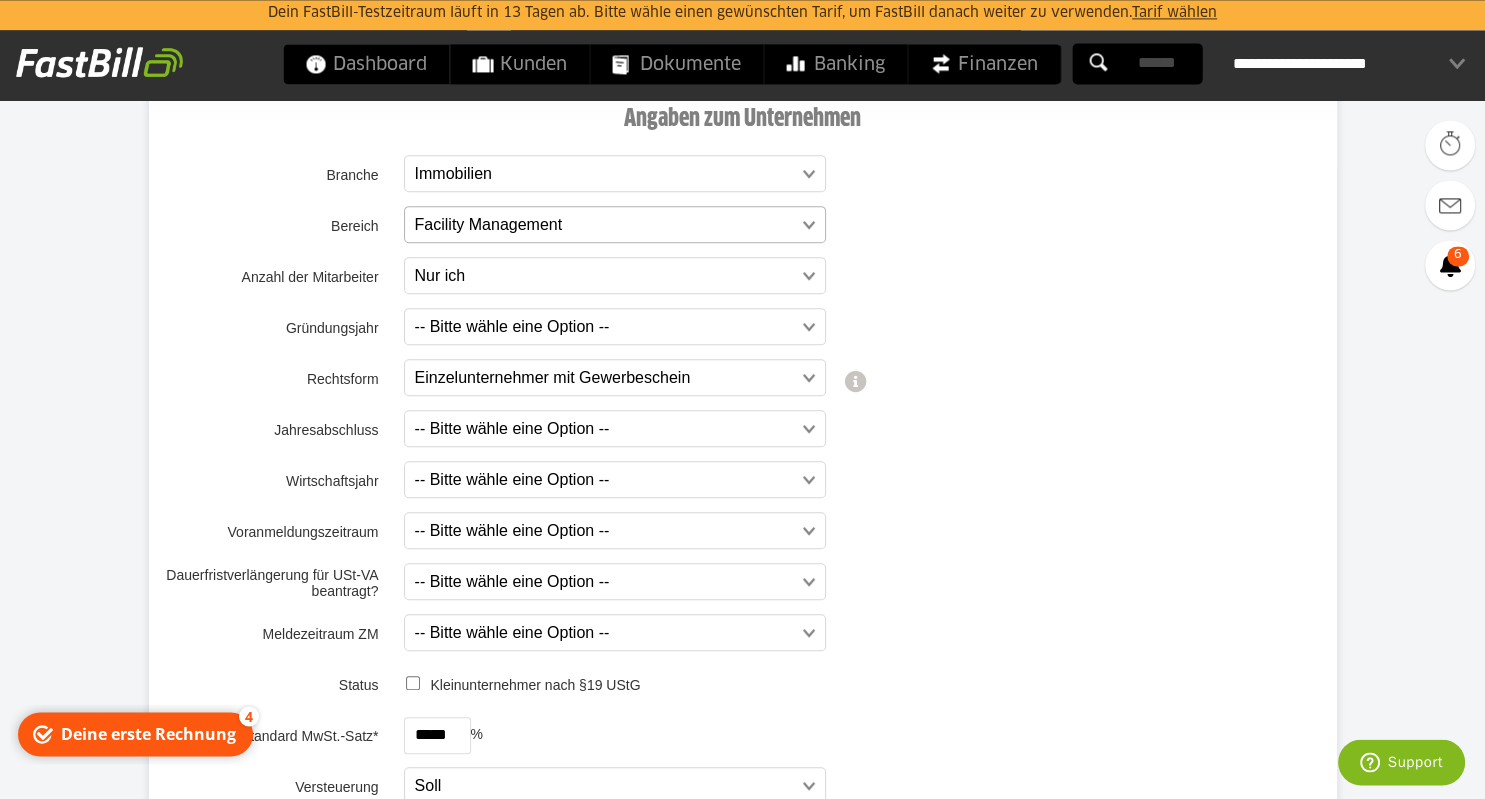 scroll, scrollTop: 844, scrollLeft: 0, axis: vertical 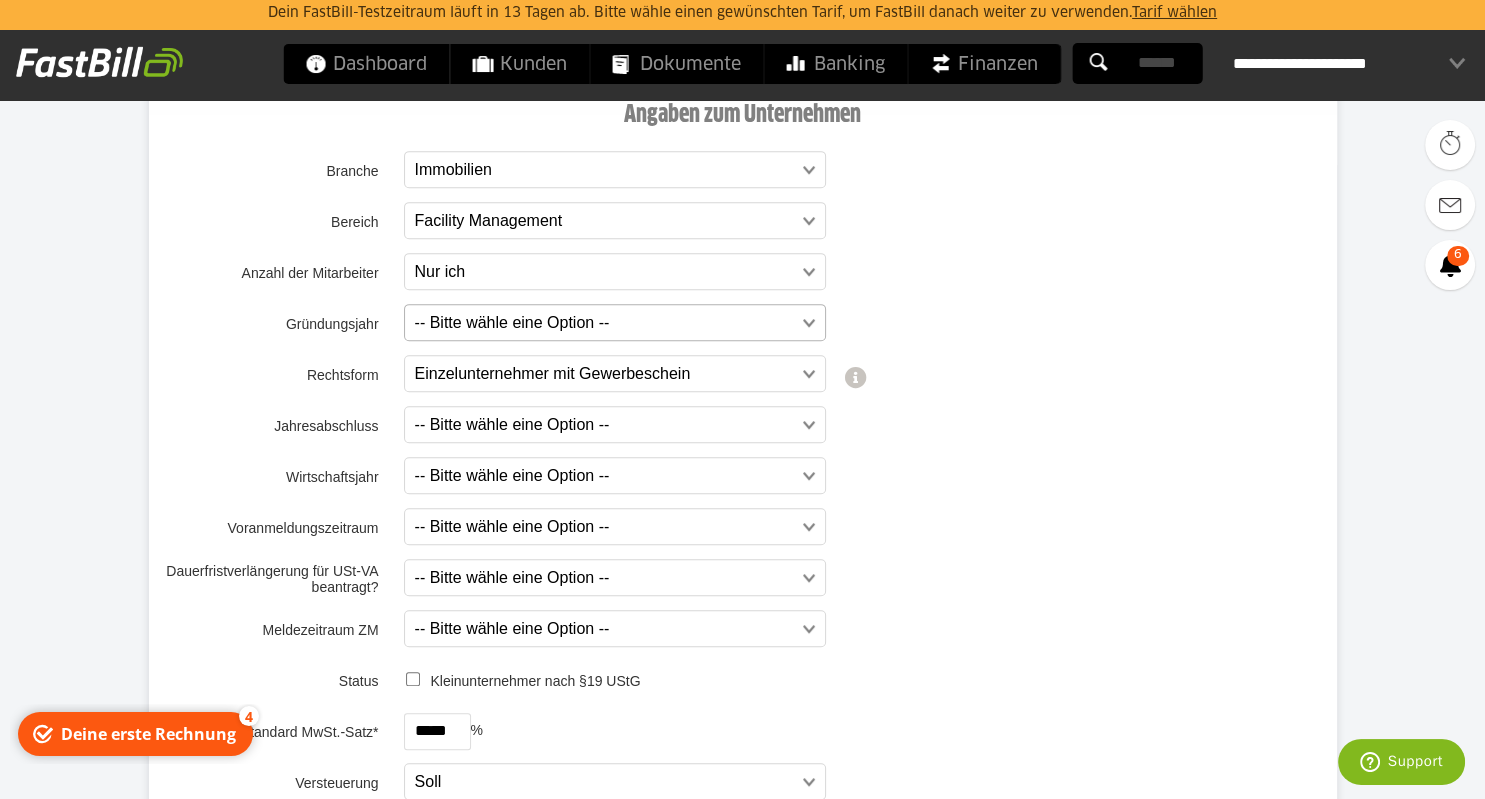click at bounding box center [605, 323] 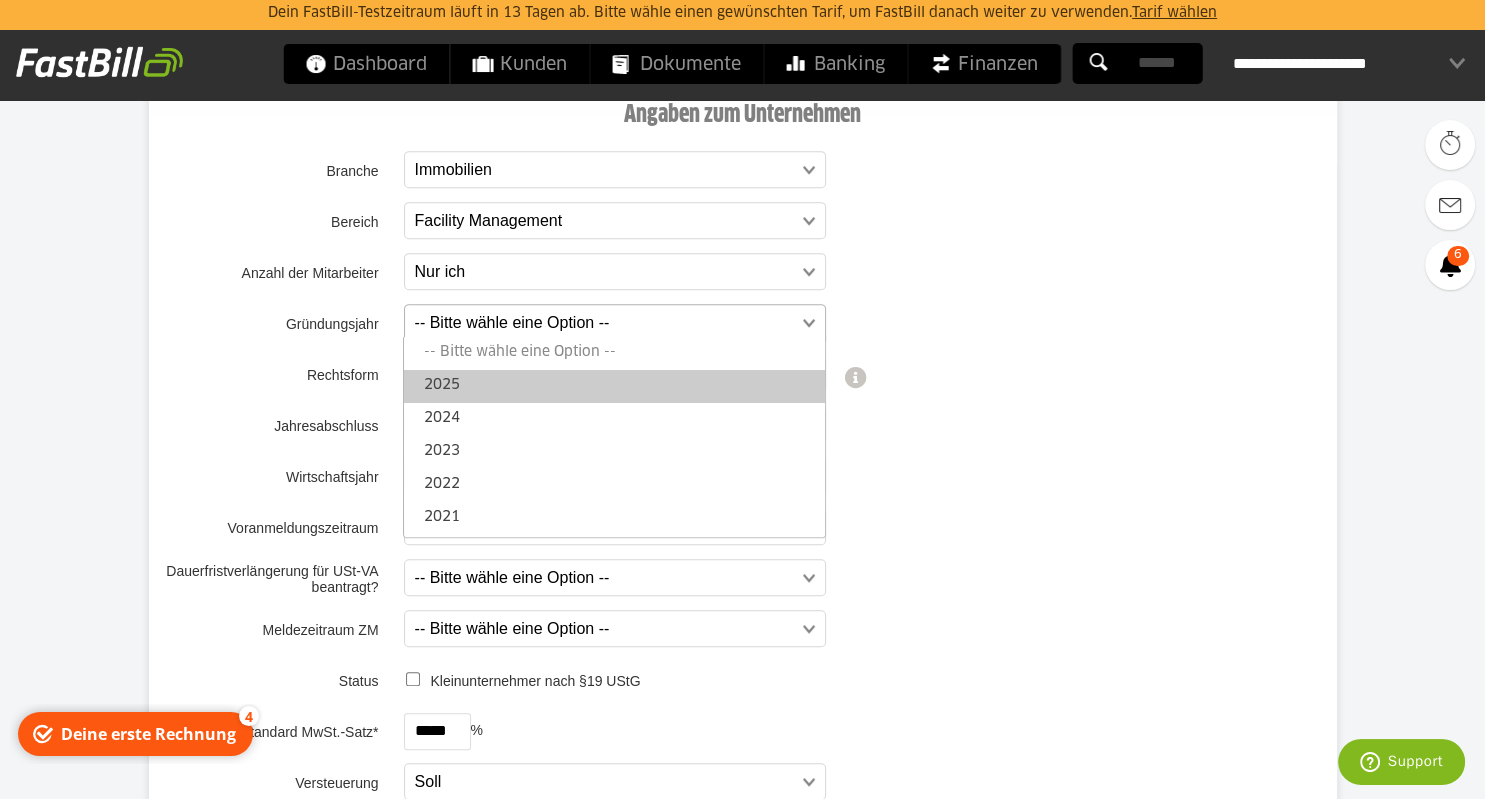 click on "2025" at bounding box center (614, 386) 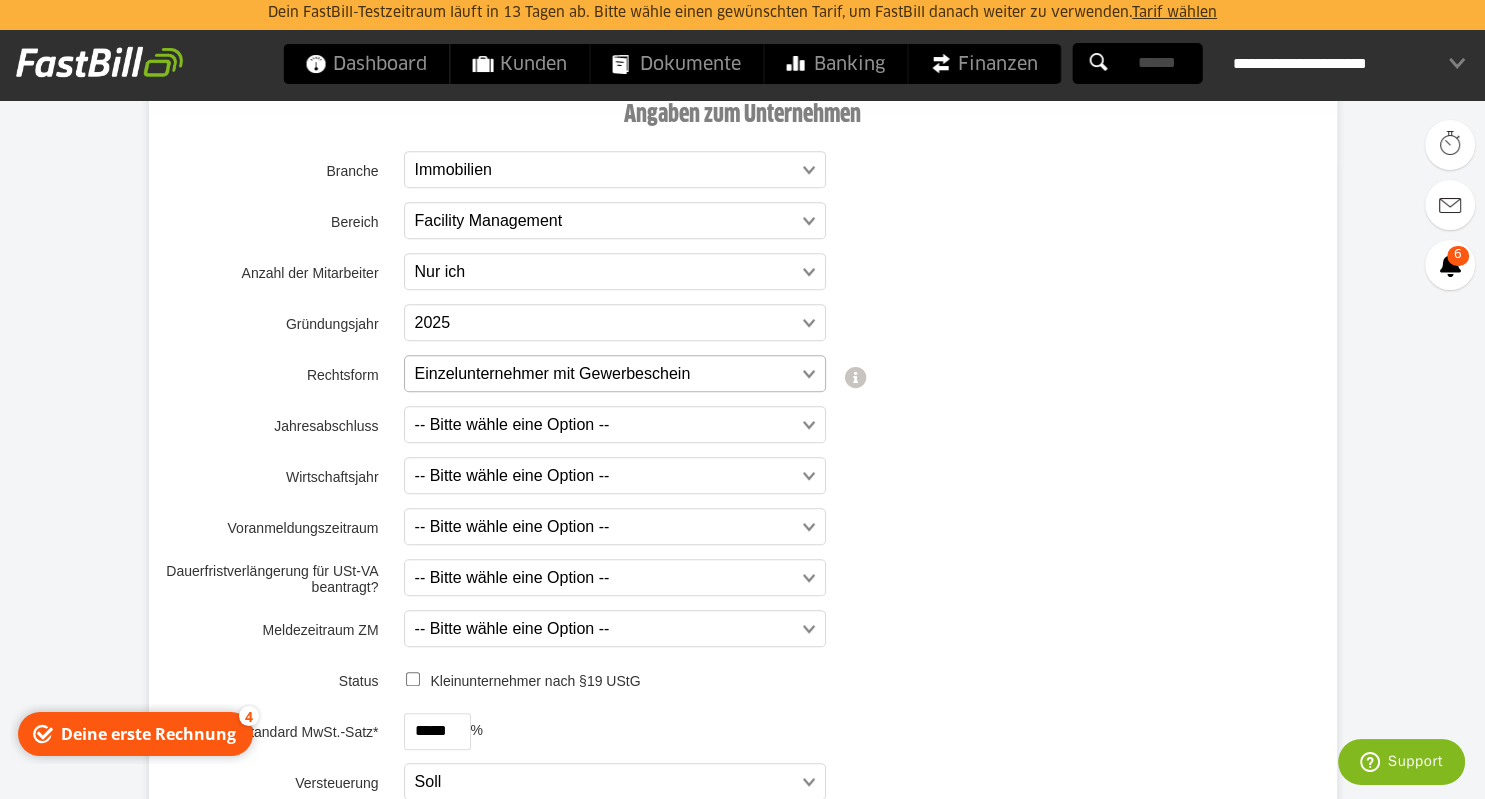click at bounding box center (605, 374) 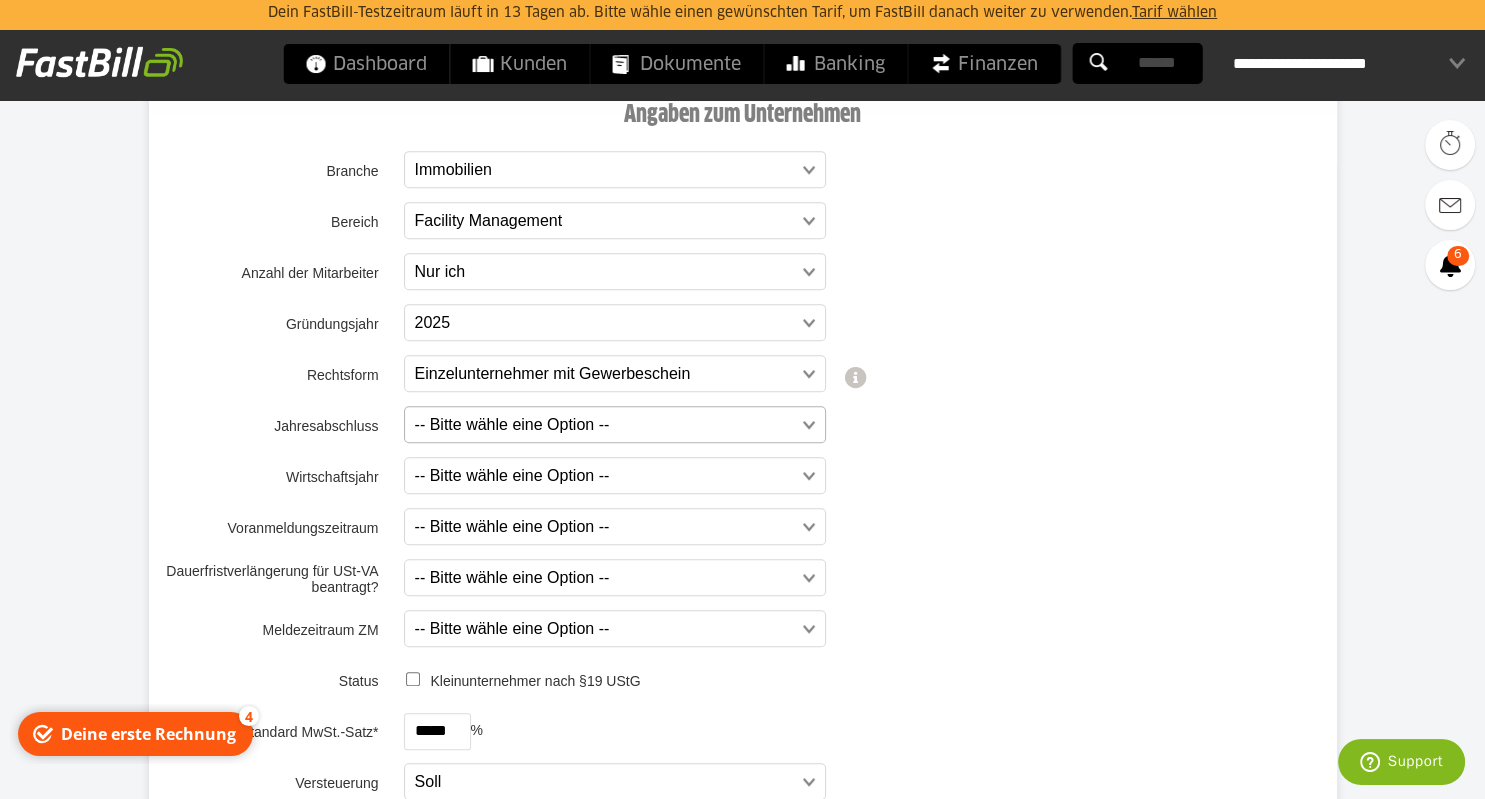 click at bounding box center [605, 425] 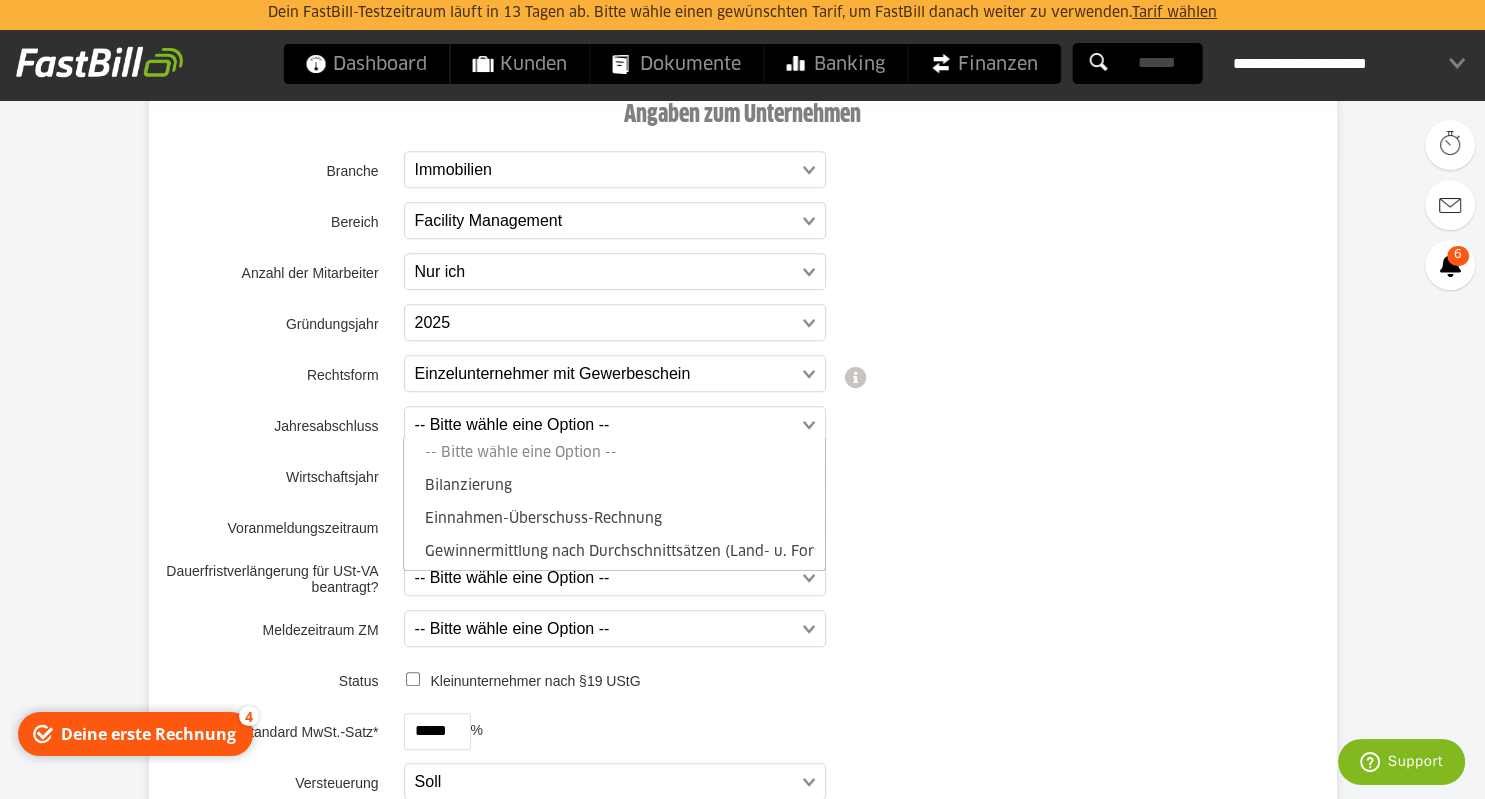 click on "**********" at bounding box center [743, 527] 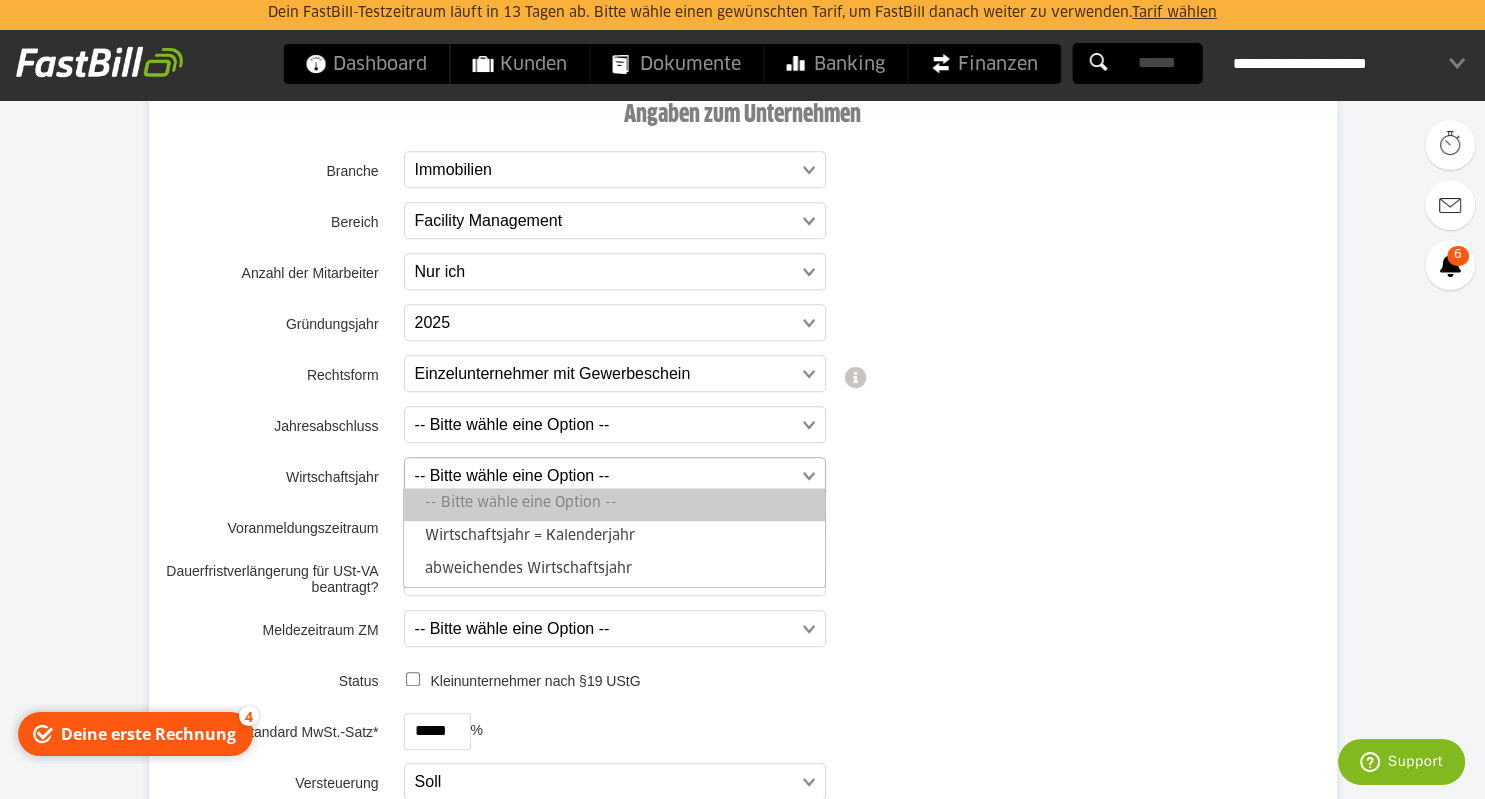 click at bounding box center (605, 476) 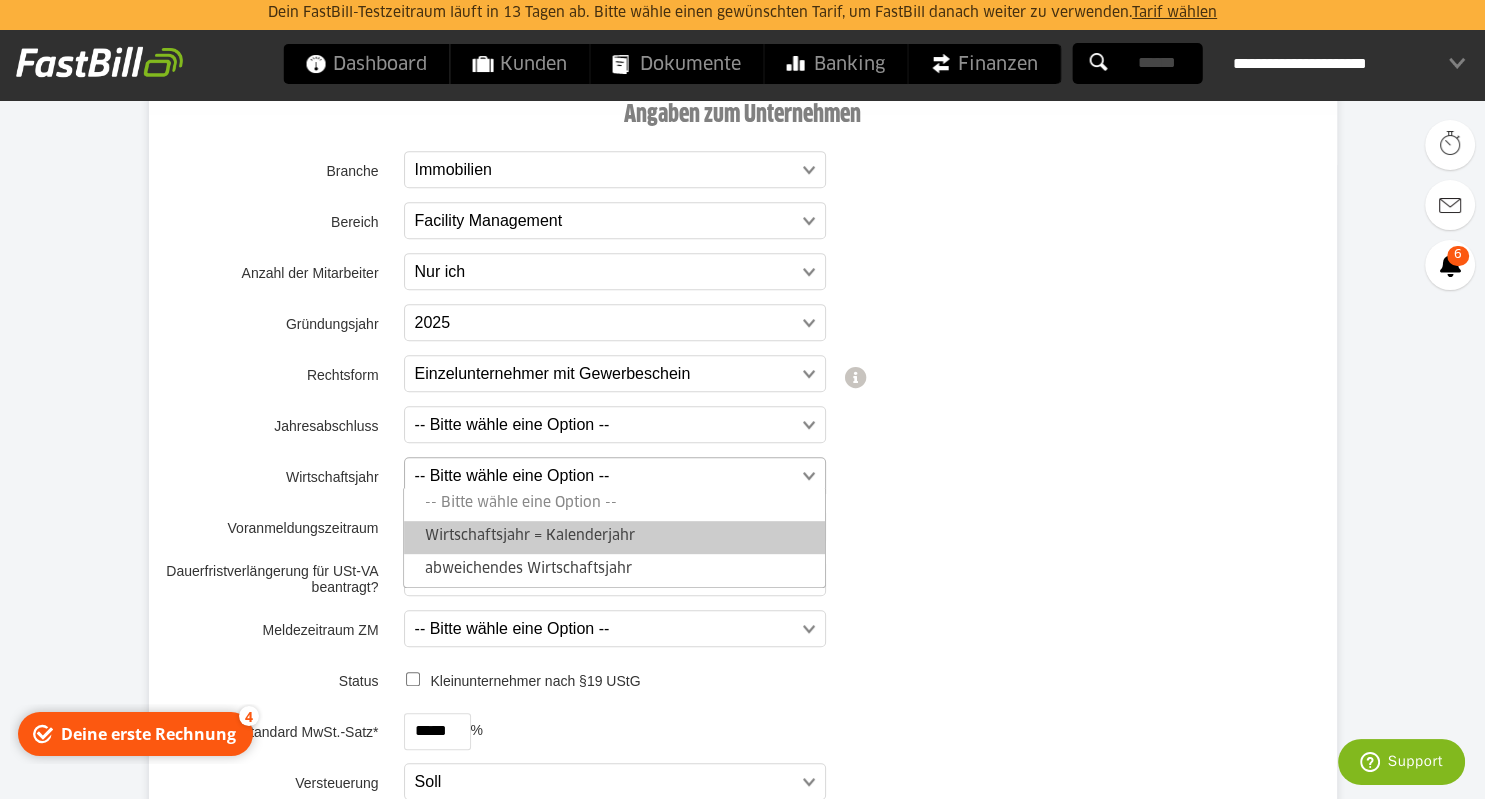 click on "Wirtschaftsjahr = Kalenderjahr" at bounding box center [614, 537] 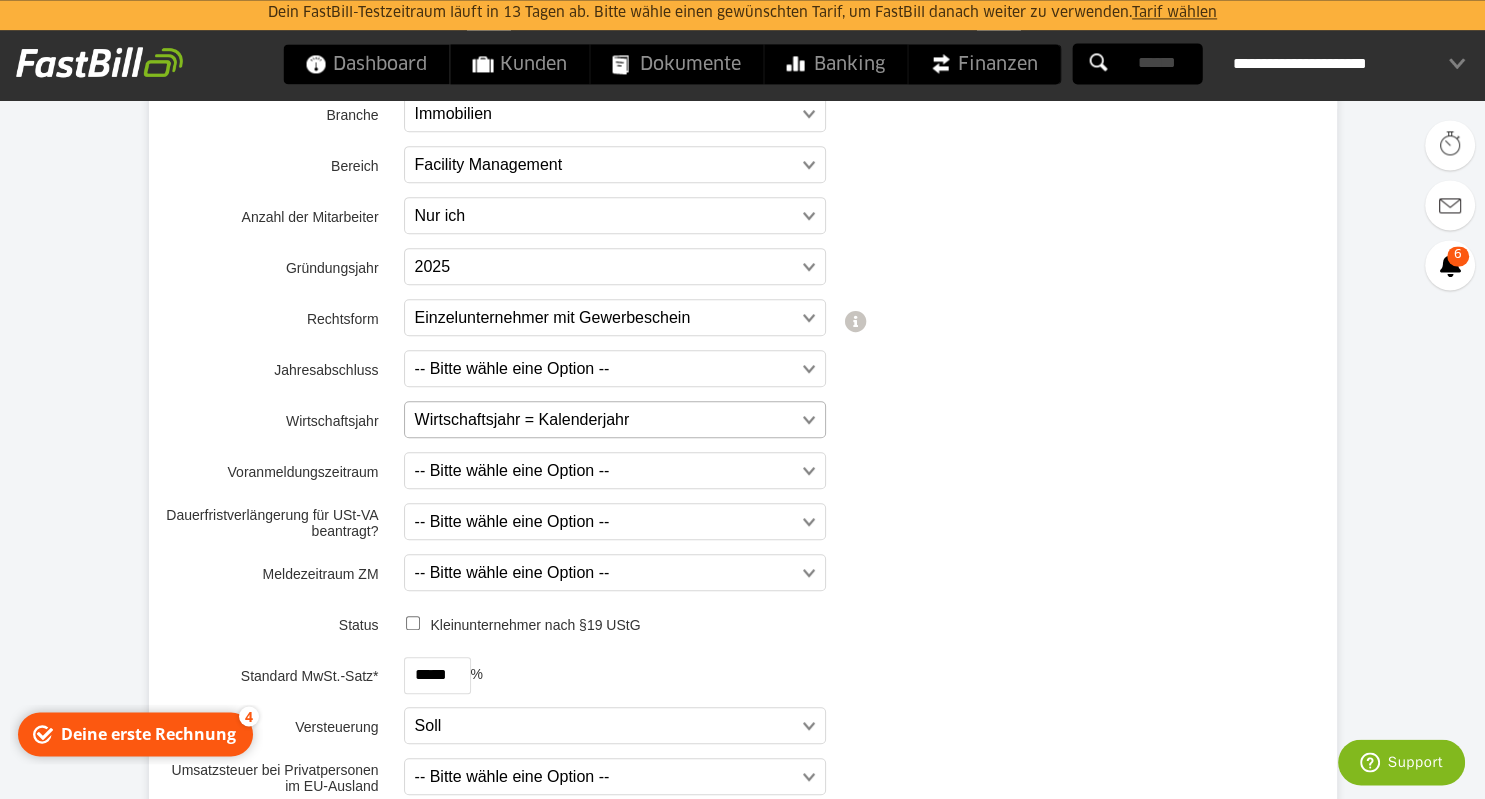 scroll, scrollTop: 950, scrollLeft: 0, axis: vertical 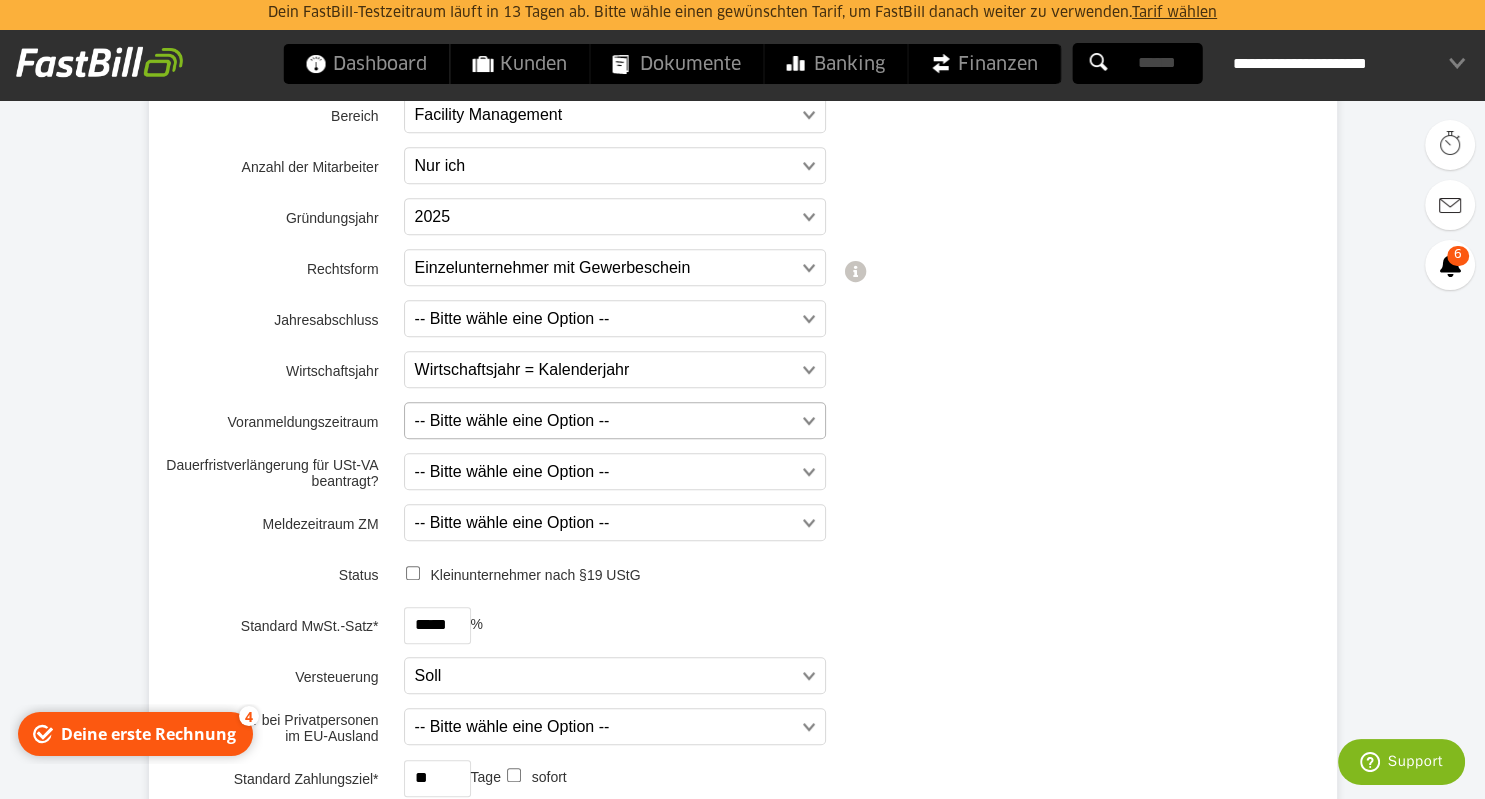 click at bounding box center [605, 421] 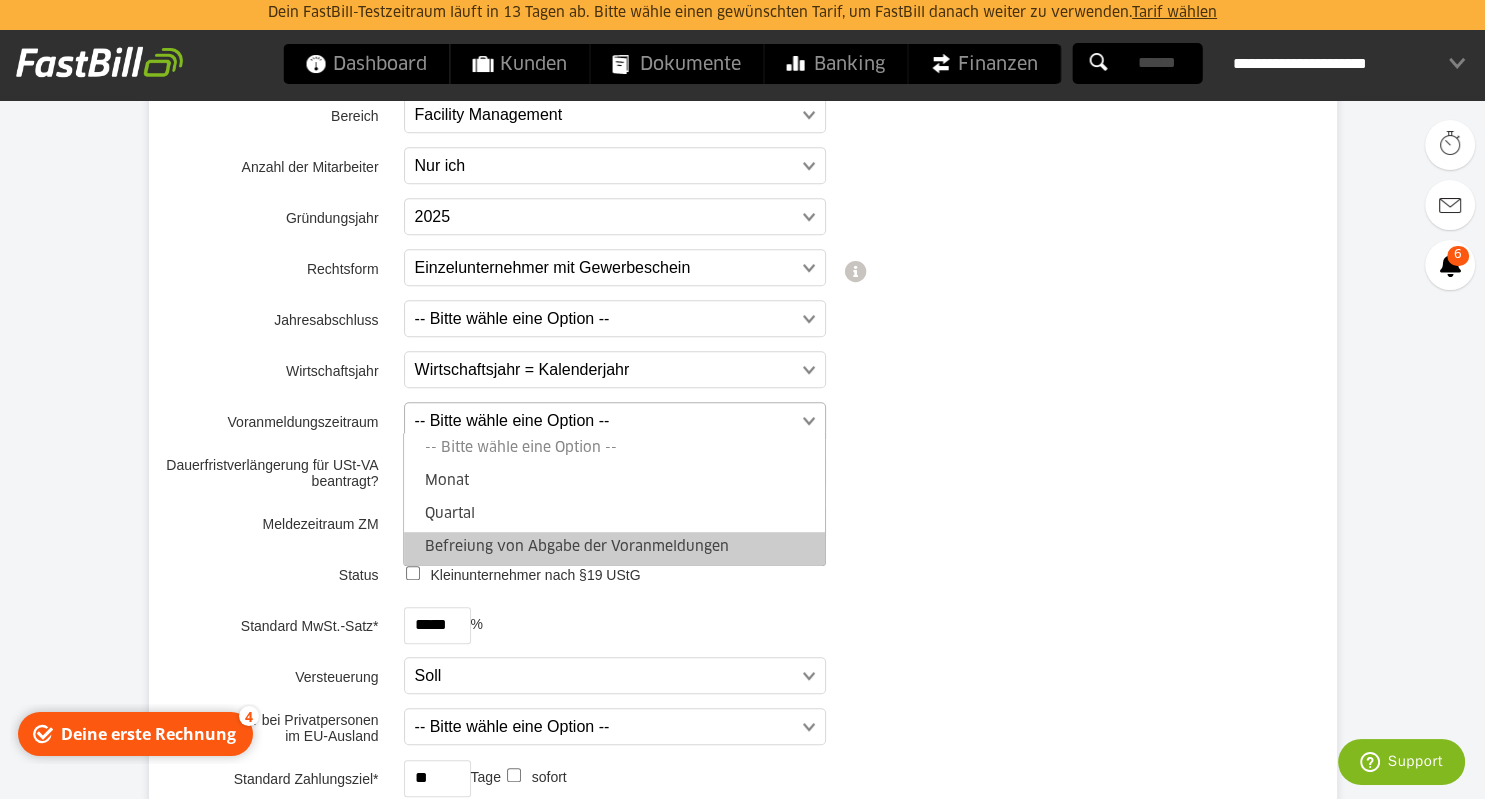 click on "Befreiung von Abgabe der Voranmeldungen" at bounding box center [614, 548] 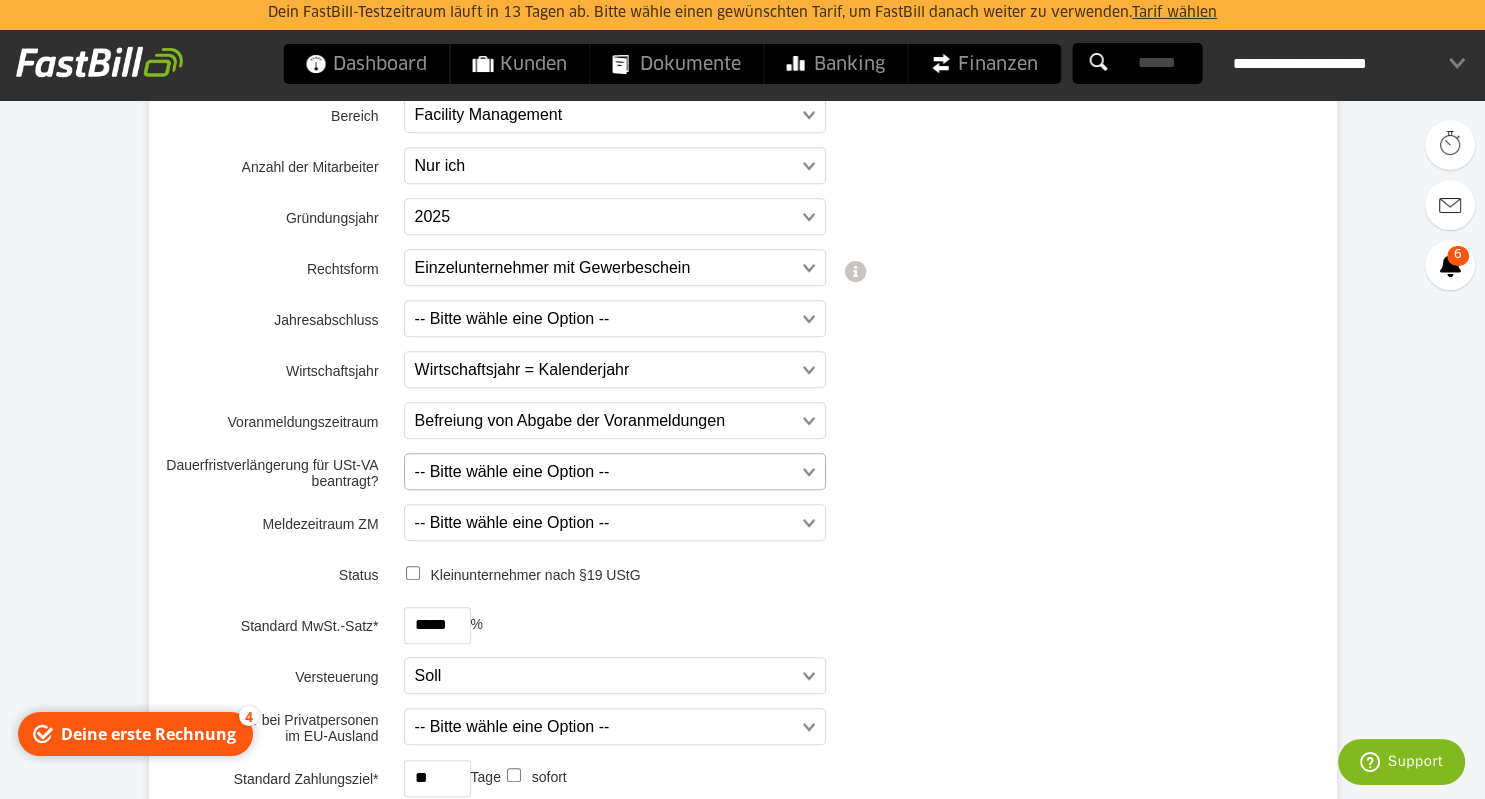 click at bounding box center [605, 472] 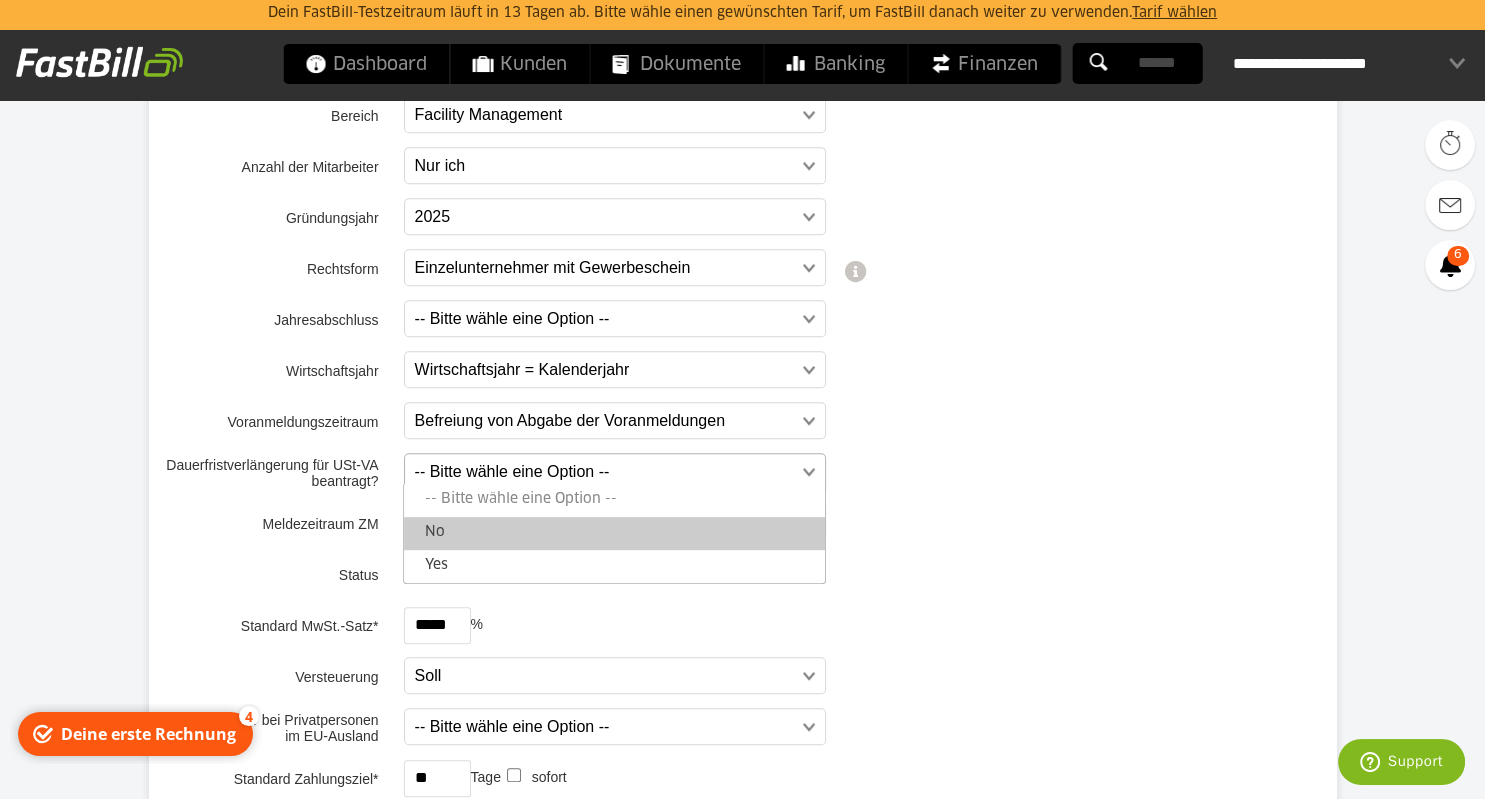 click on "No" at bounding box center (614, 533) 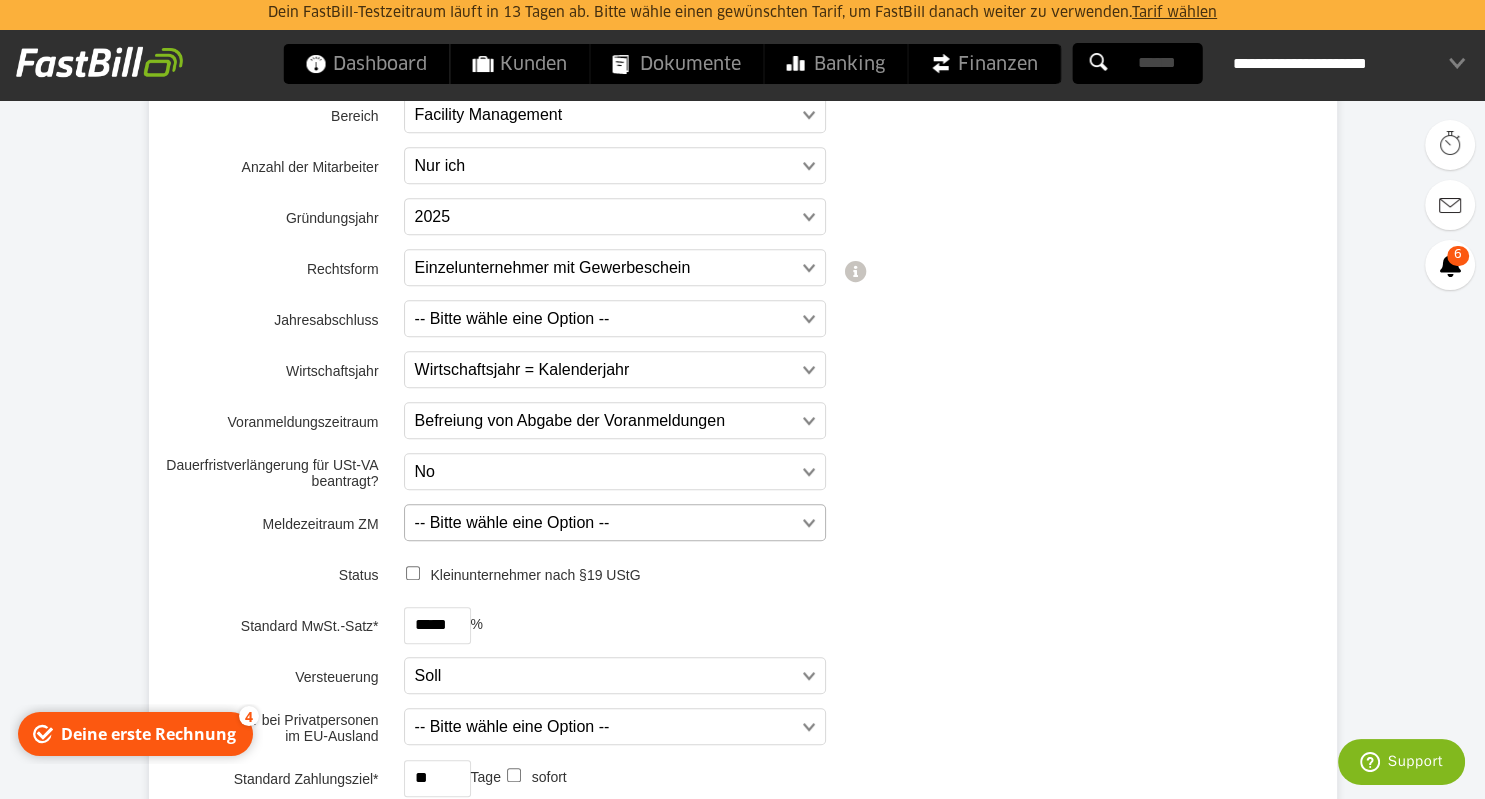 click at bounding box center [605, 523] 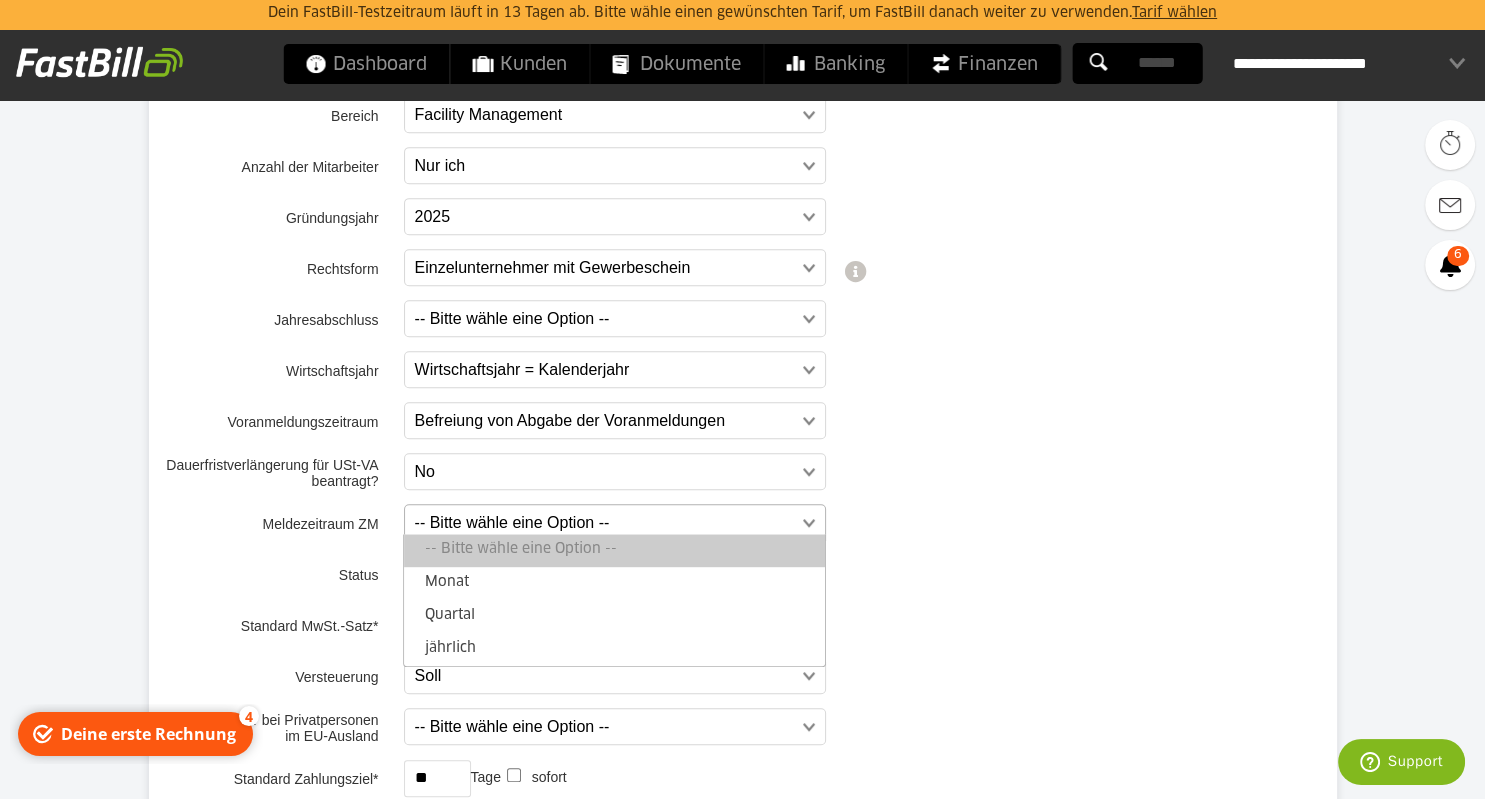 click at bounding box center (605, 523) 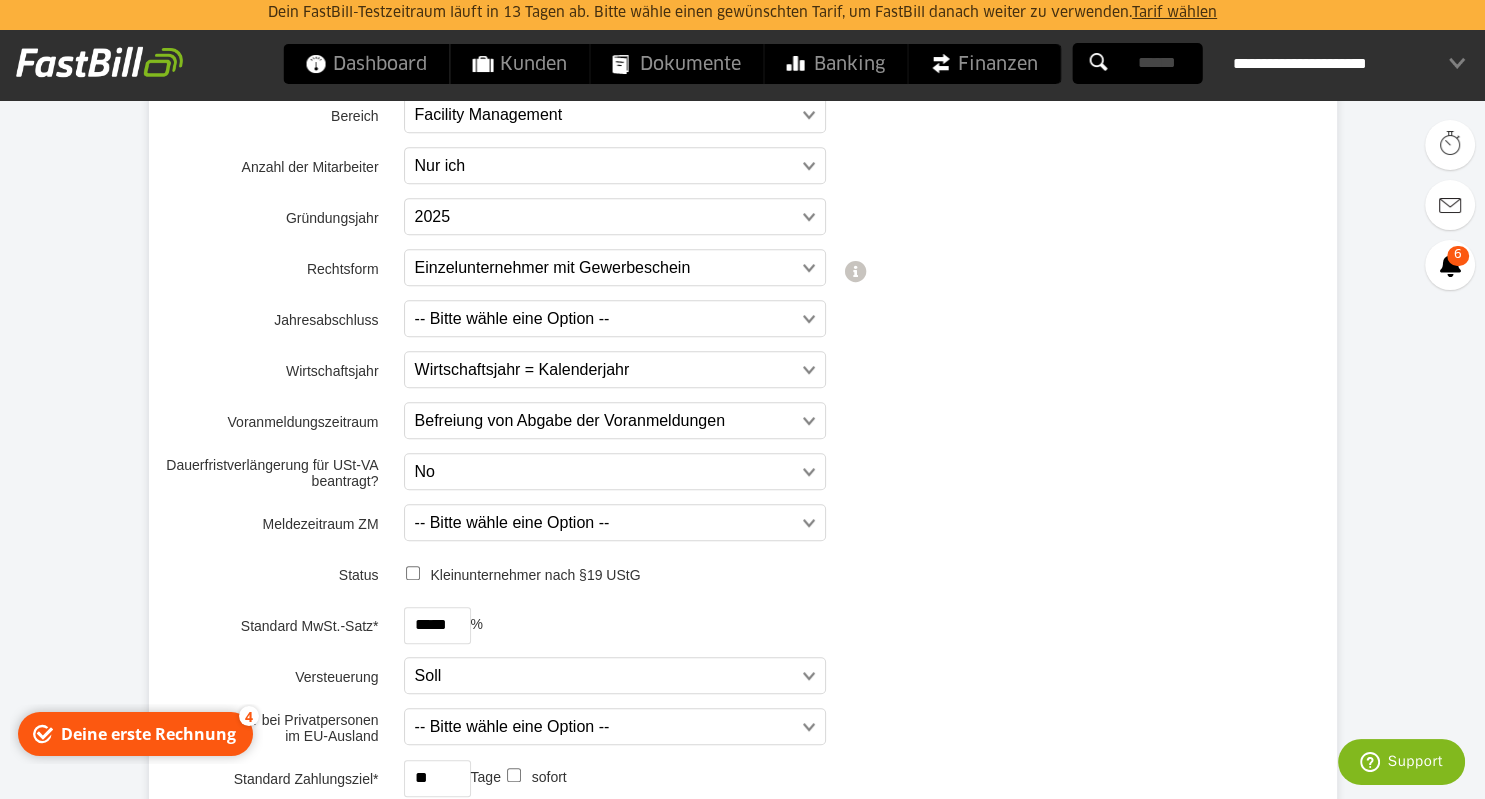 click on "**********" at bounding box center [743, 421] 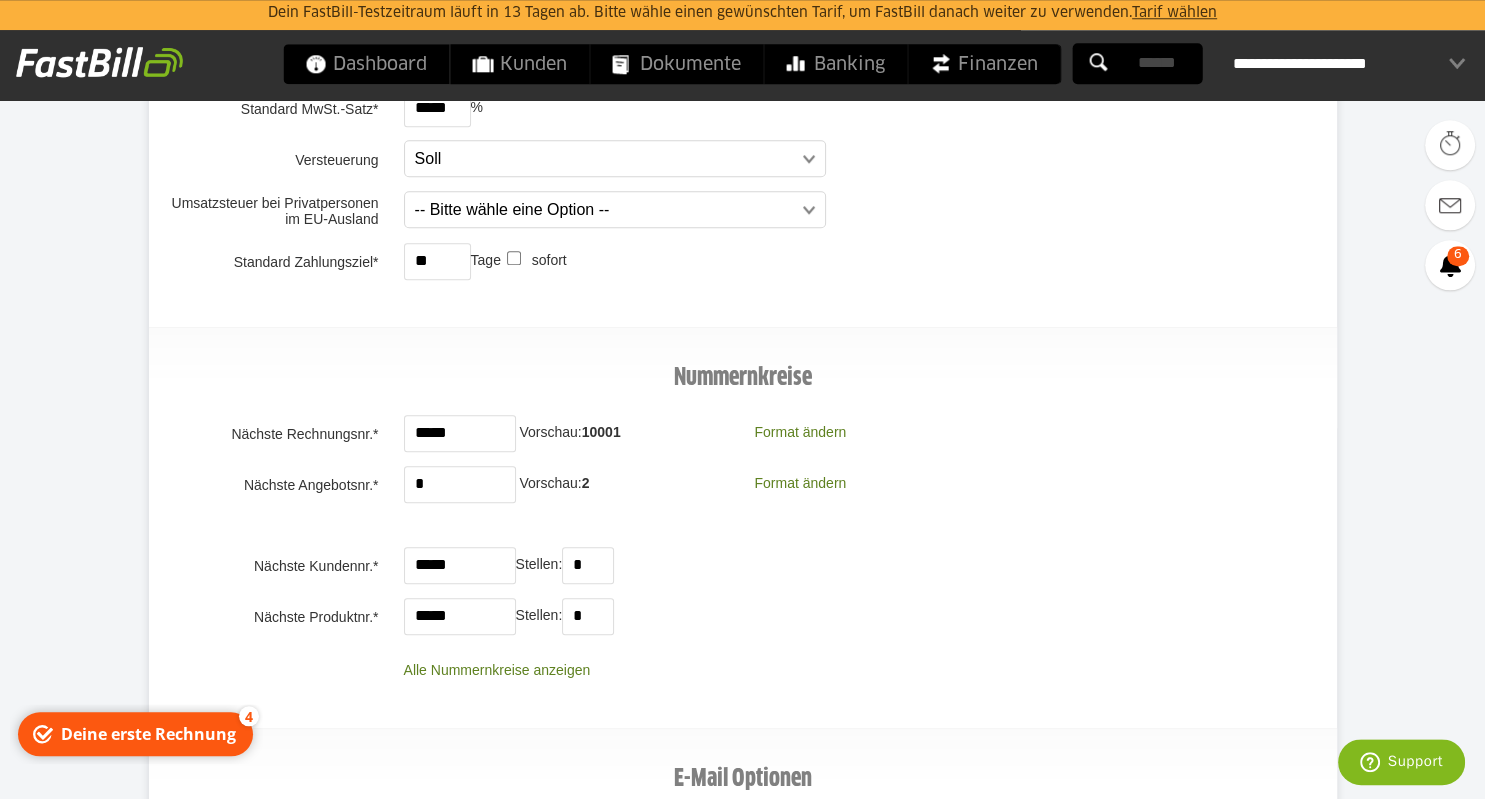 scroll, scrollTop: 1478, scrollLeft: 0, axis: vertical 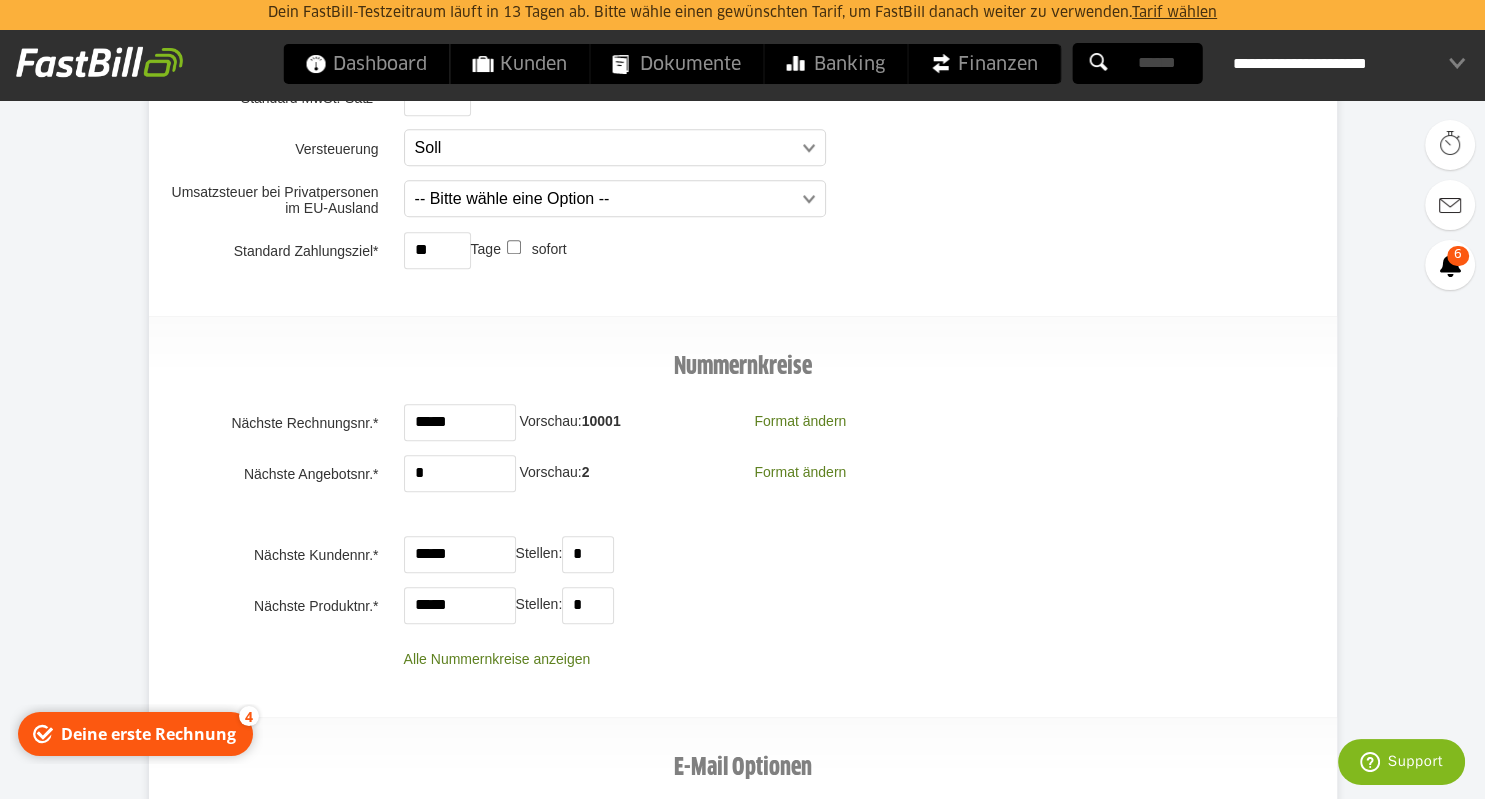 click on "*****" at bounding box center [460, 422] 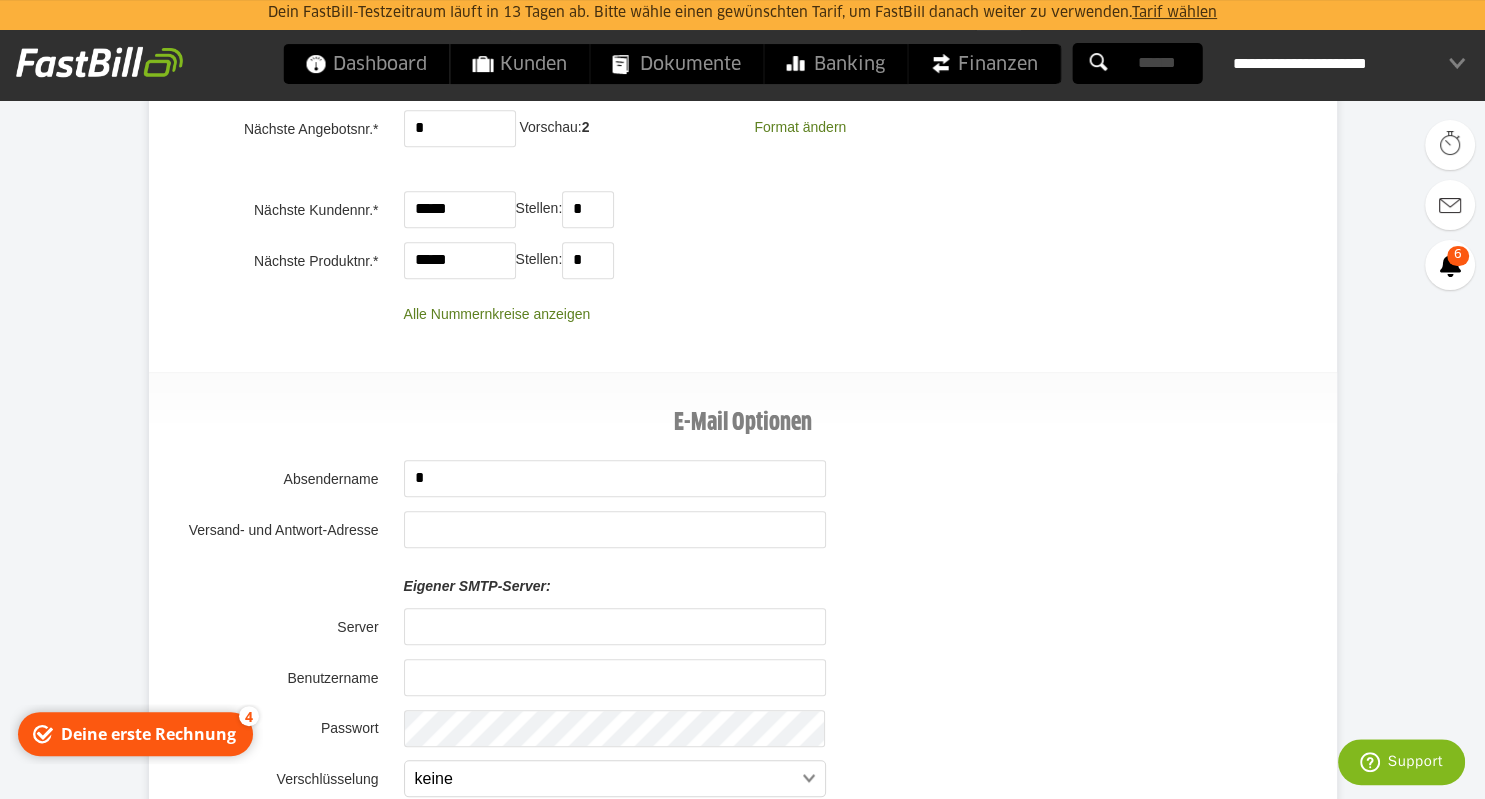 scroll, scrollTop: 1900, scrollLeft: 0, axis: vertical 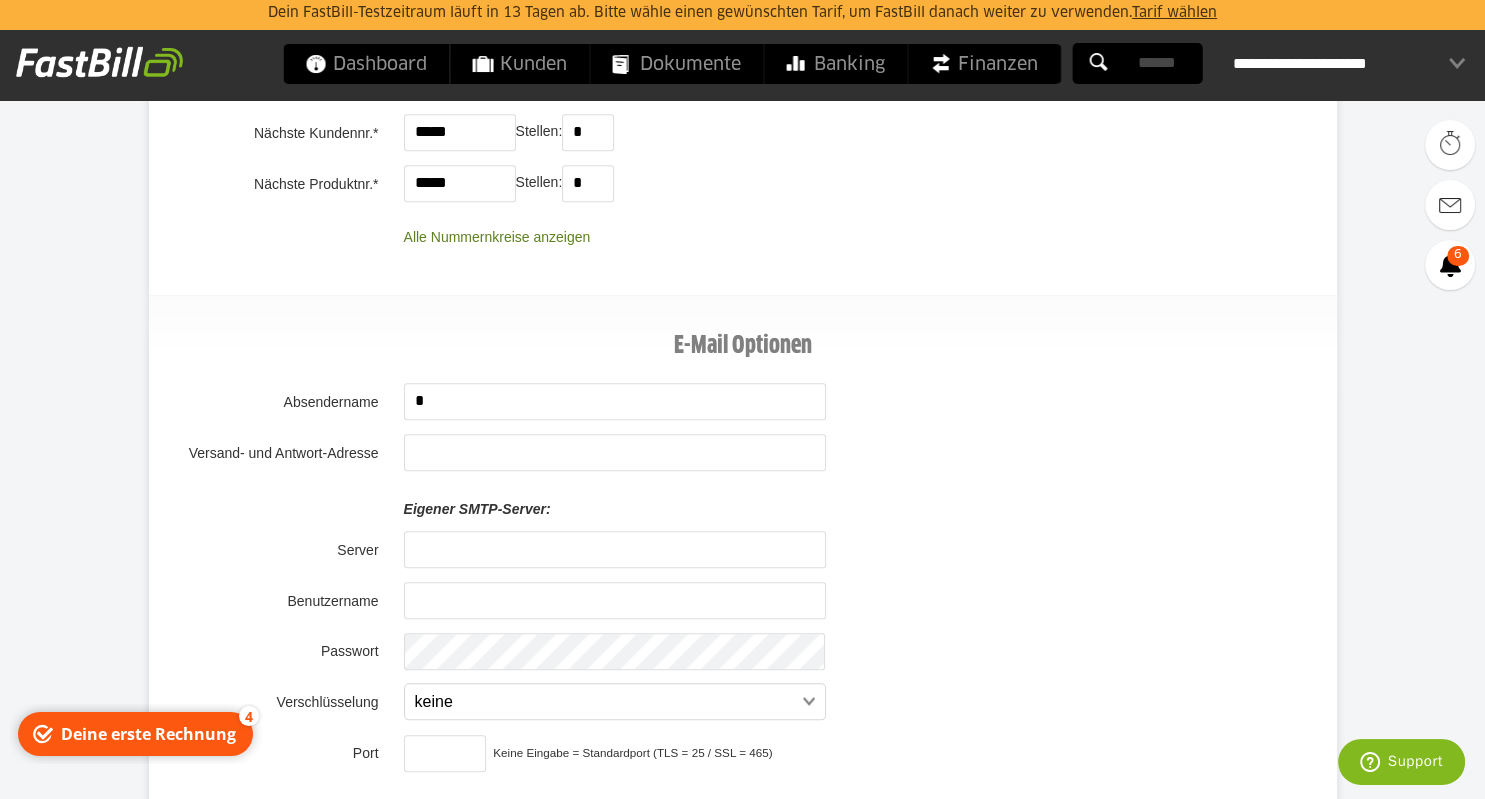 click at bounding box center [615, 401] 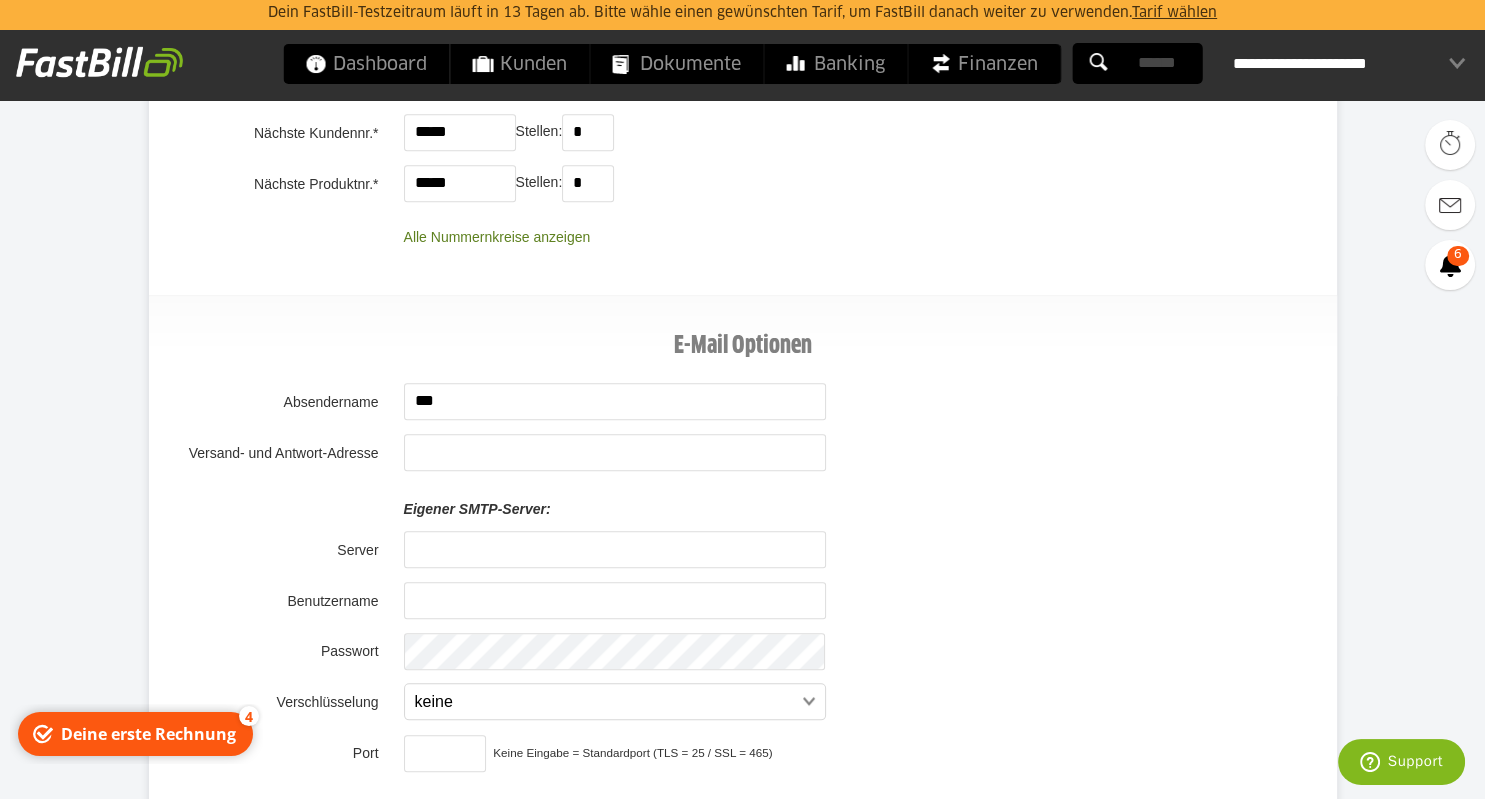 type on "*" 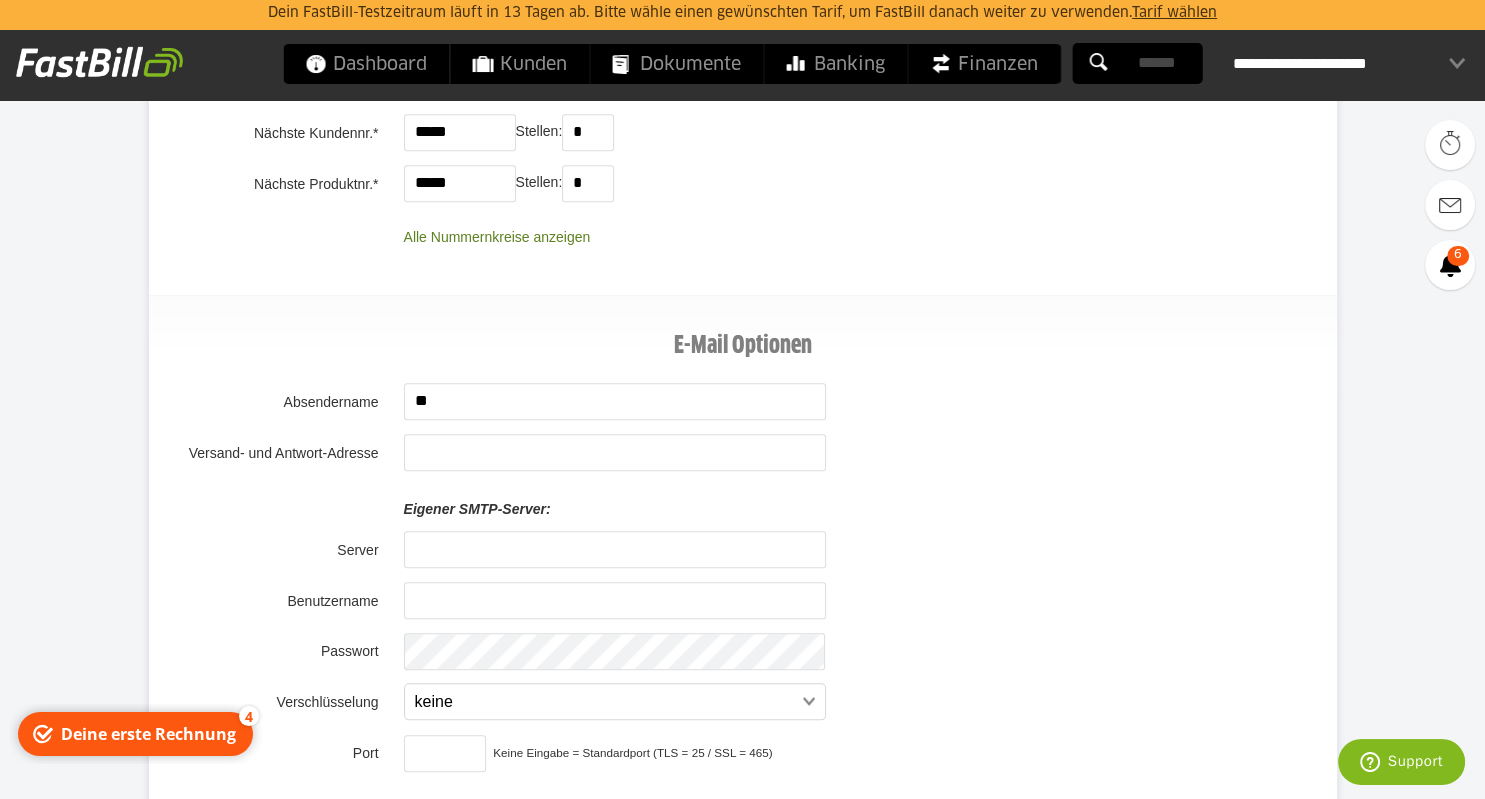 type 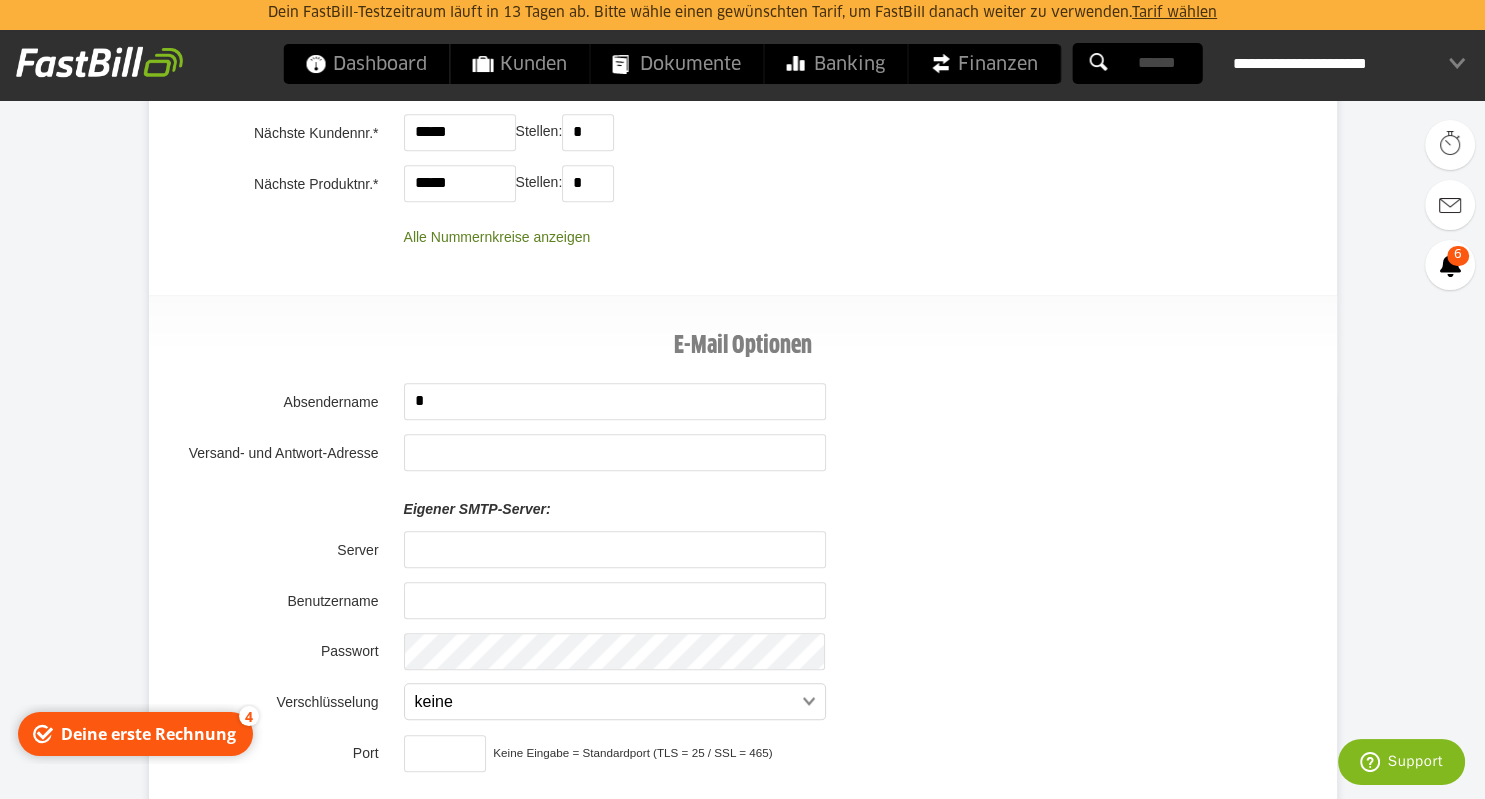 click at bounding box center [868, 549] 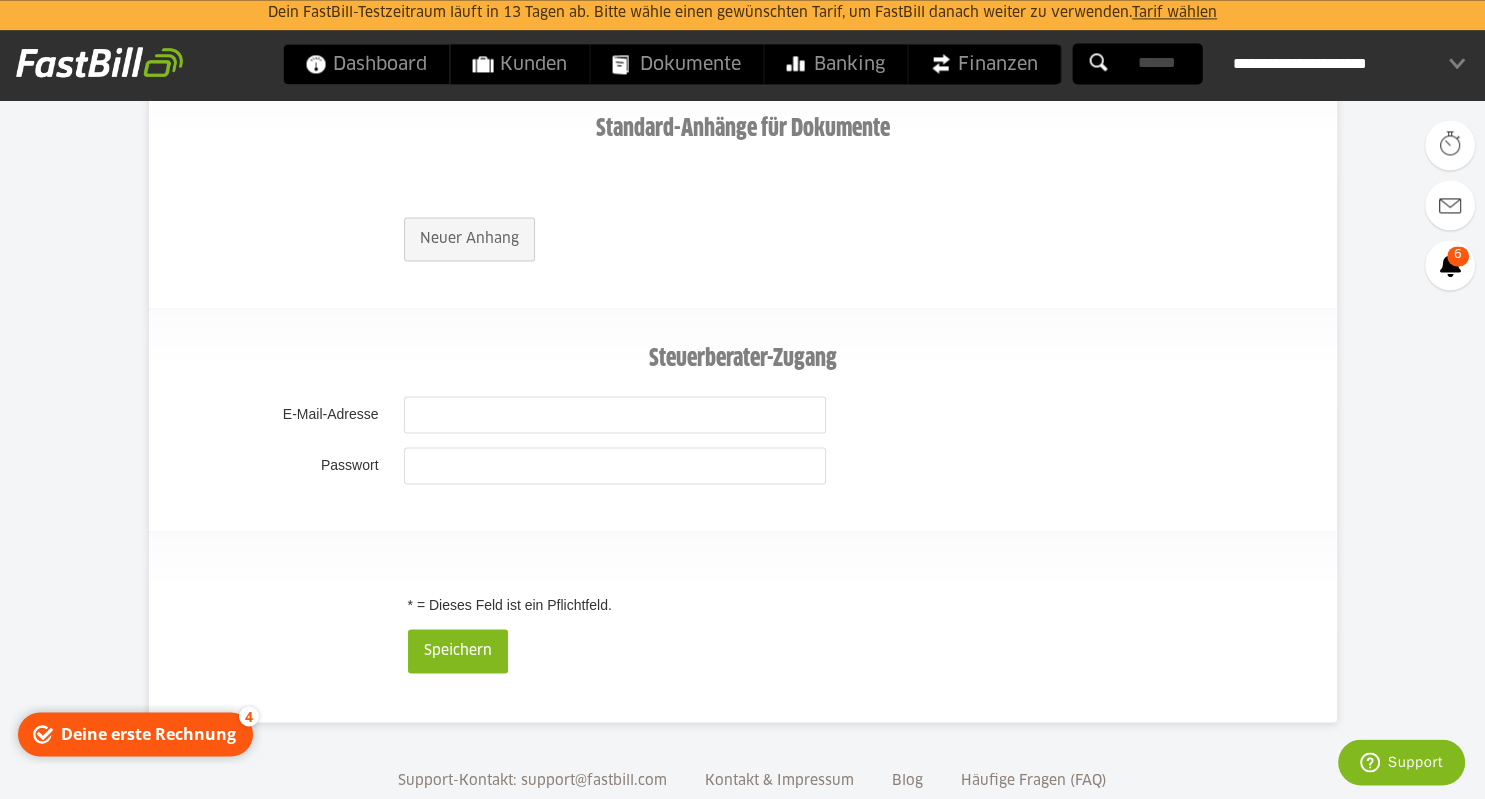 scroll, scrollTop: 2681, scrollLeft: 0, axis: vertical 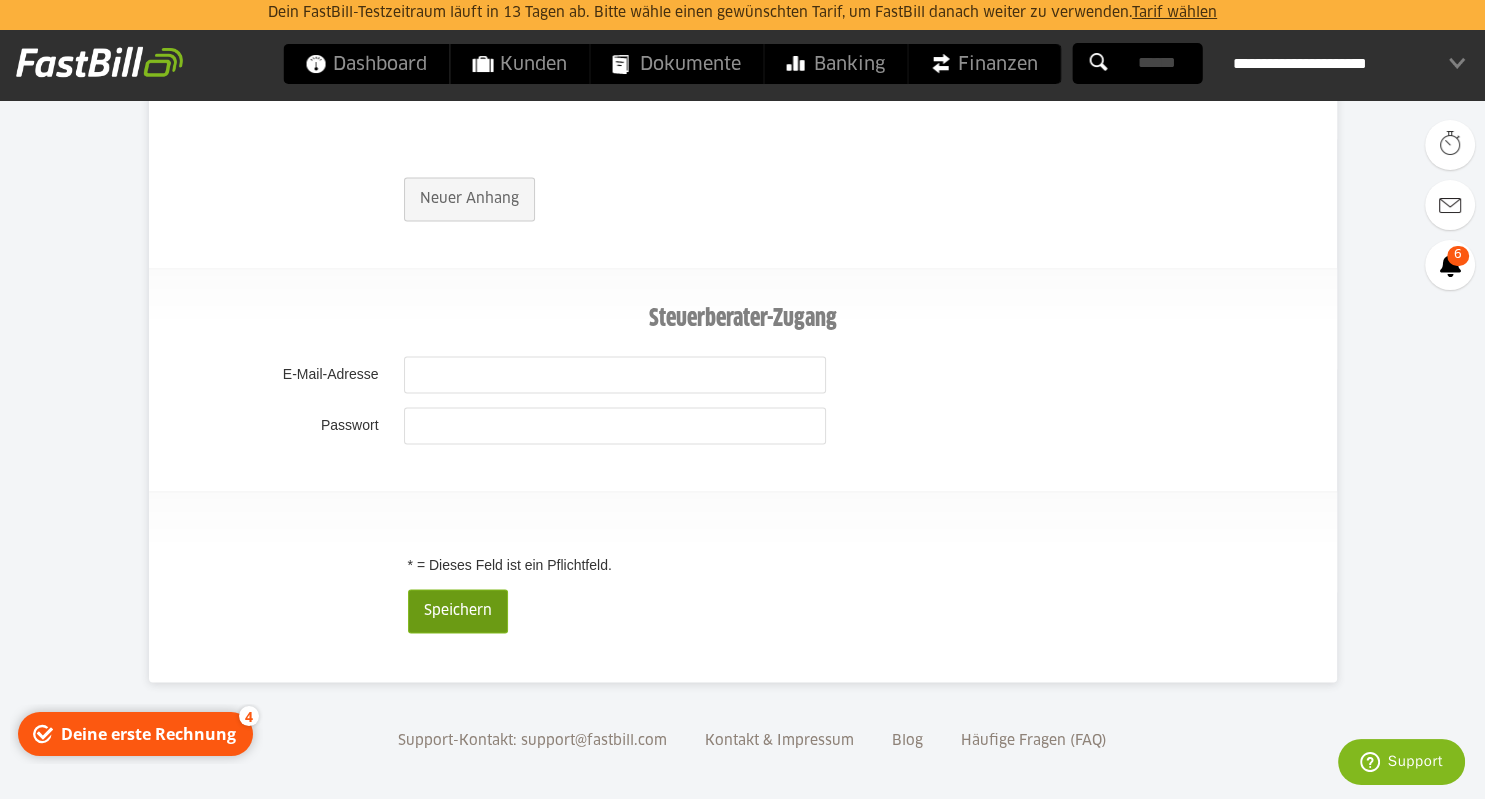 click on "Speichern" at bounding box center [458, 611] 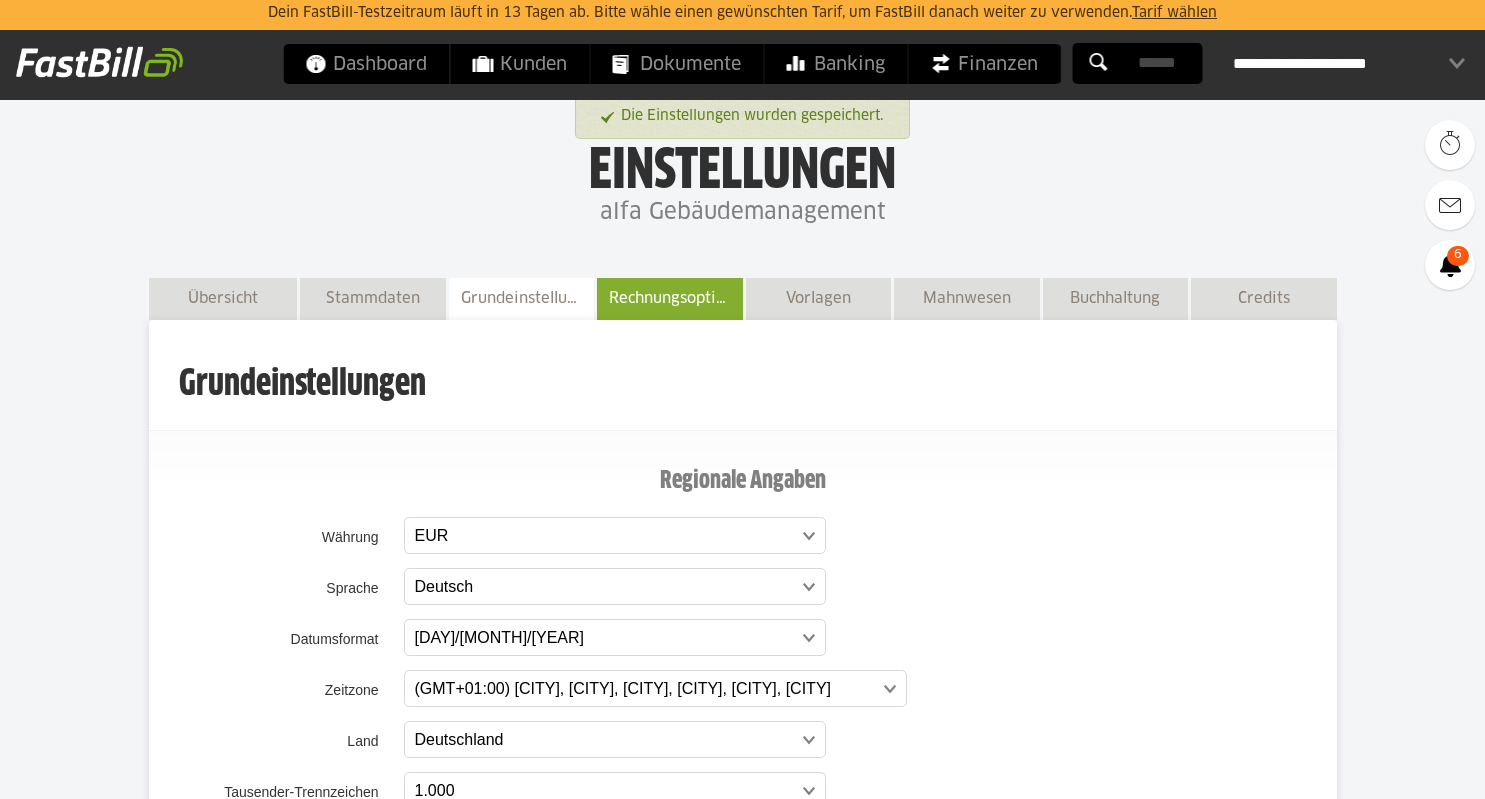 scroll, scrollTop: 0, scrollLeft: 0, axis: both 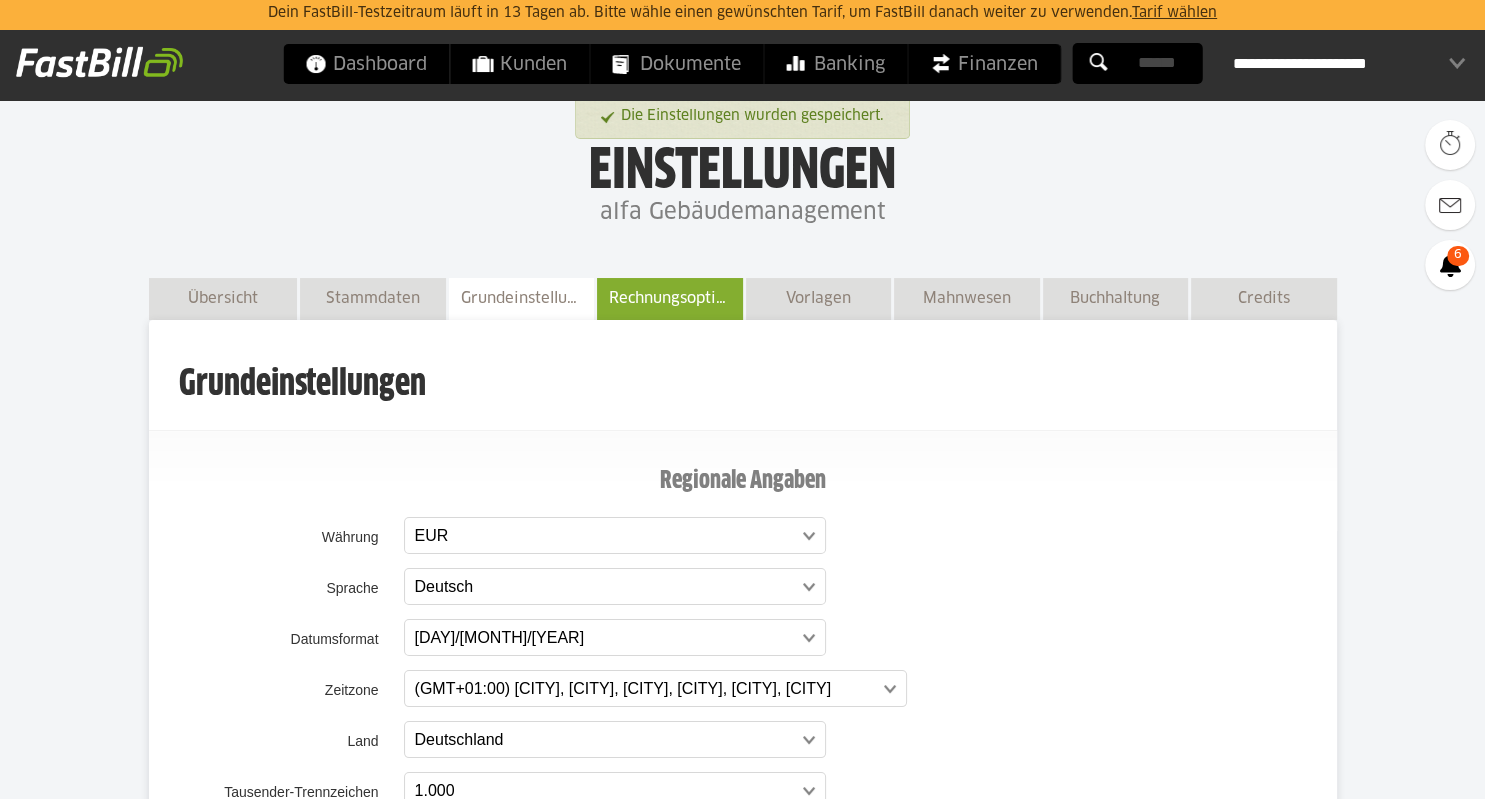 click on "Rechnungsoptionen" at bounding box center [670, 298] 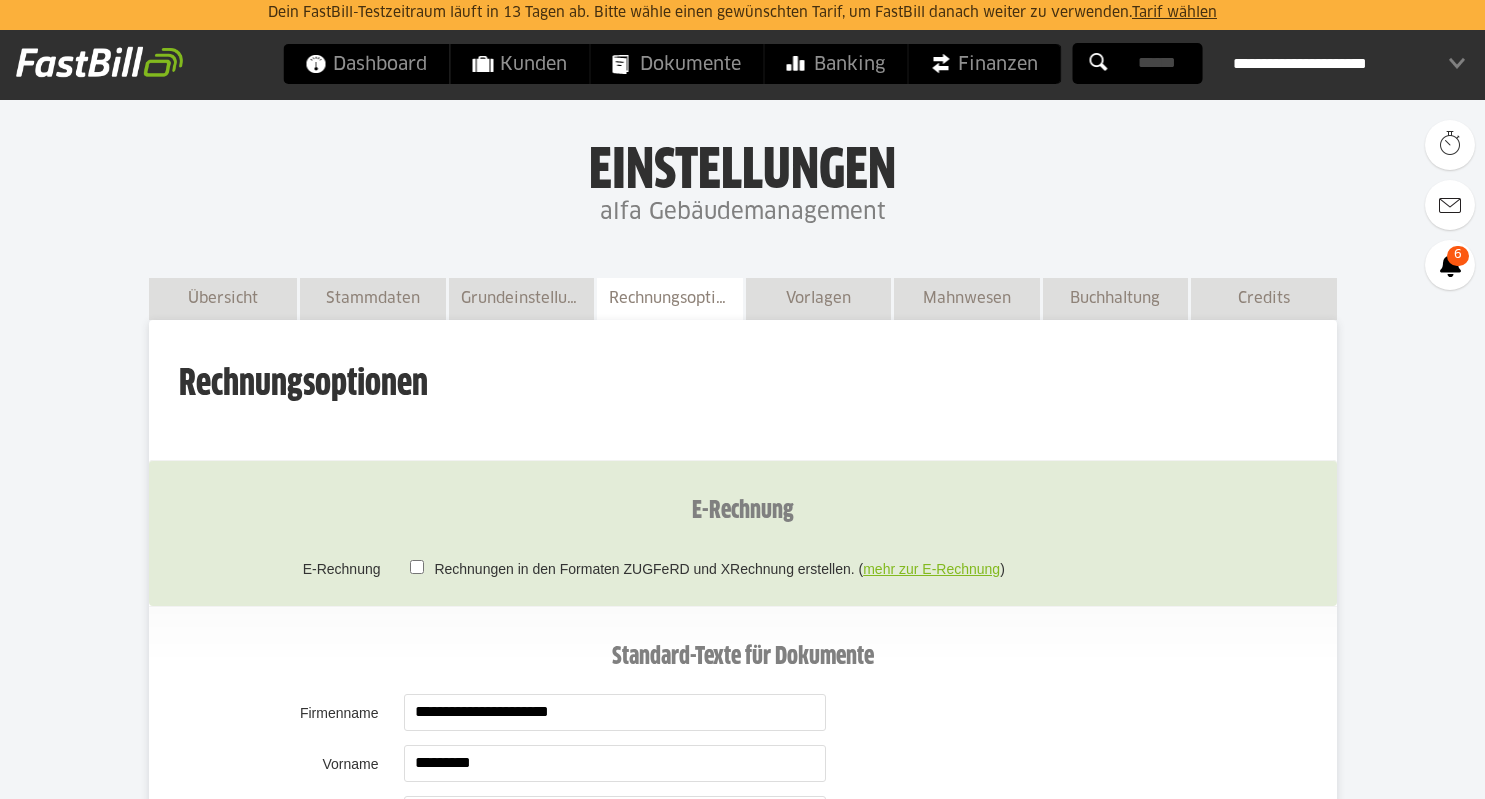 scroll, scrollTop: 0, scrollLeft: 0, axis: both 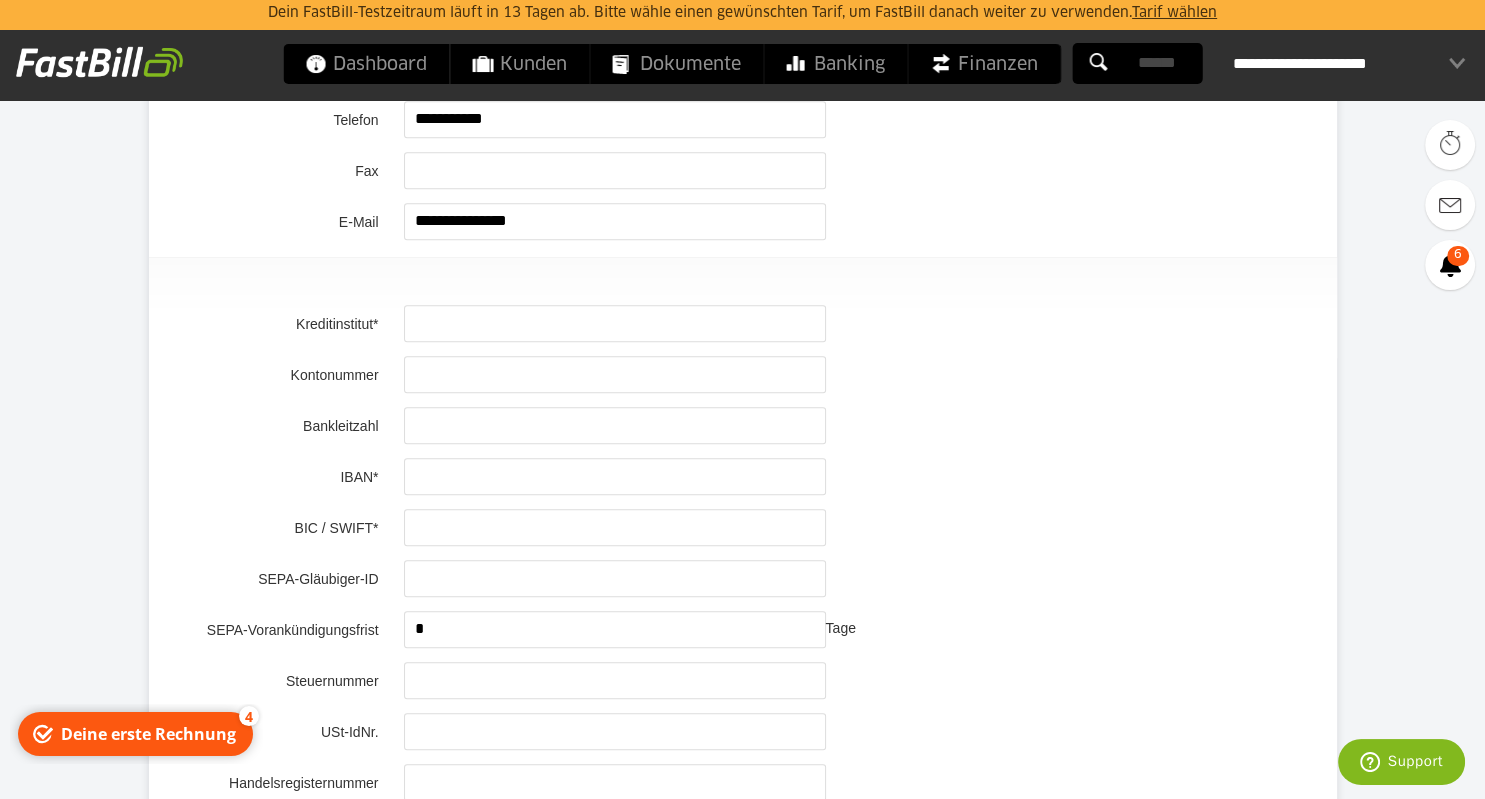 click at bounding box center [615, 323] 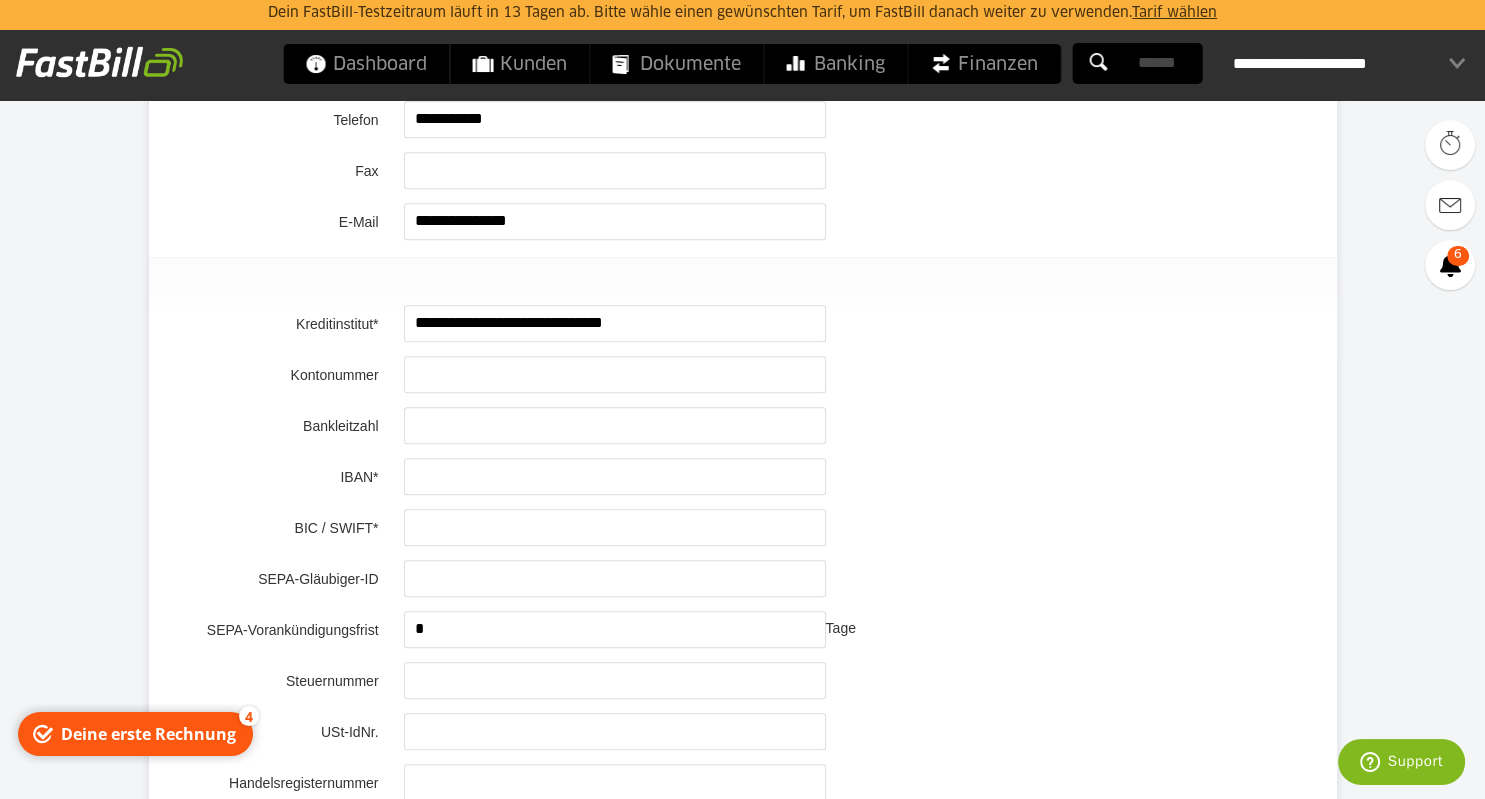 type on "**********" 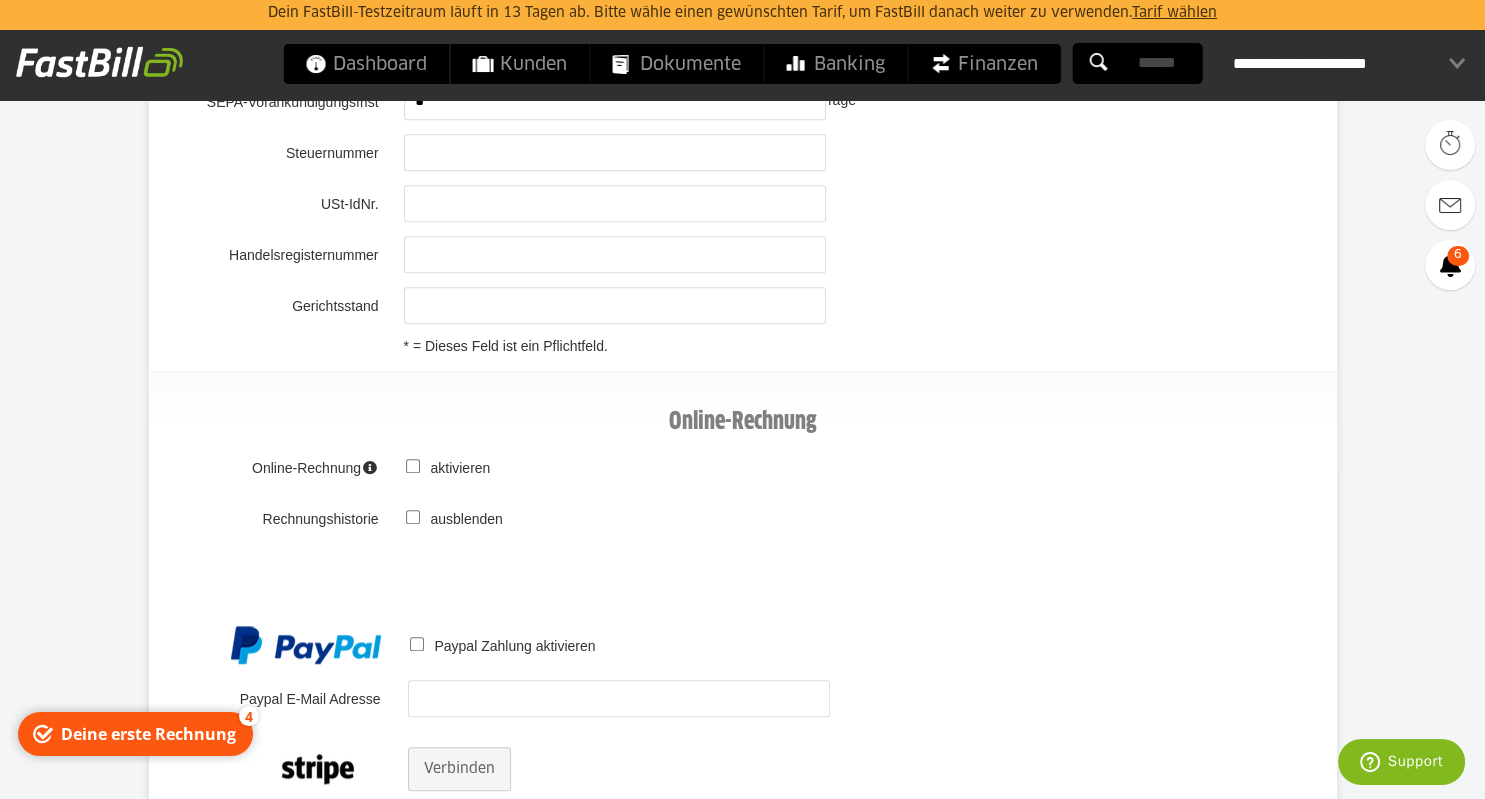 scroll, scrollTop: 1795, scrollLeft: 0, axis: vertical 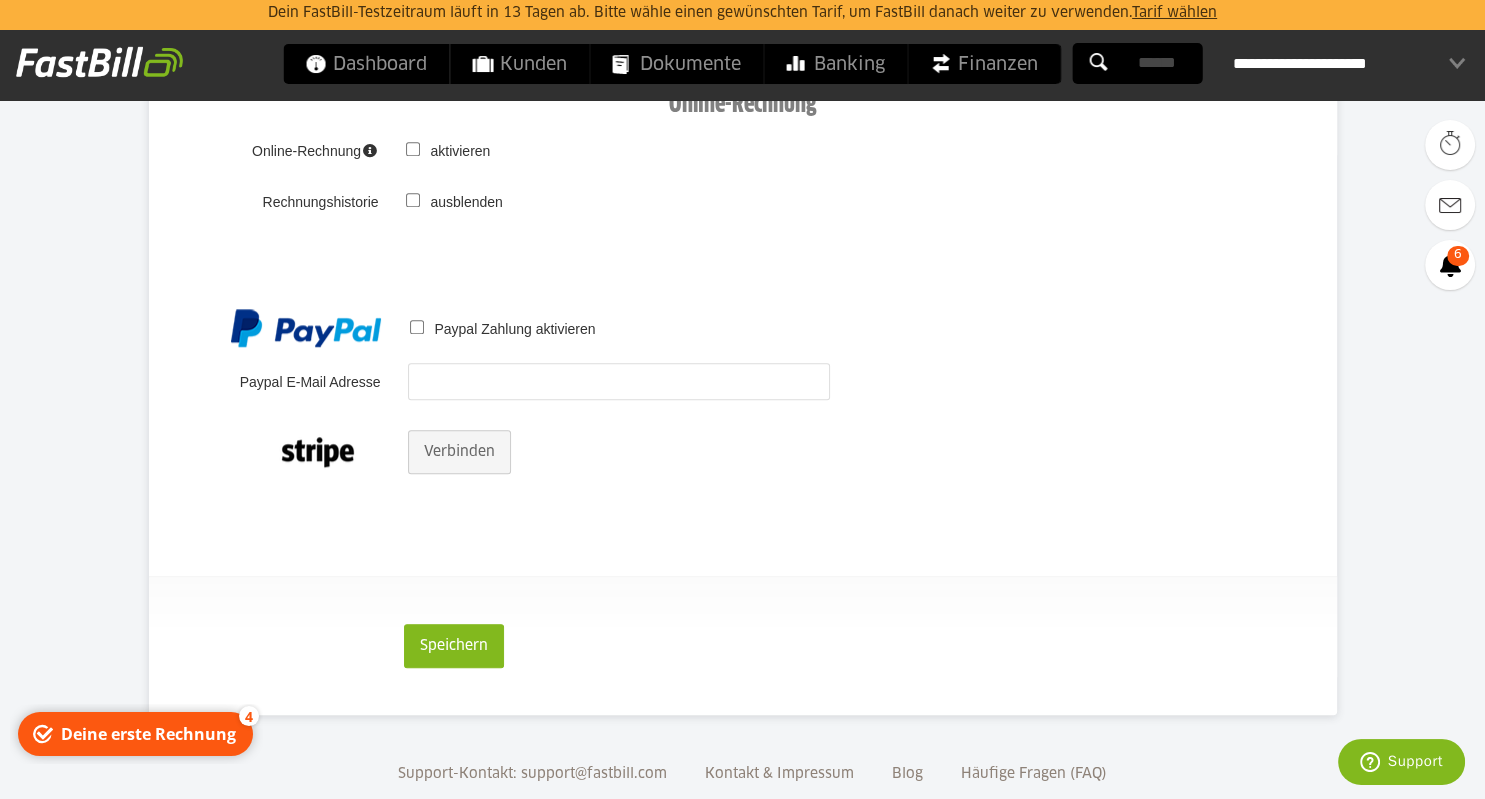 click at bounding box center [619, 381] 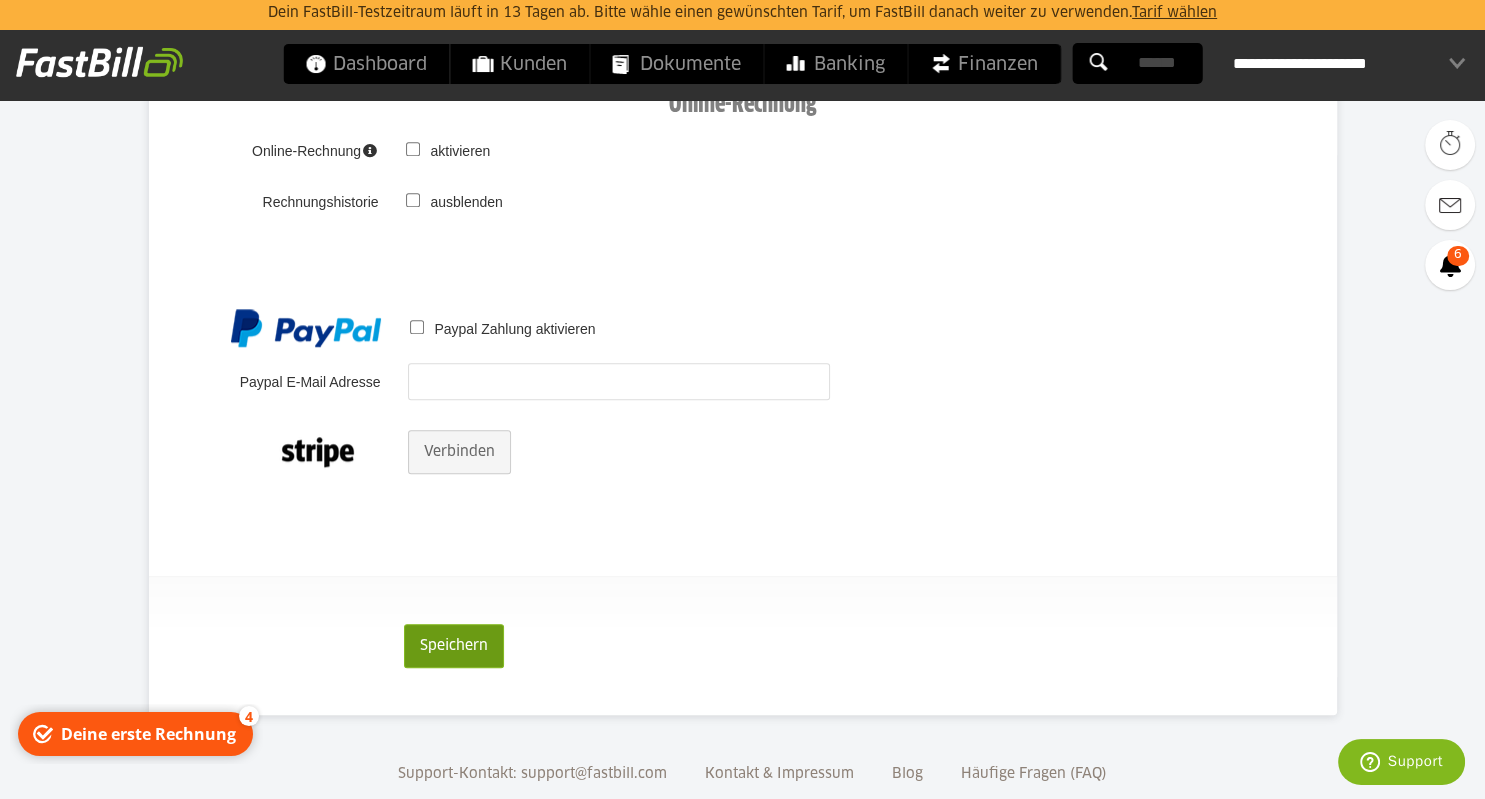 click on "Speichern" at bounding box center (454, 646) 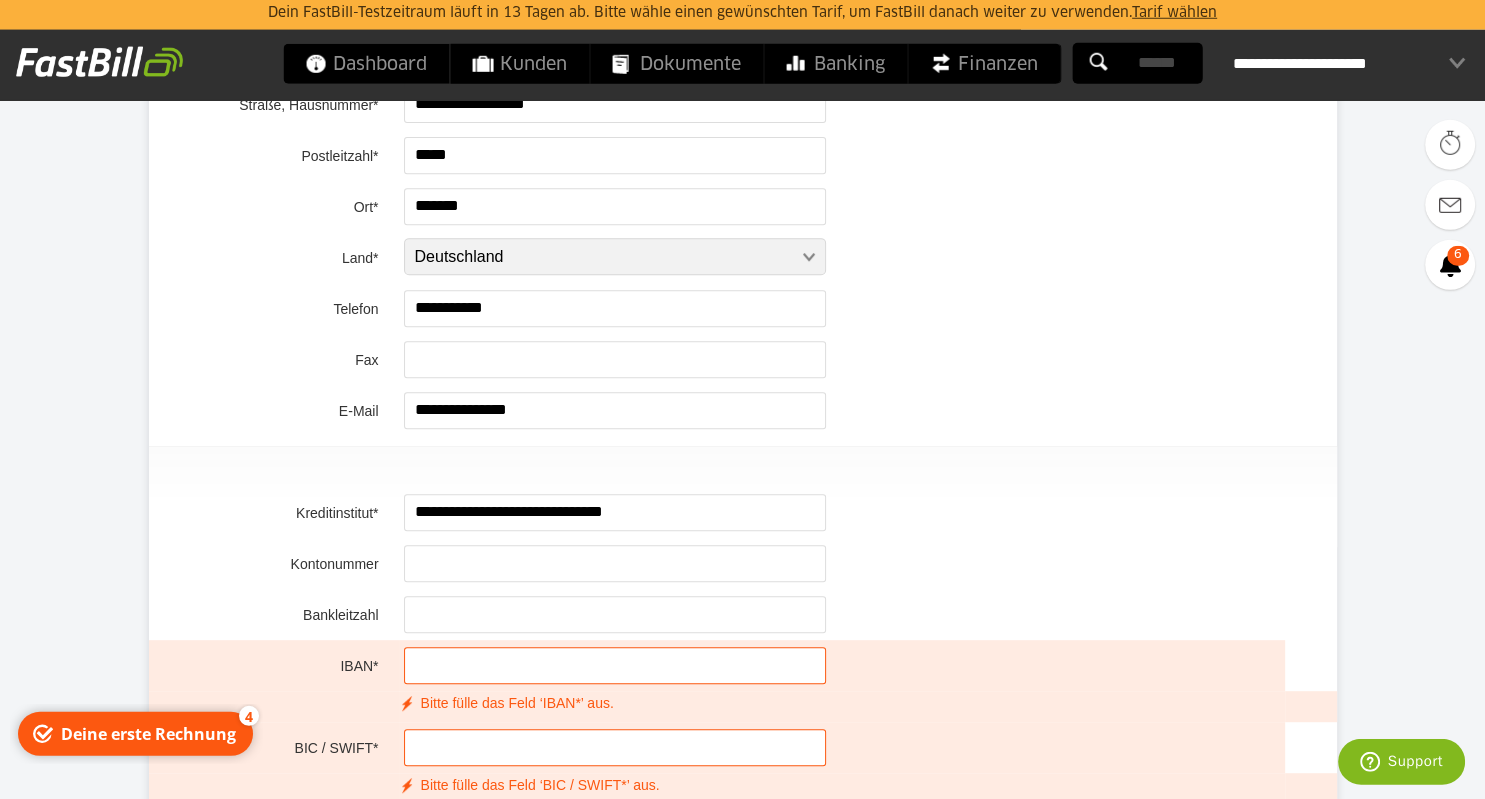 scroll, scrollTop: 957, scrollLeft: 0, axis: vertical 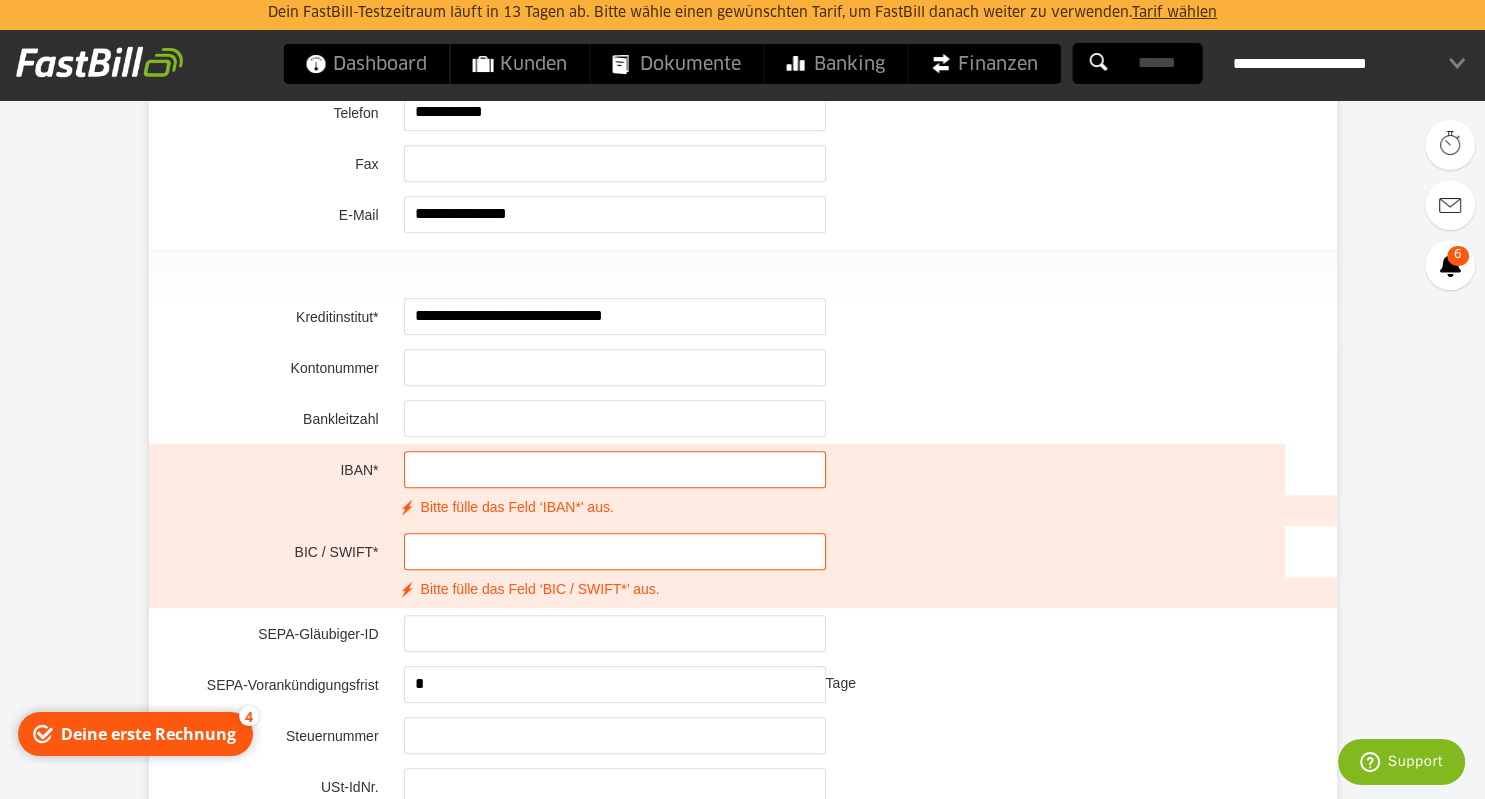 click at bounding box center [615, 551] 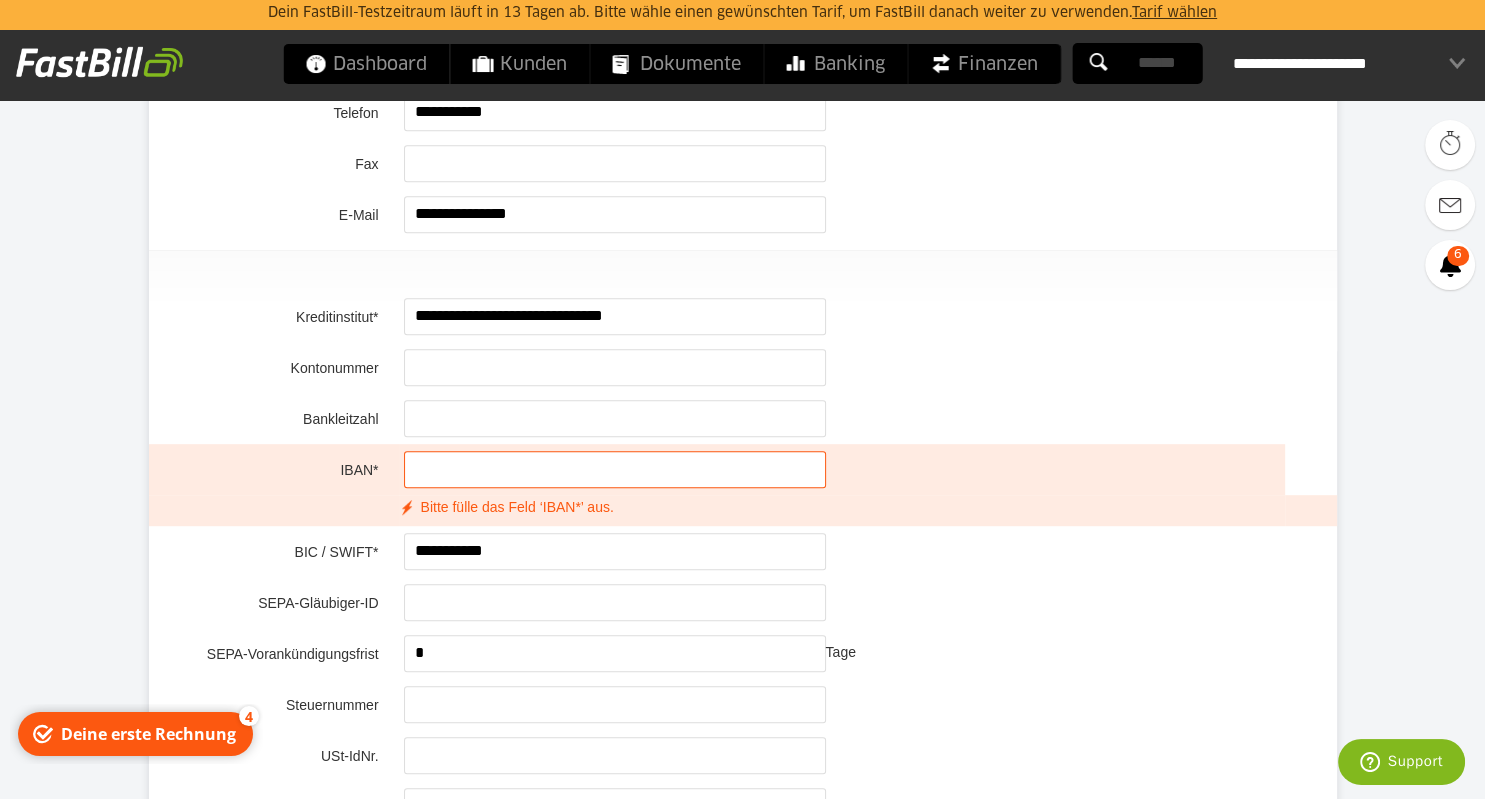 type on "**********" 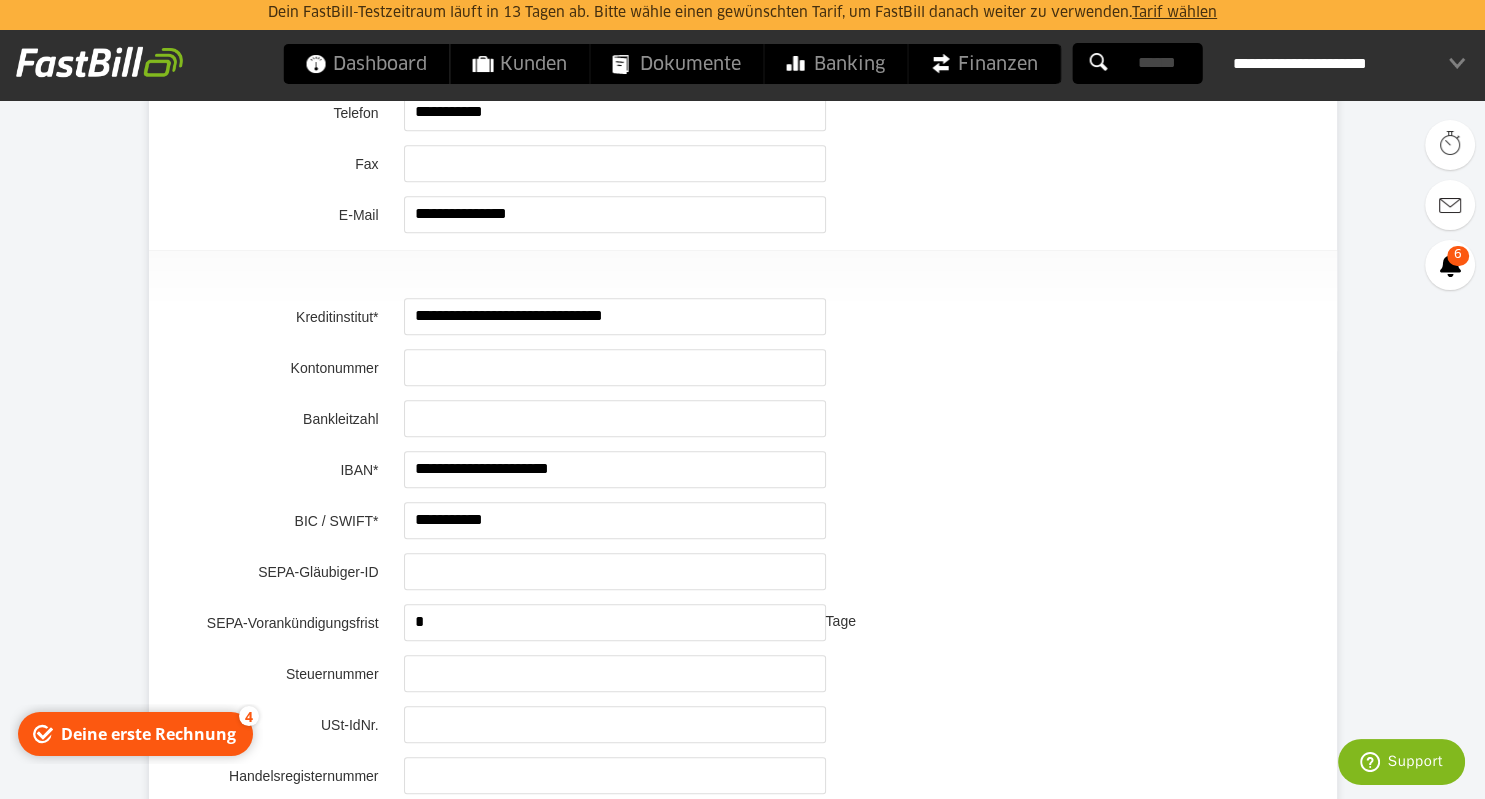 type on "**********" 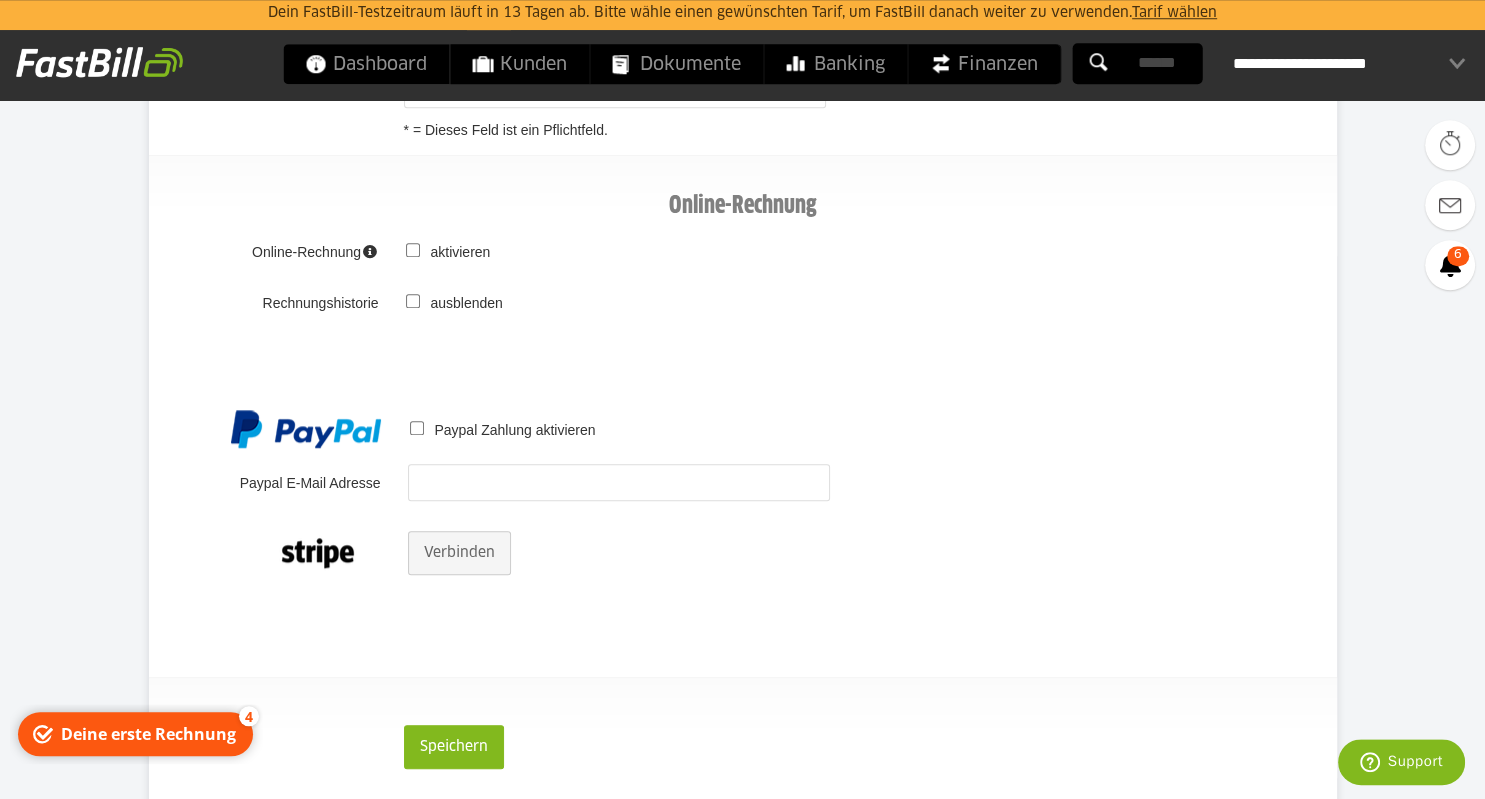 scroll, scrollTop: 1802, scrollLeft: 0, axis: vertical 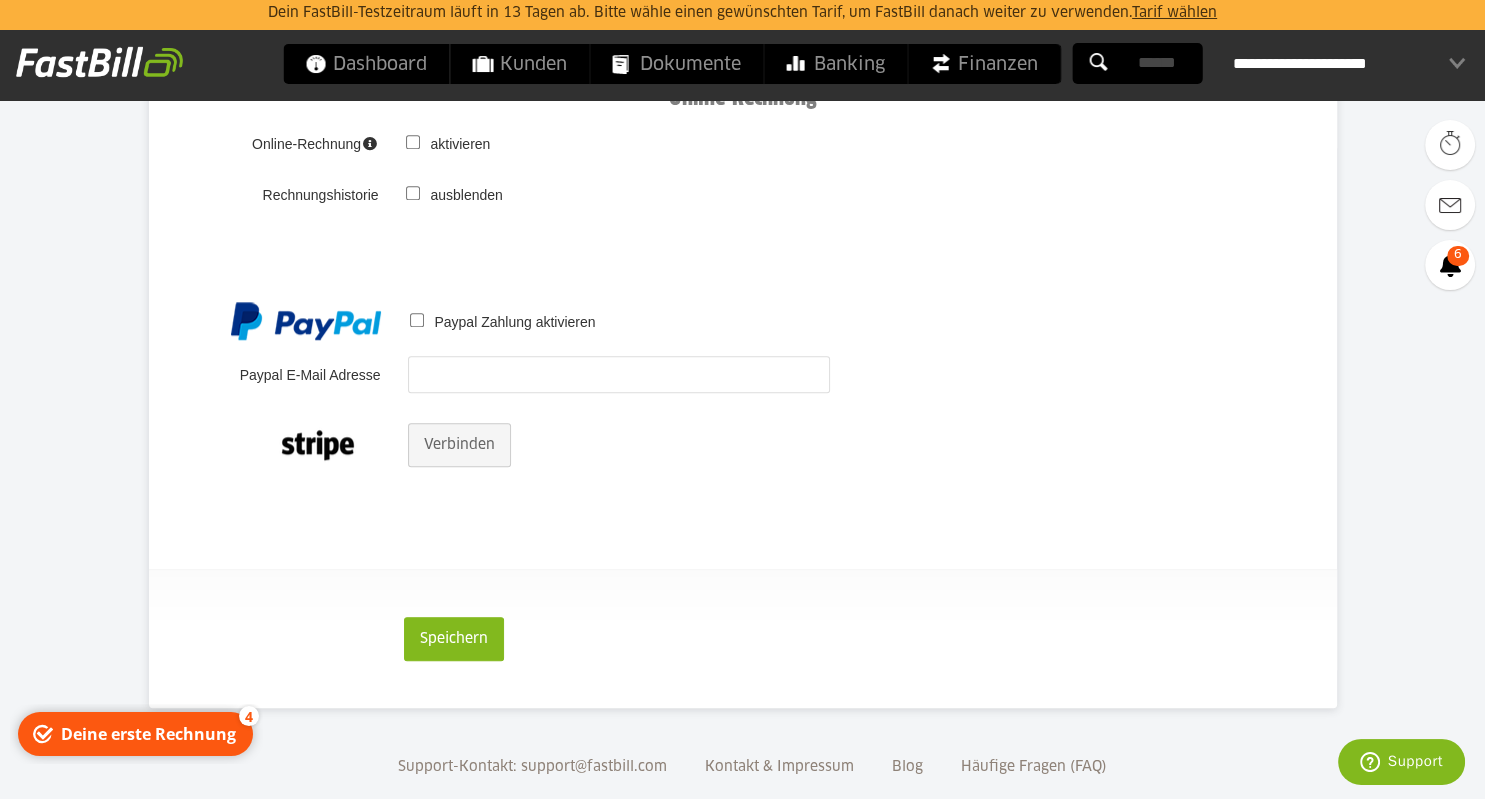 click at bounding box center (619, 374) 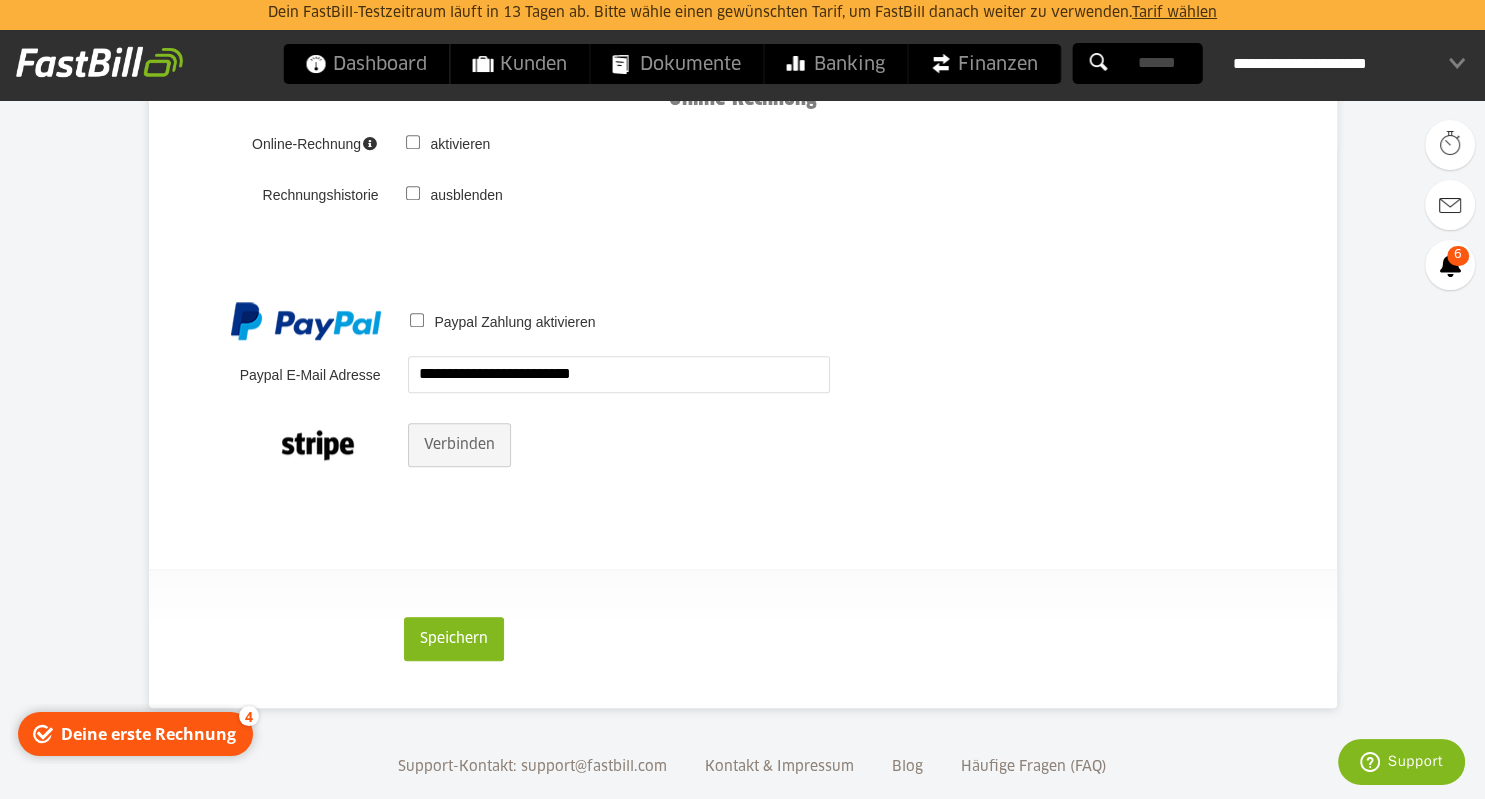 type on "**********" 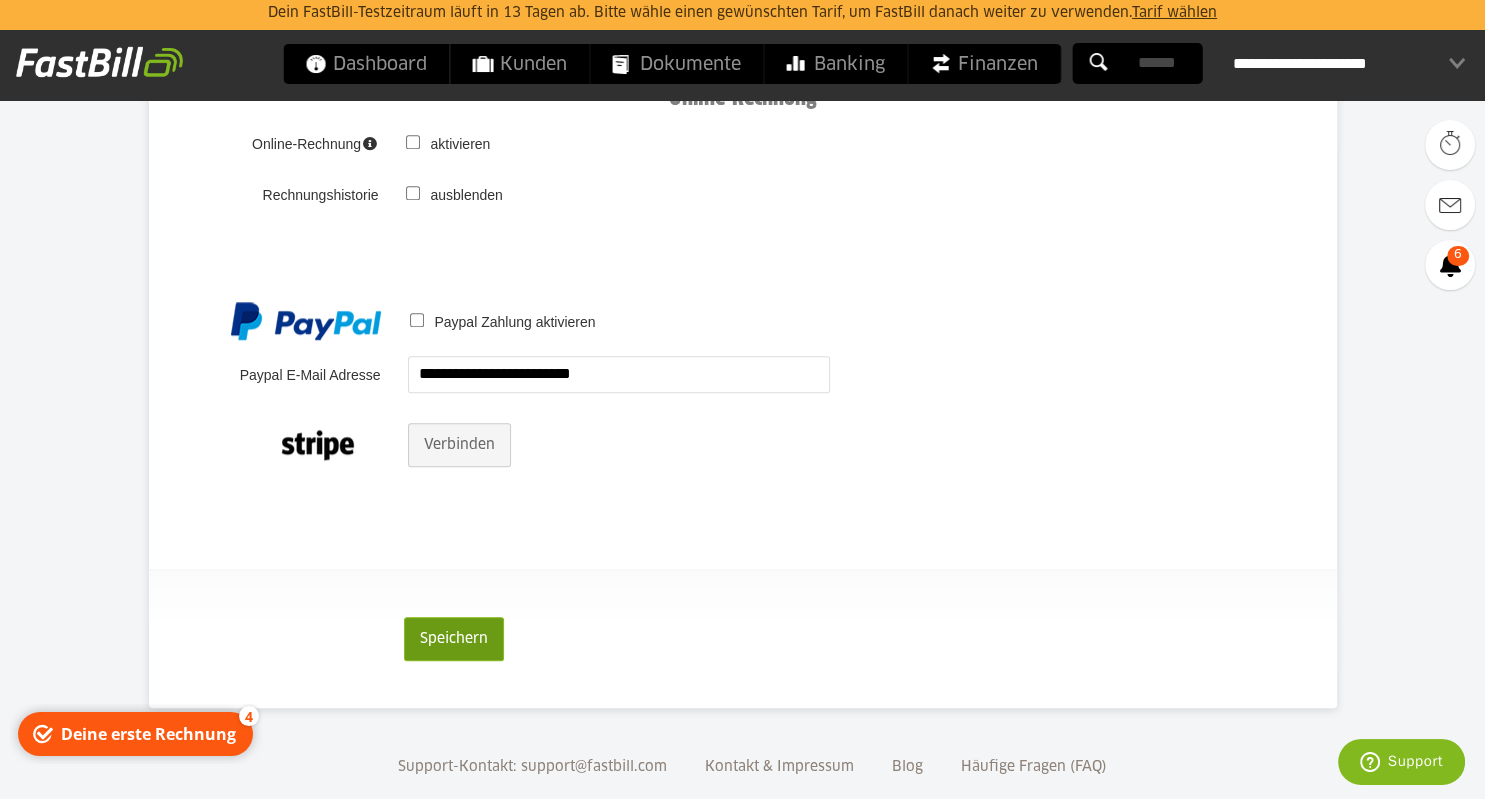 click on "Speichern" at bounding box center (454, 639) 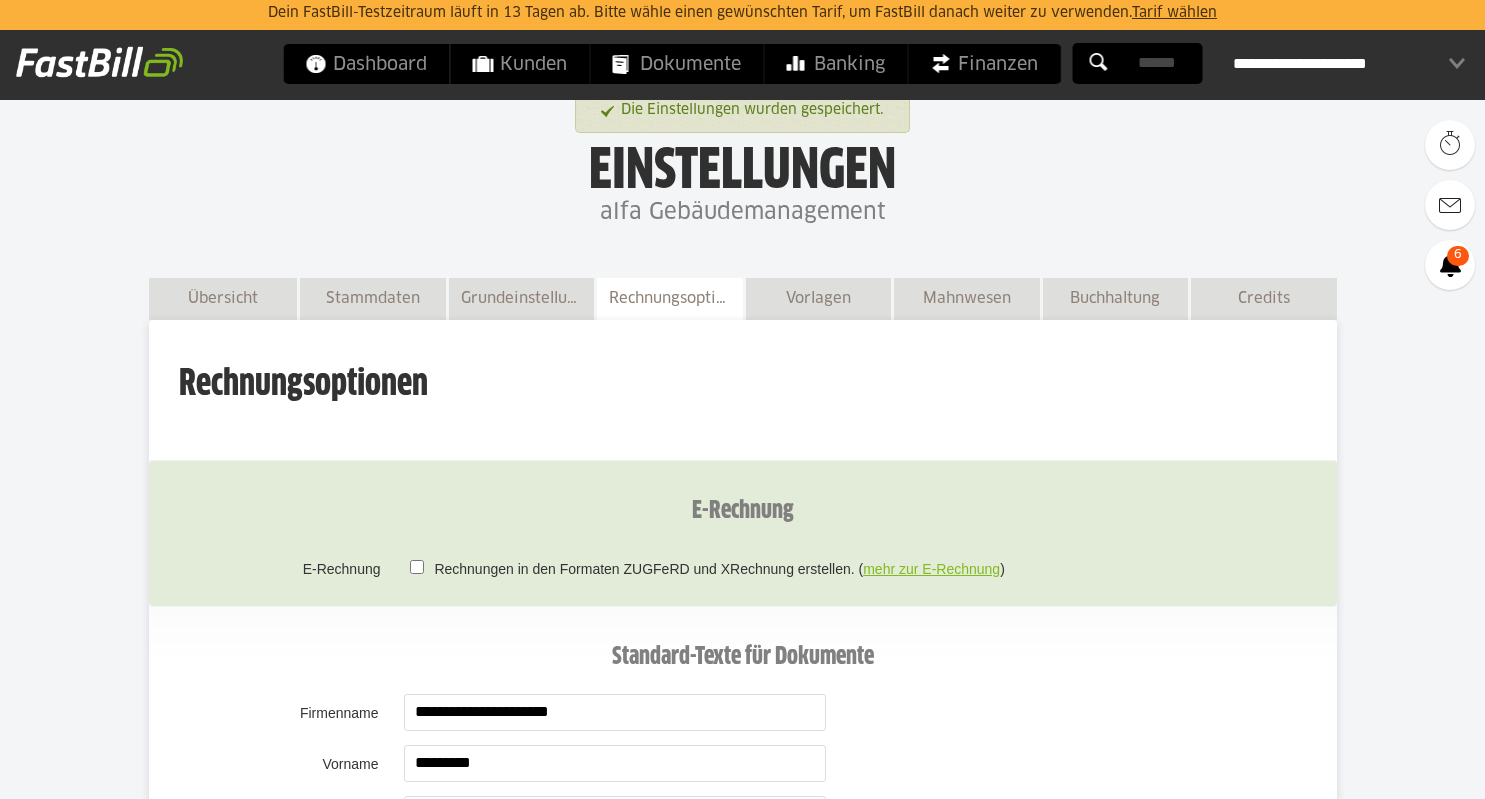 scroll, scrollTop: 0, scrollLeft: 0, axis: both 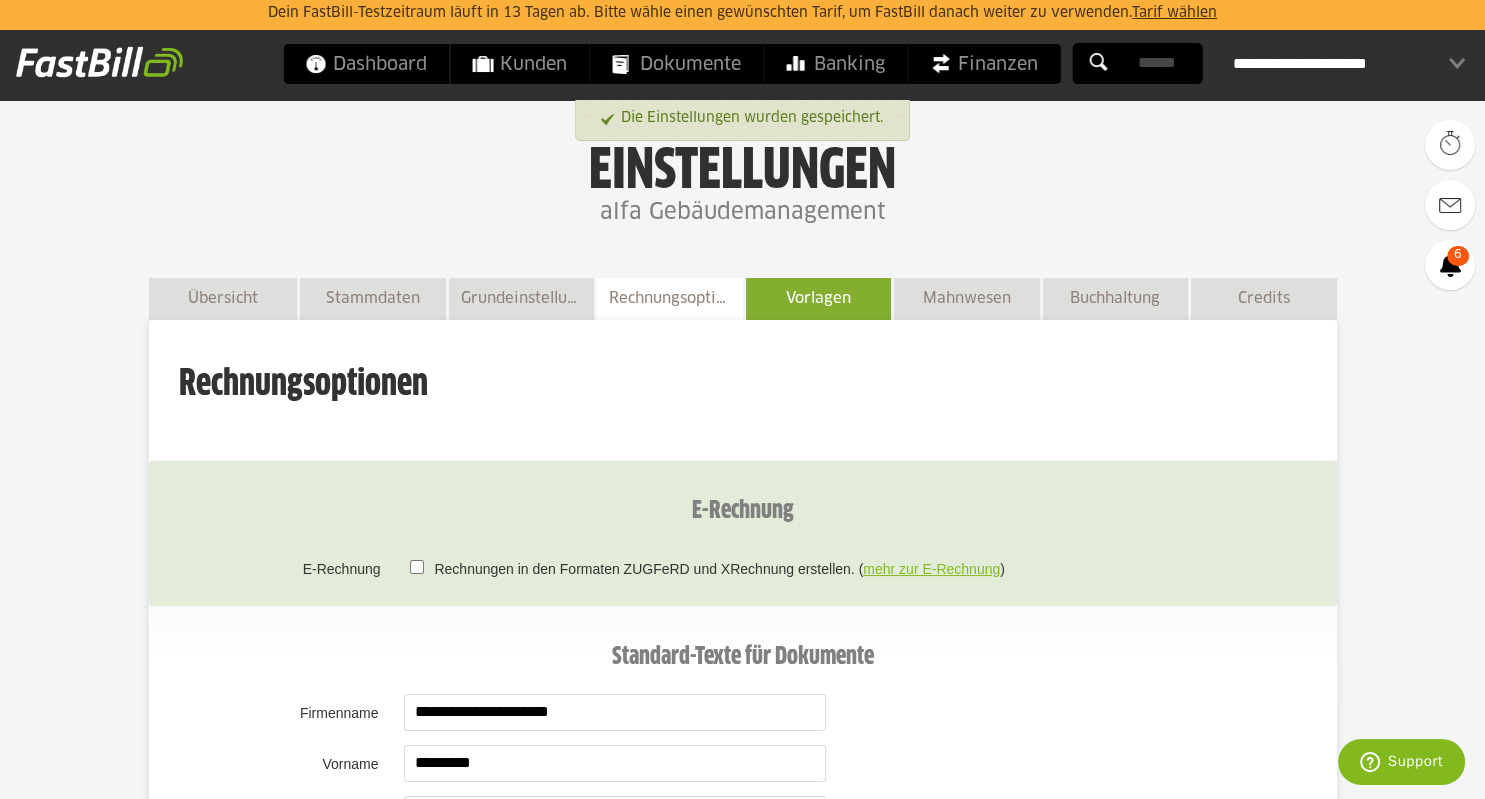 click on "Vorlagen" at bounding box center [819, 298] 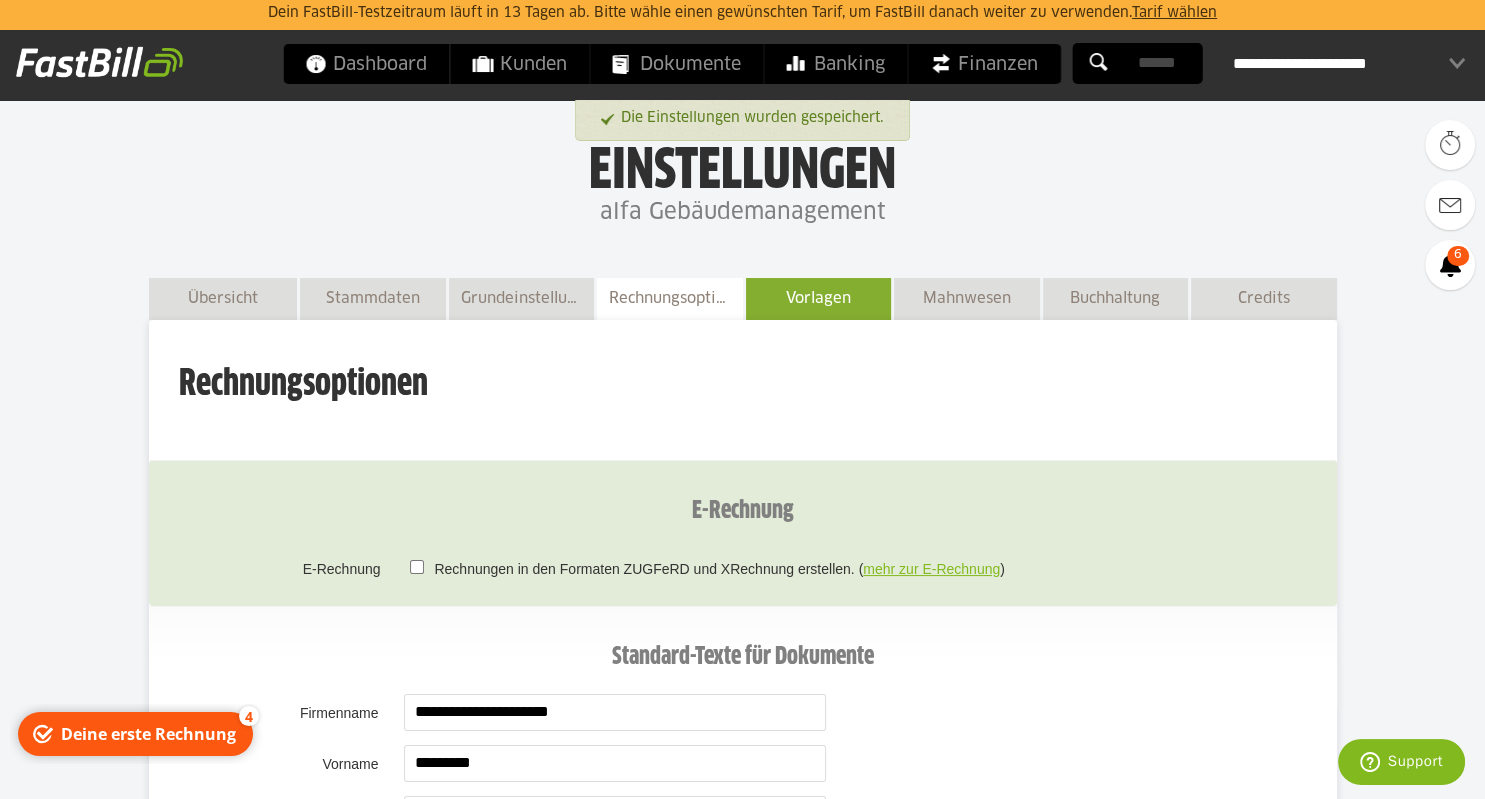 scroll, scrollTop: 0, scrollLeft: 0, axis: both 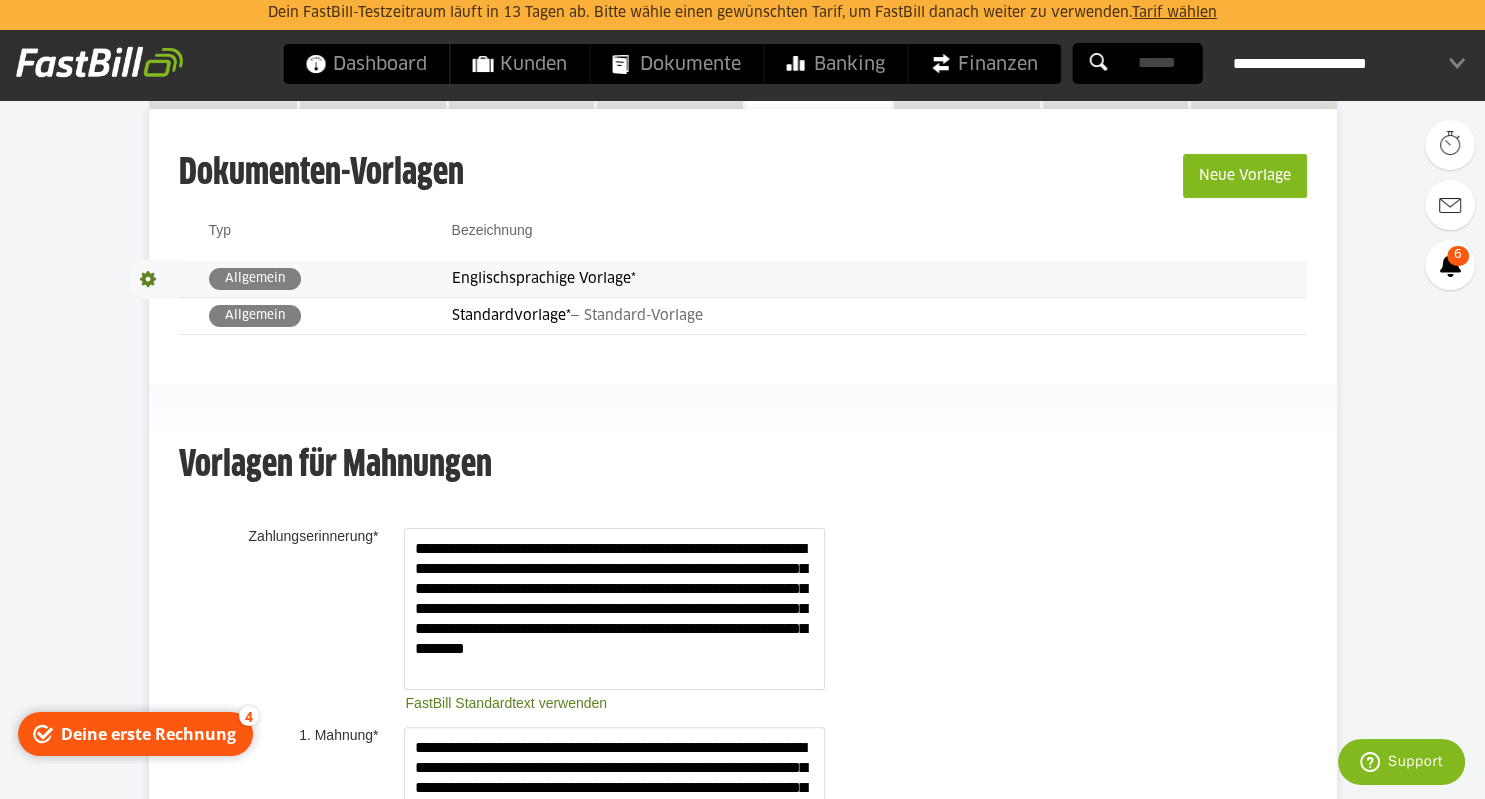 click at bounding box center [154, 279] 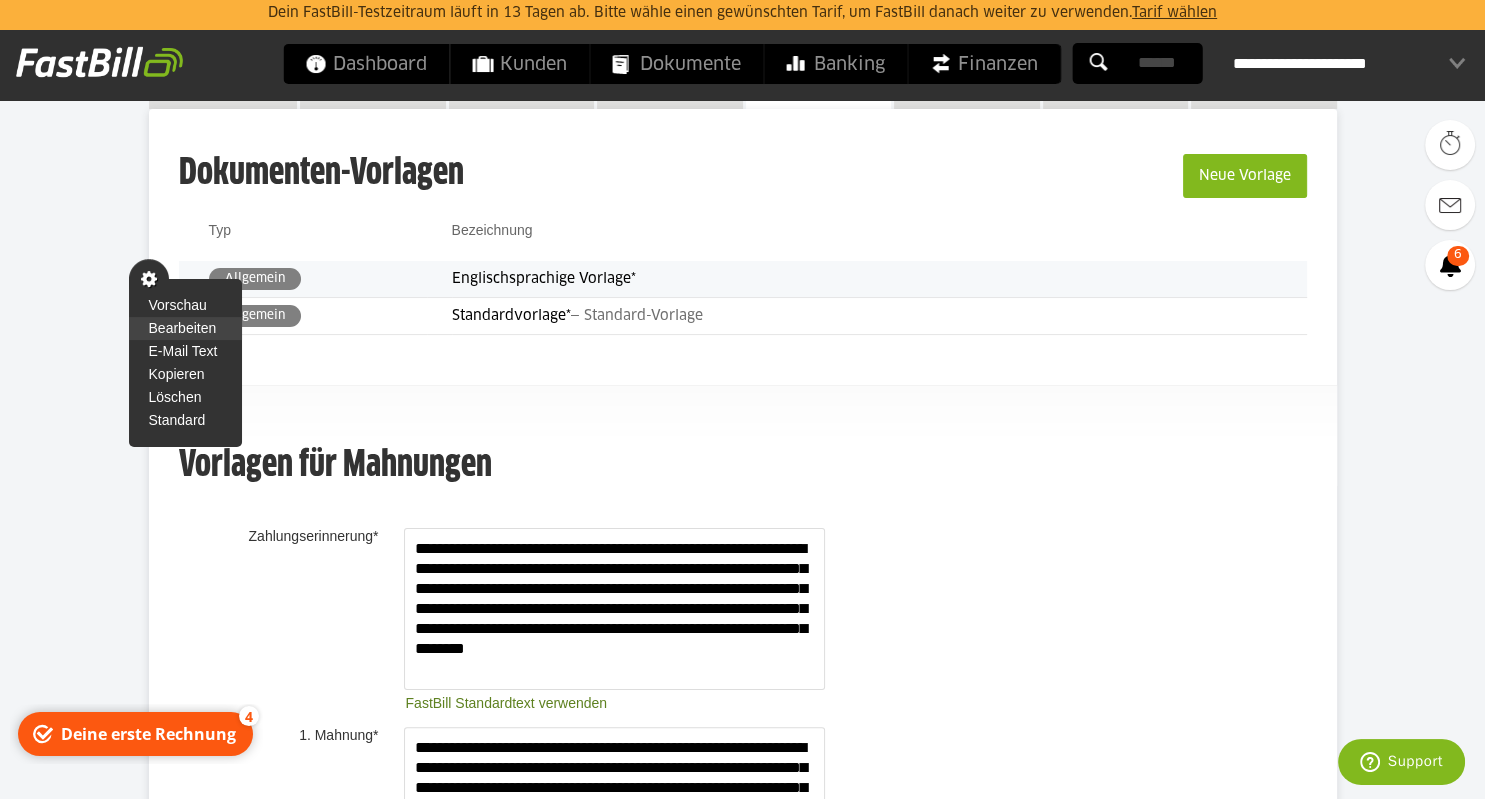 click on "Bearbeiten" at bounding box center (186, 328) 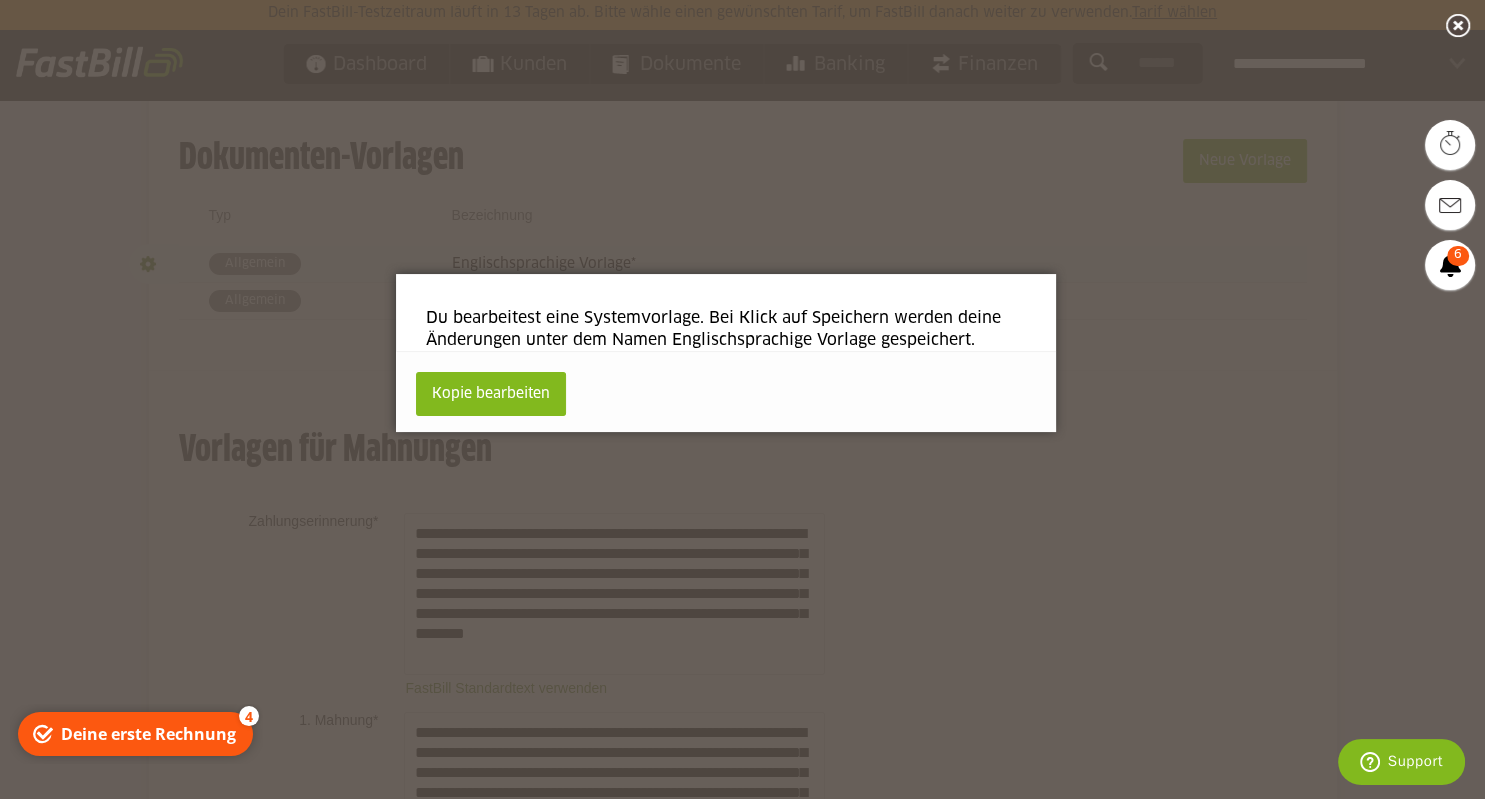 scroll, scrollTop: 140, scrollLeft: 0, axis: vertical 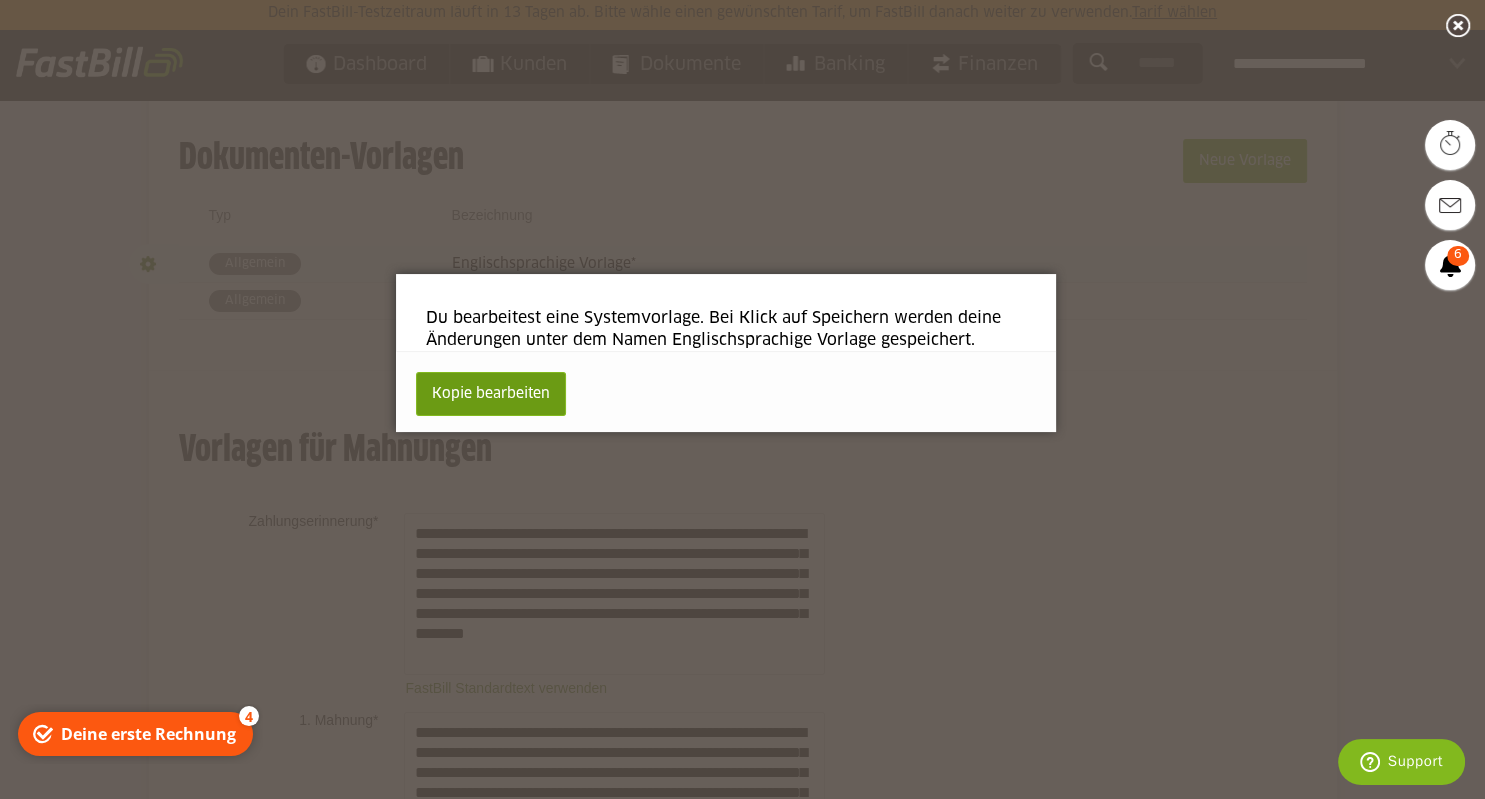 click on "Kopie bearbeiten" at bounding box center (491, 394) 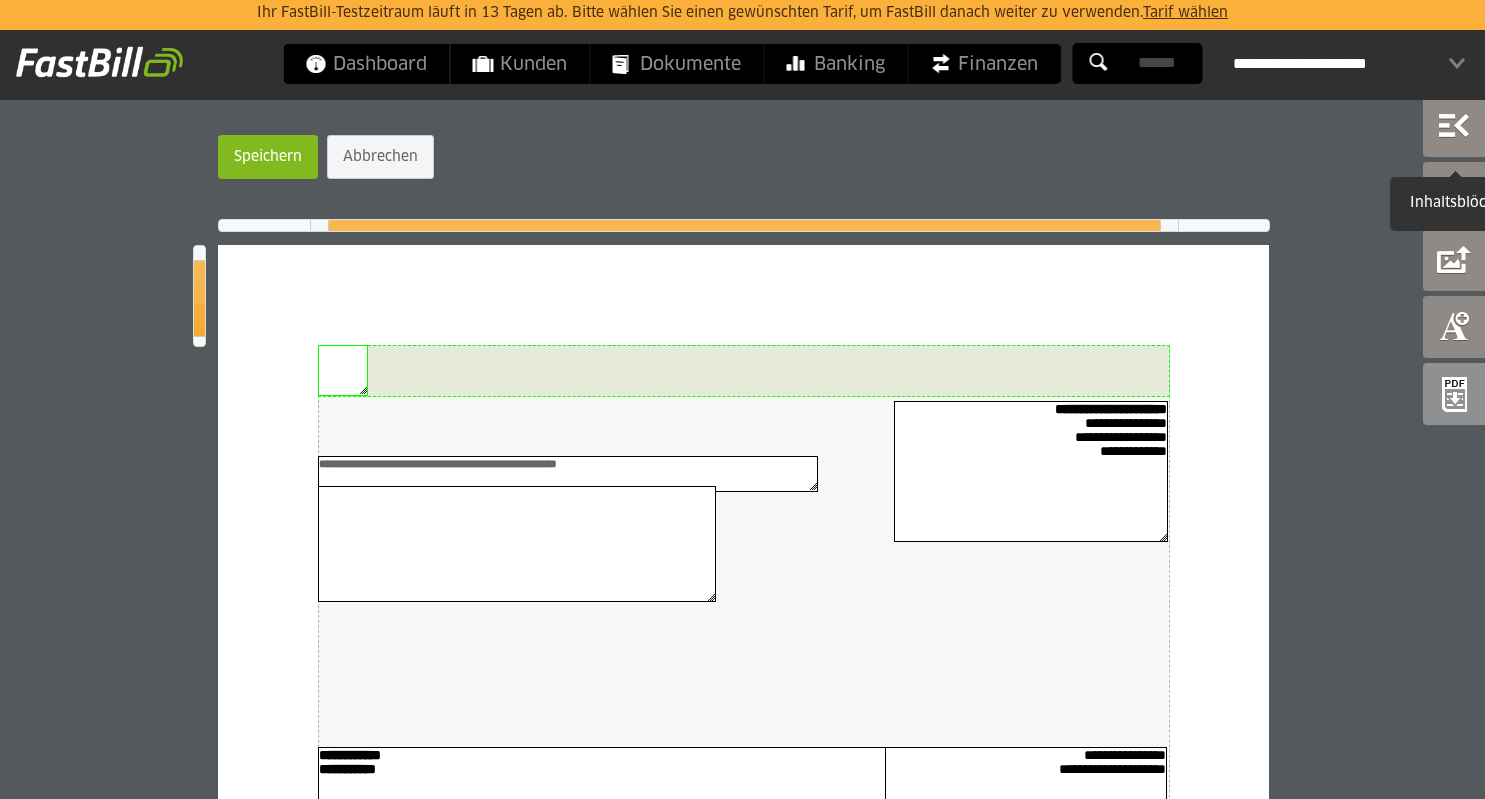 scroll, scrollTop: 0, scrollLeft: 0, axis: both 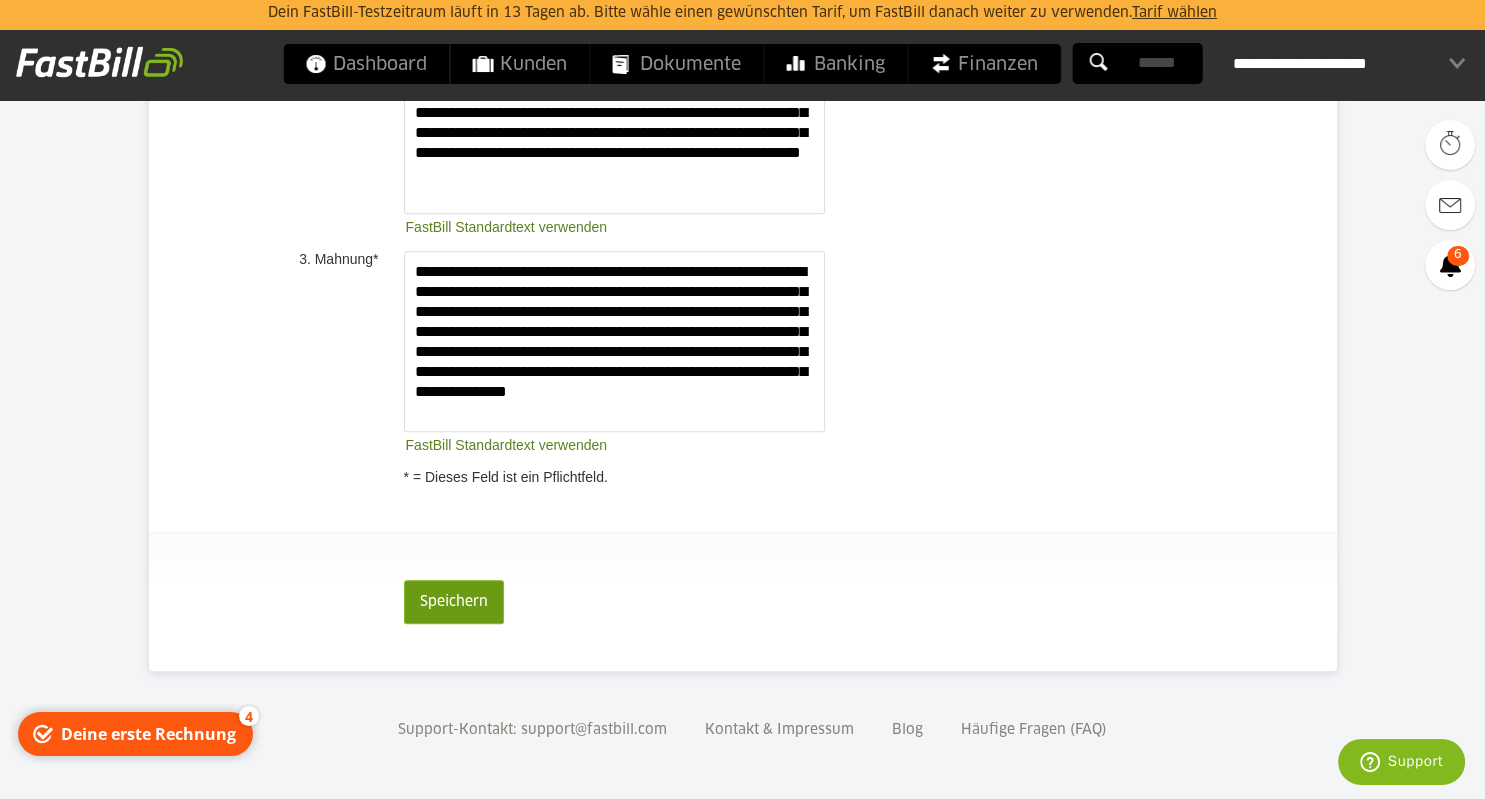 click on "Speichern" at bounding box center [454, 602] 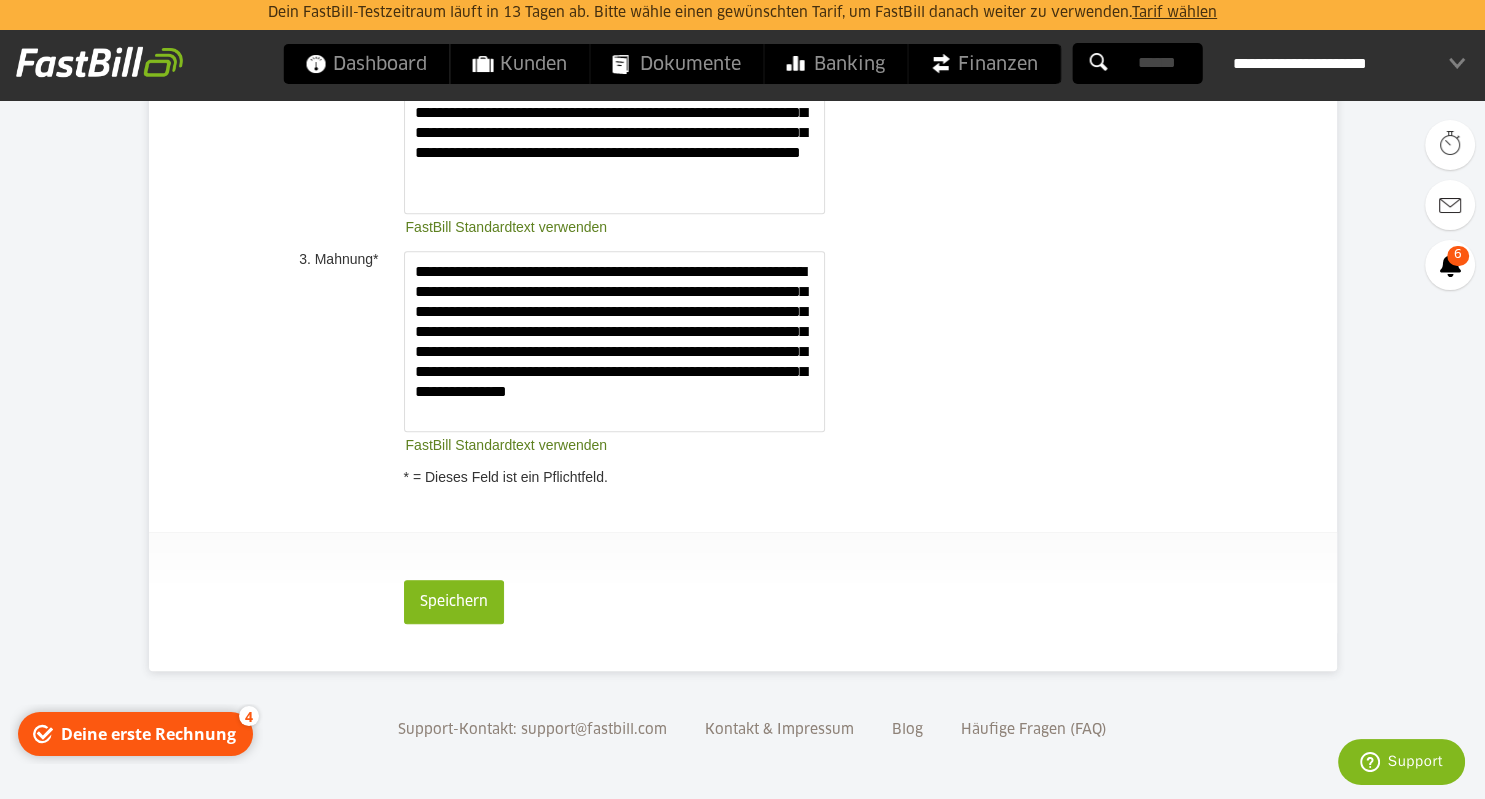 scroll, scrollTop: 1143, scrollLeft: 0, axis: vertical 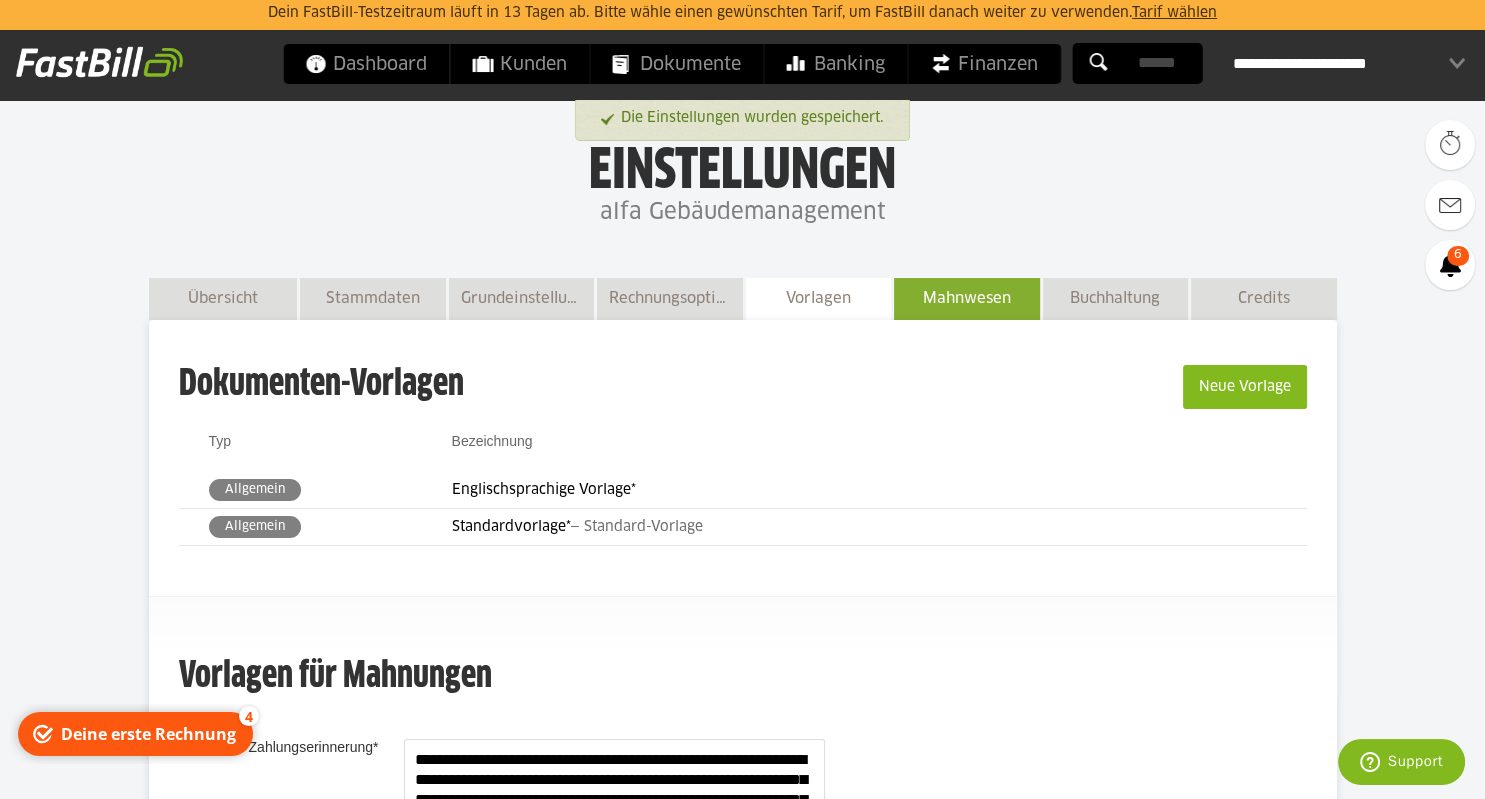 click on "Mahnwesen" at bounding box center (967, 298) 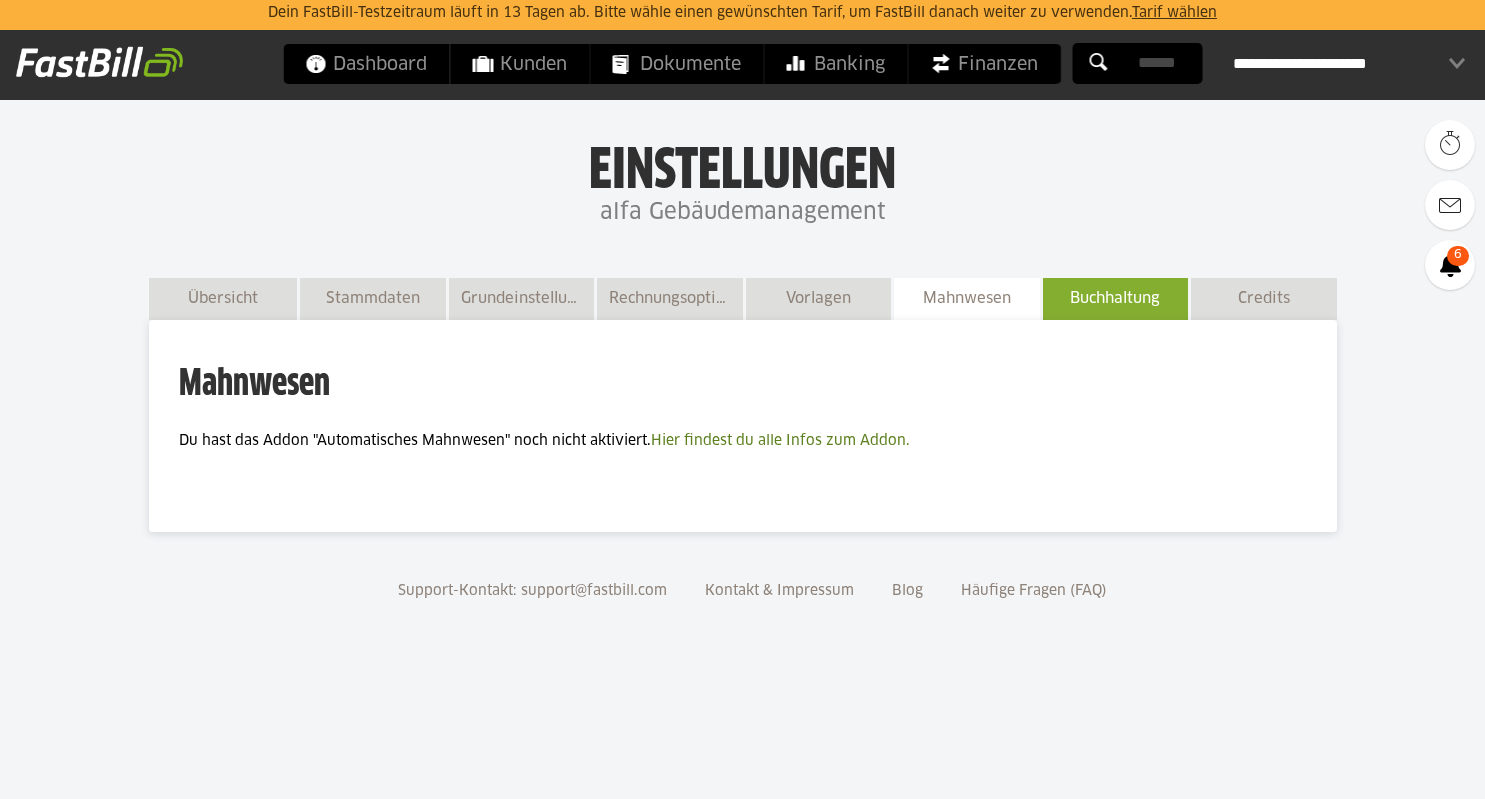 scroll, scrollTop: 0, scrollLeft: 0, axis: both 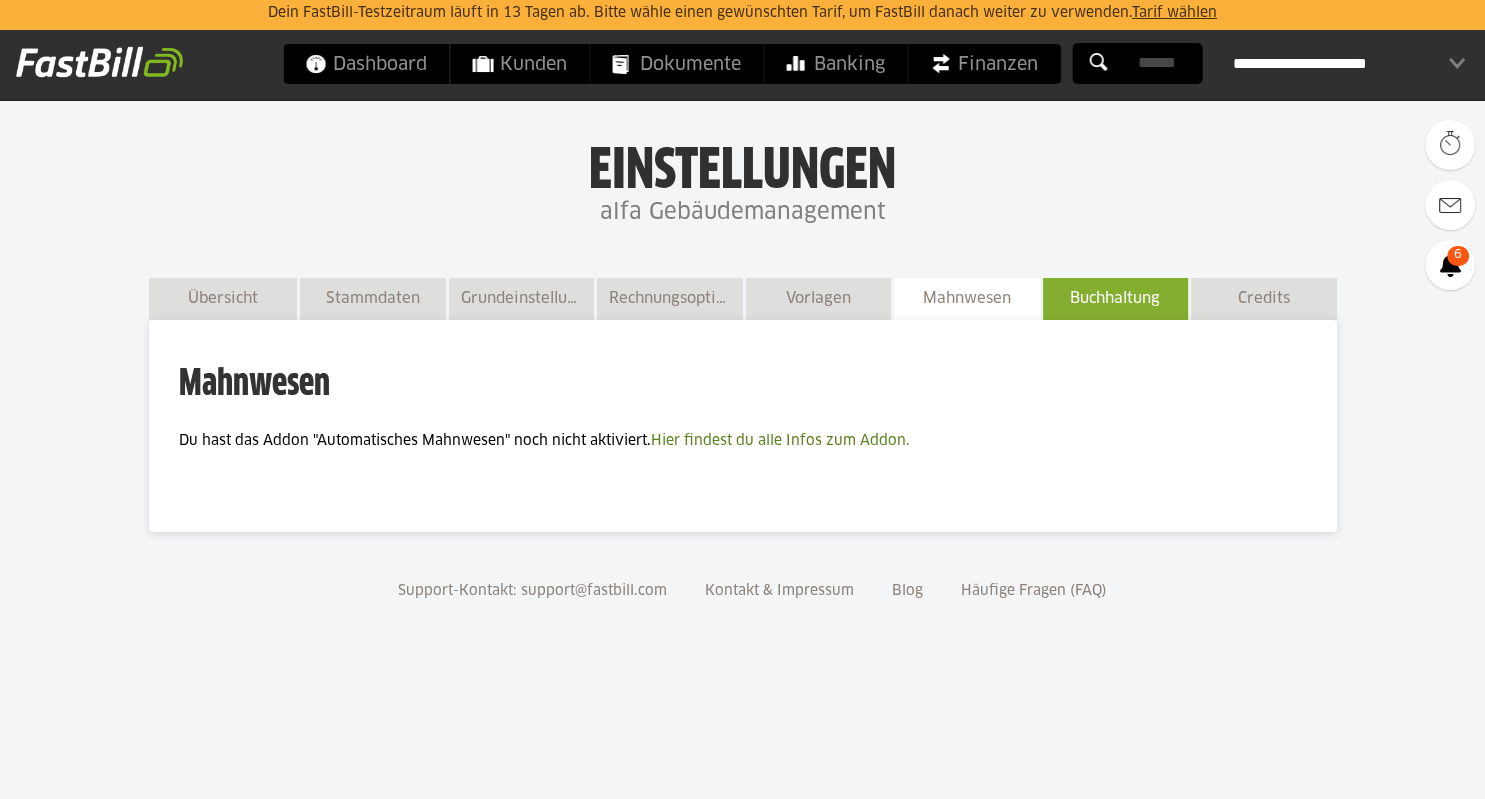 click on "Buchhaltung" at bounding box center (1116, 298) 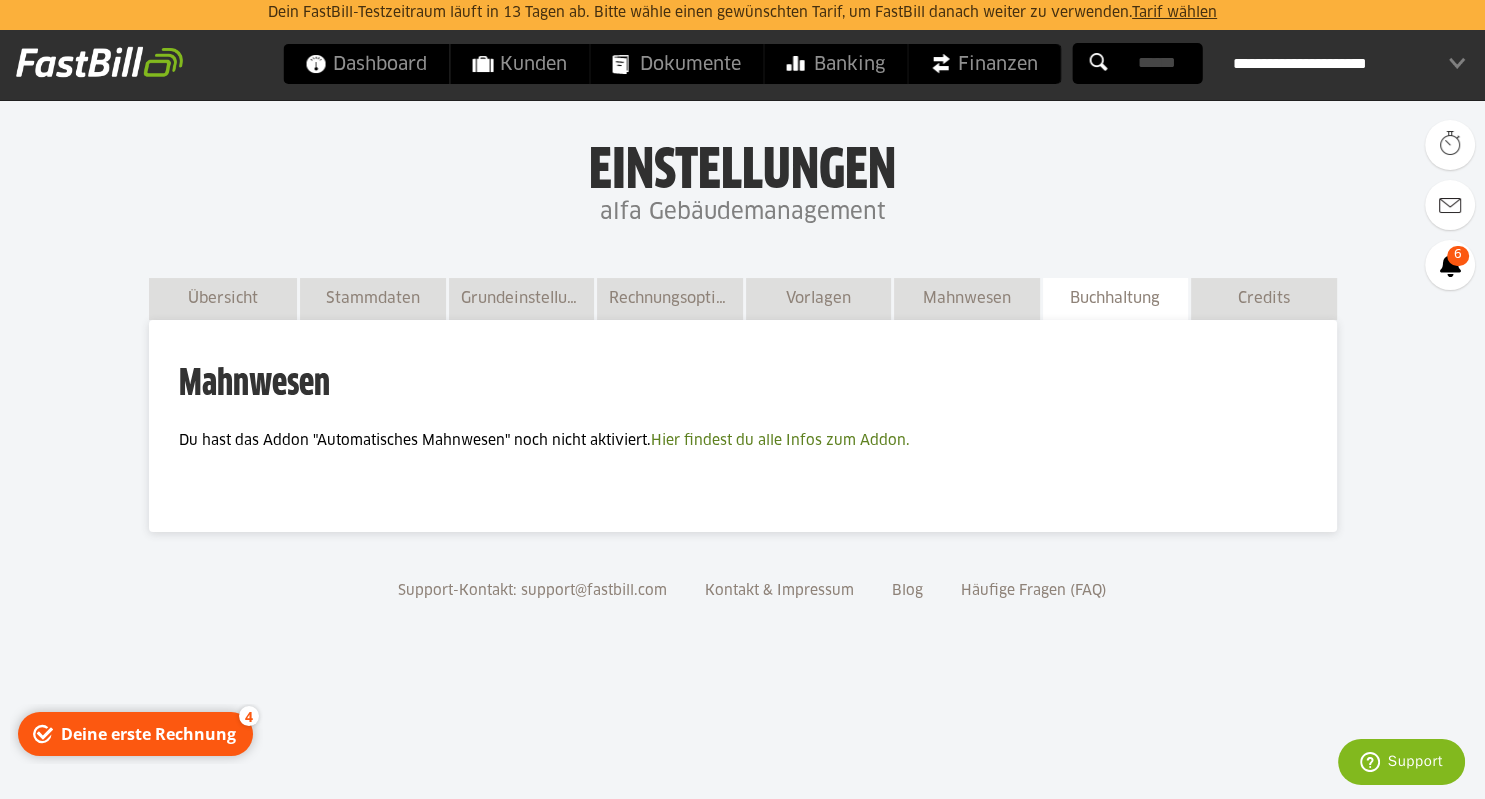 scroll, scrollTop: 0, scrollLeft: 0, axis: both 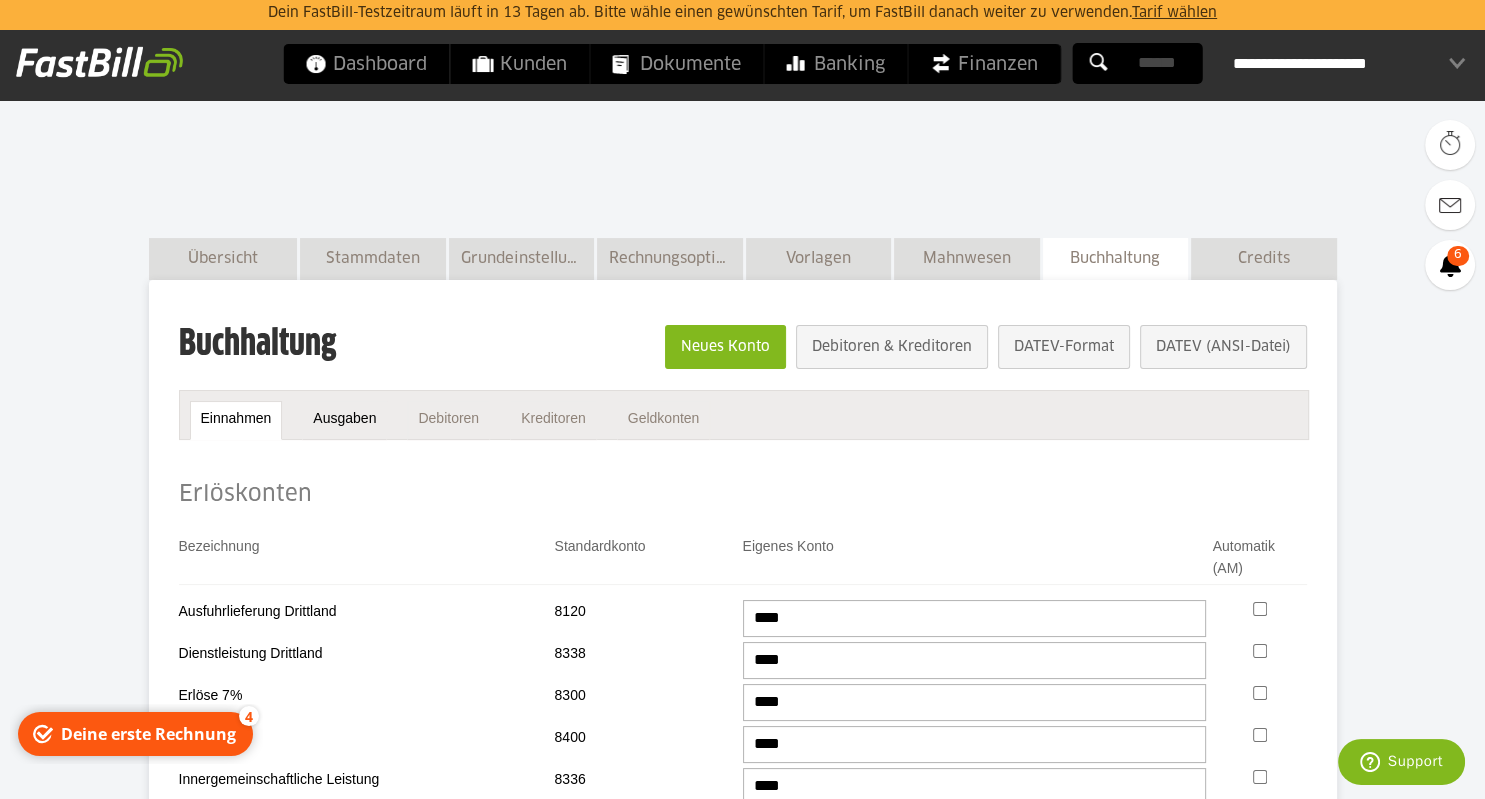 click on "Ausgaben" at bounding box center [344, 420] 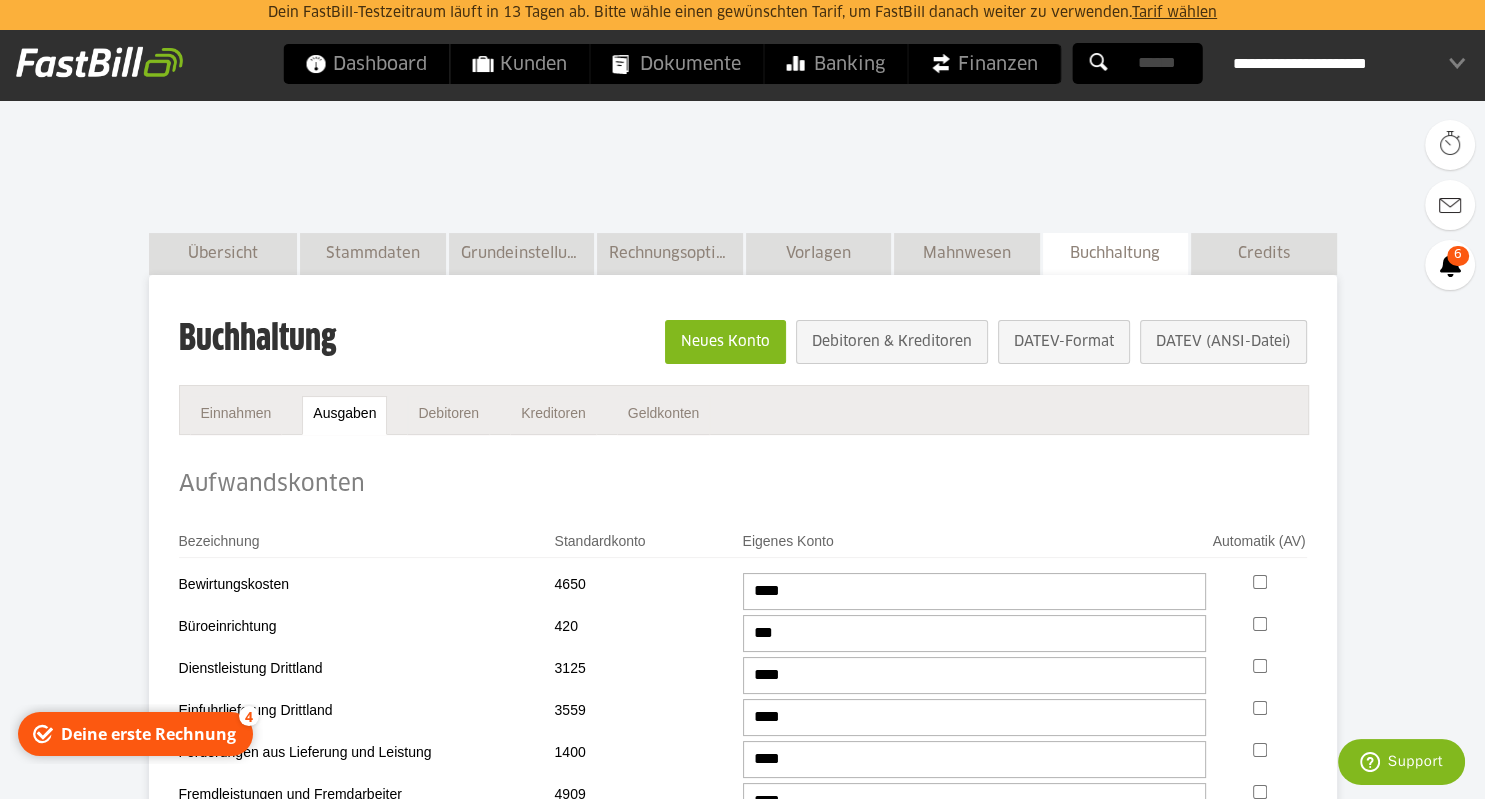 scroll, scrollTop: 0, scrollLeft: 0, axis: both 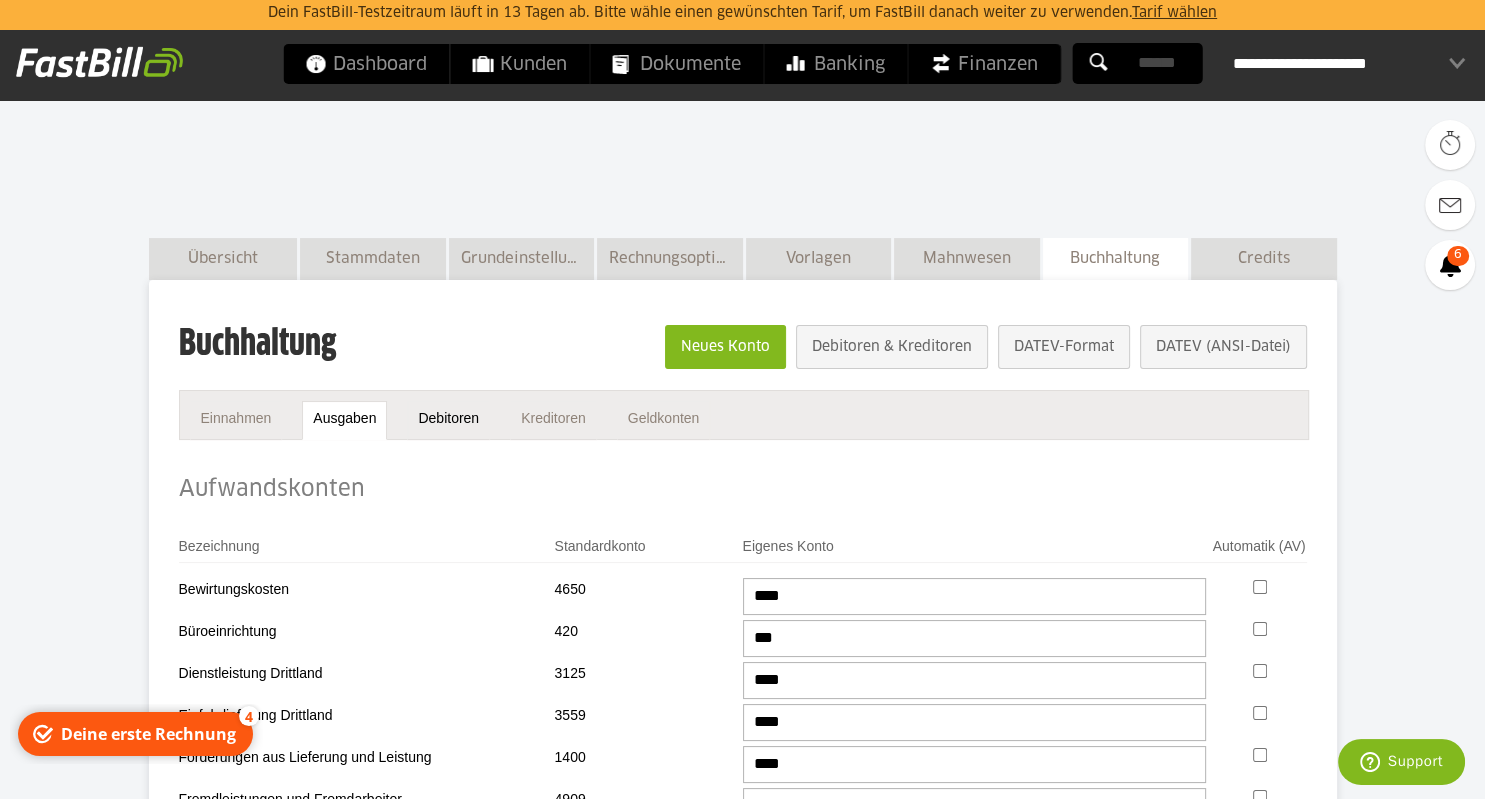 click on "Debitoren" at bounding box center (448, 420) 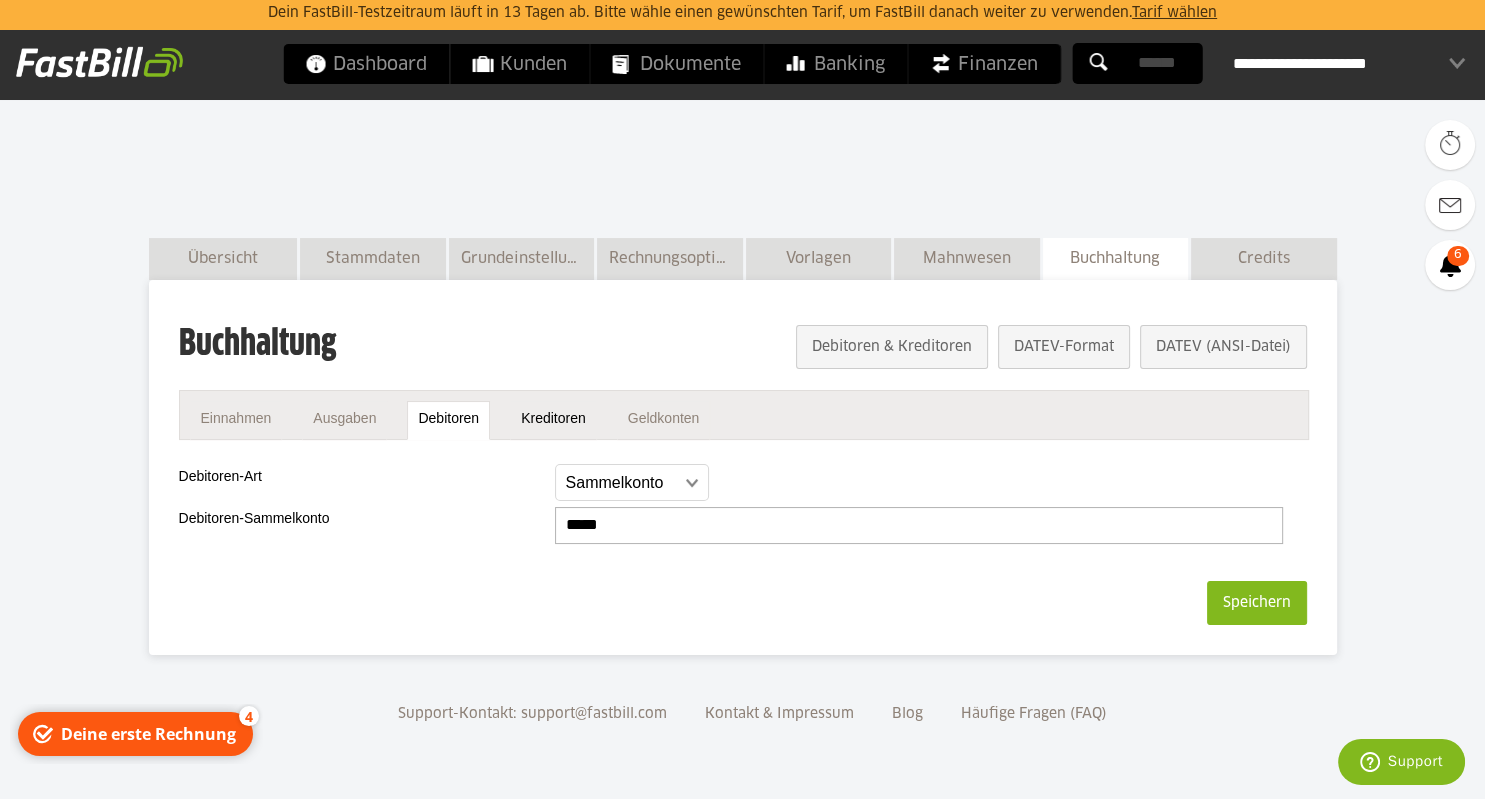 click on "Kreditoren" at bounding box center (553, 420) 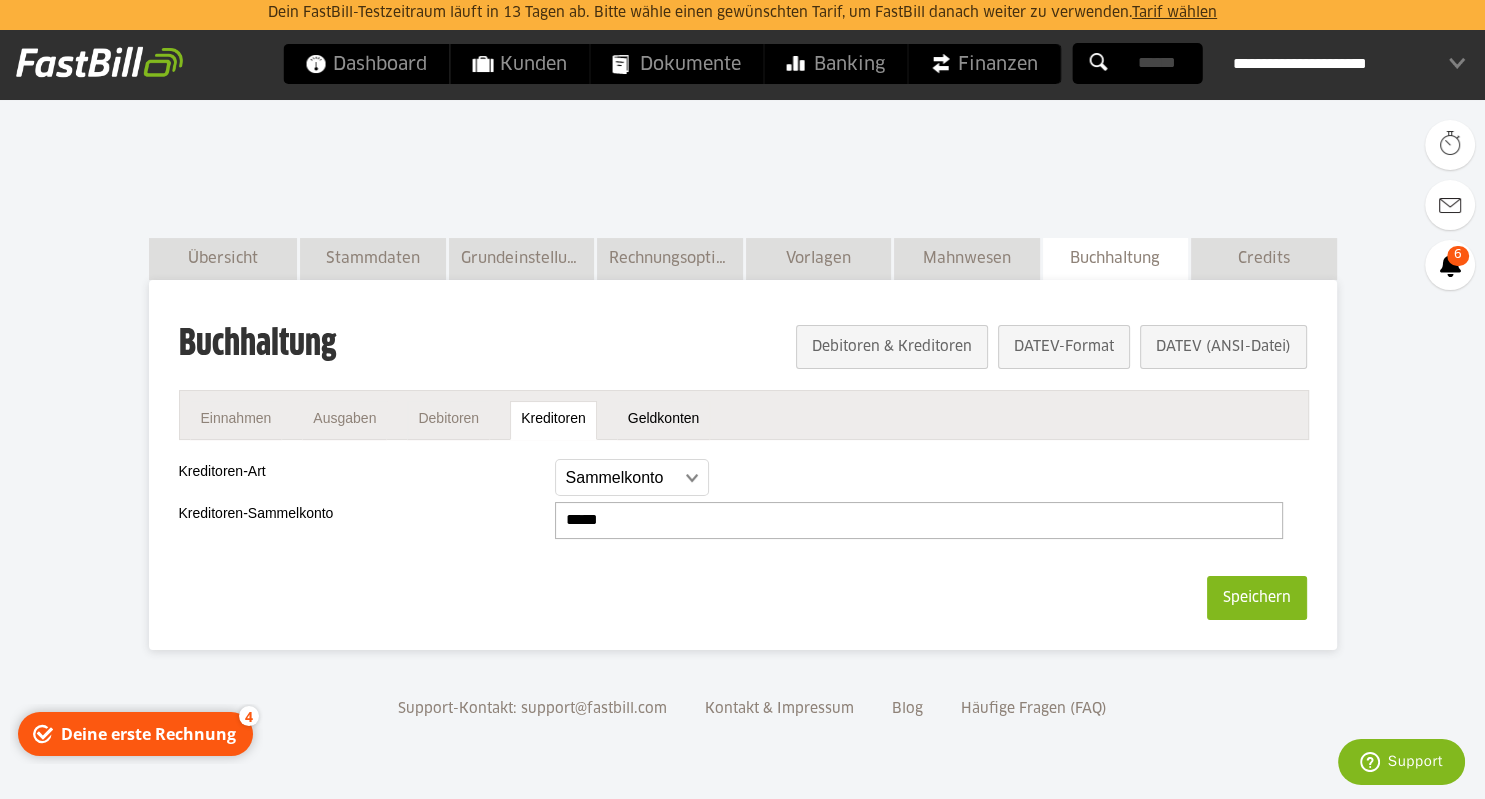 click on "Geldkonten" at bounding box center [664, 420] 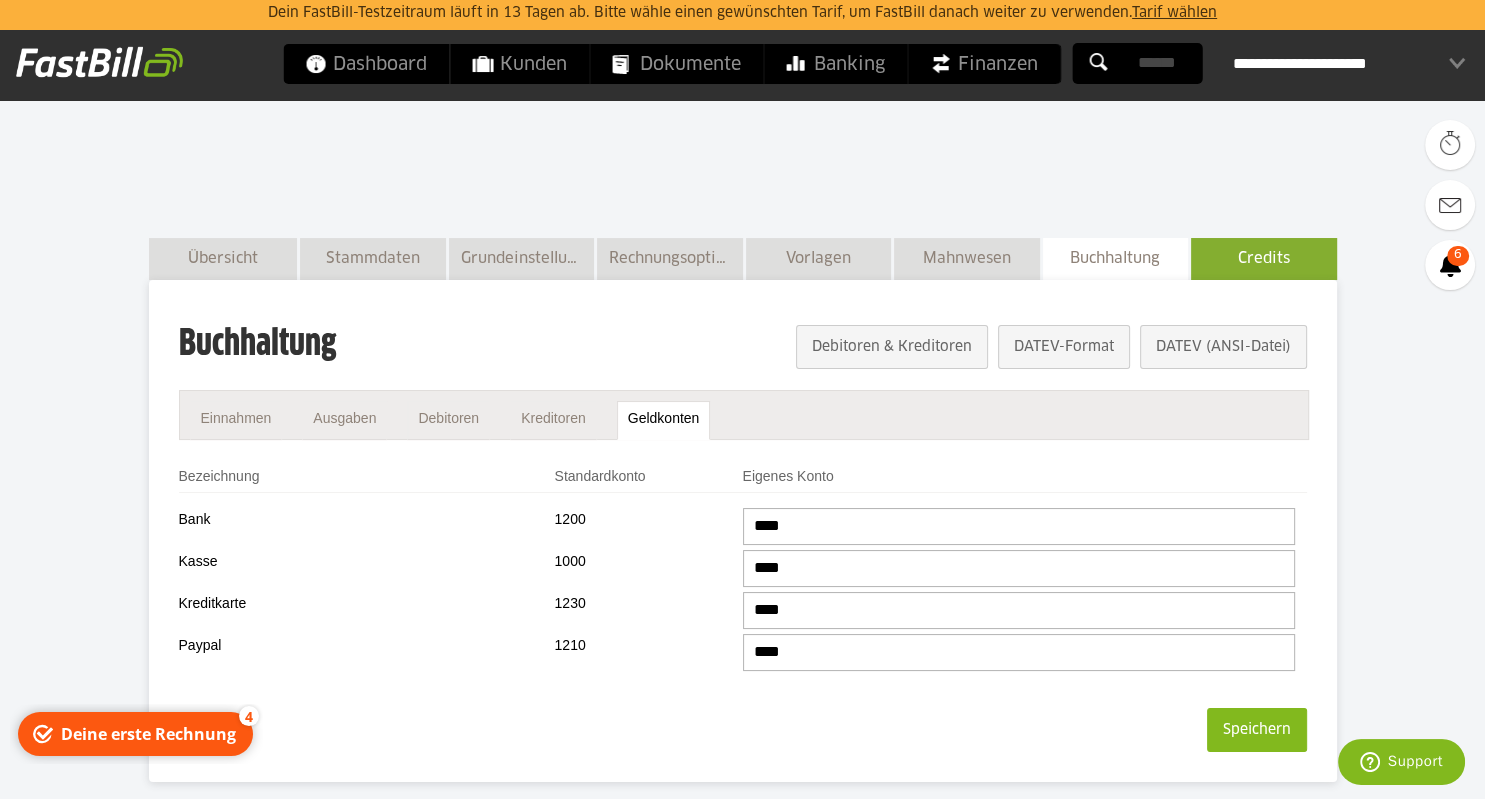 click on "Credits" at bounding box center (1264, 258) 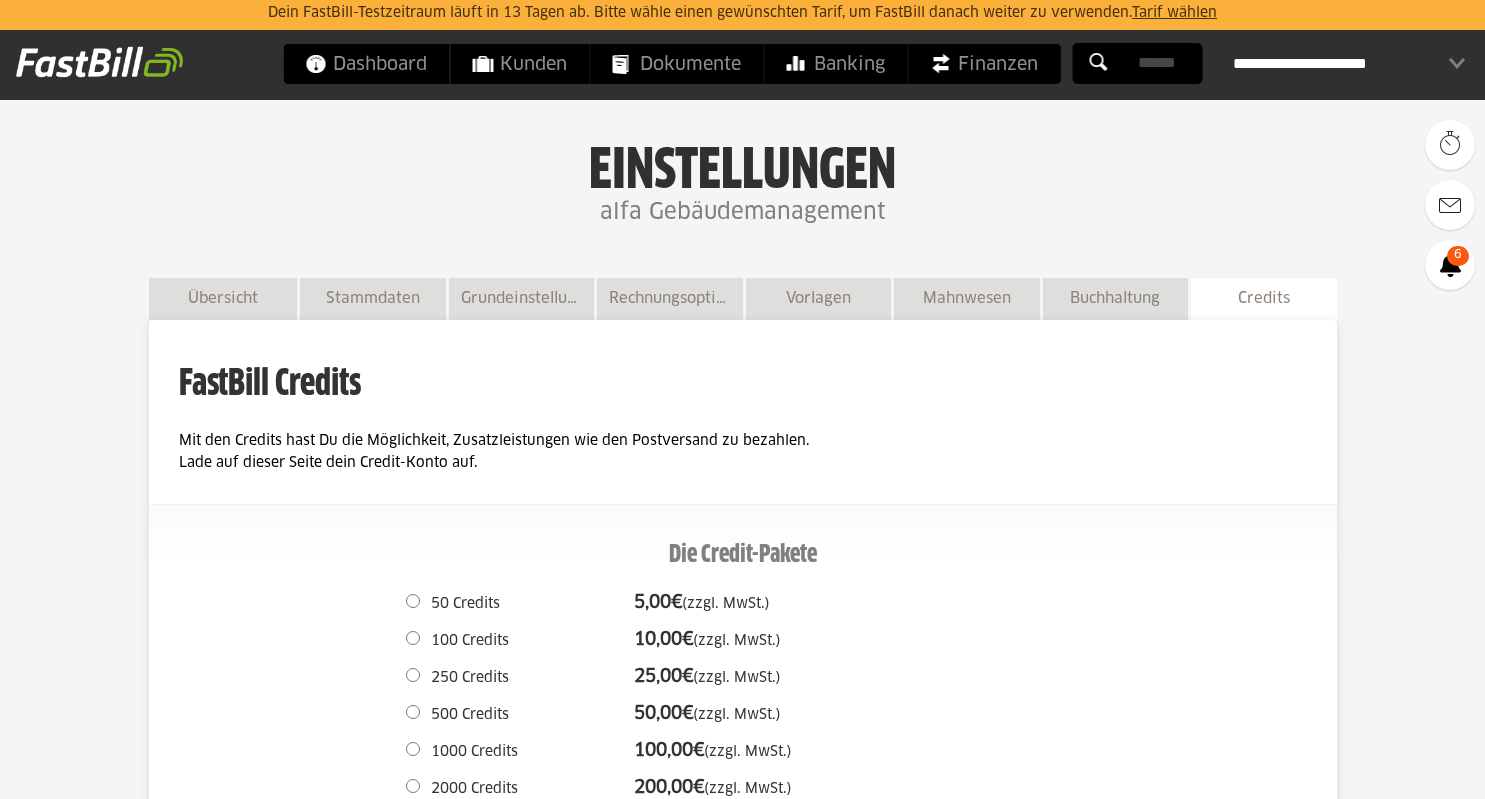 scroll, scrollTop: 0, scrollLeft: 0, axis: both 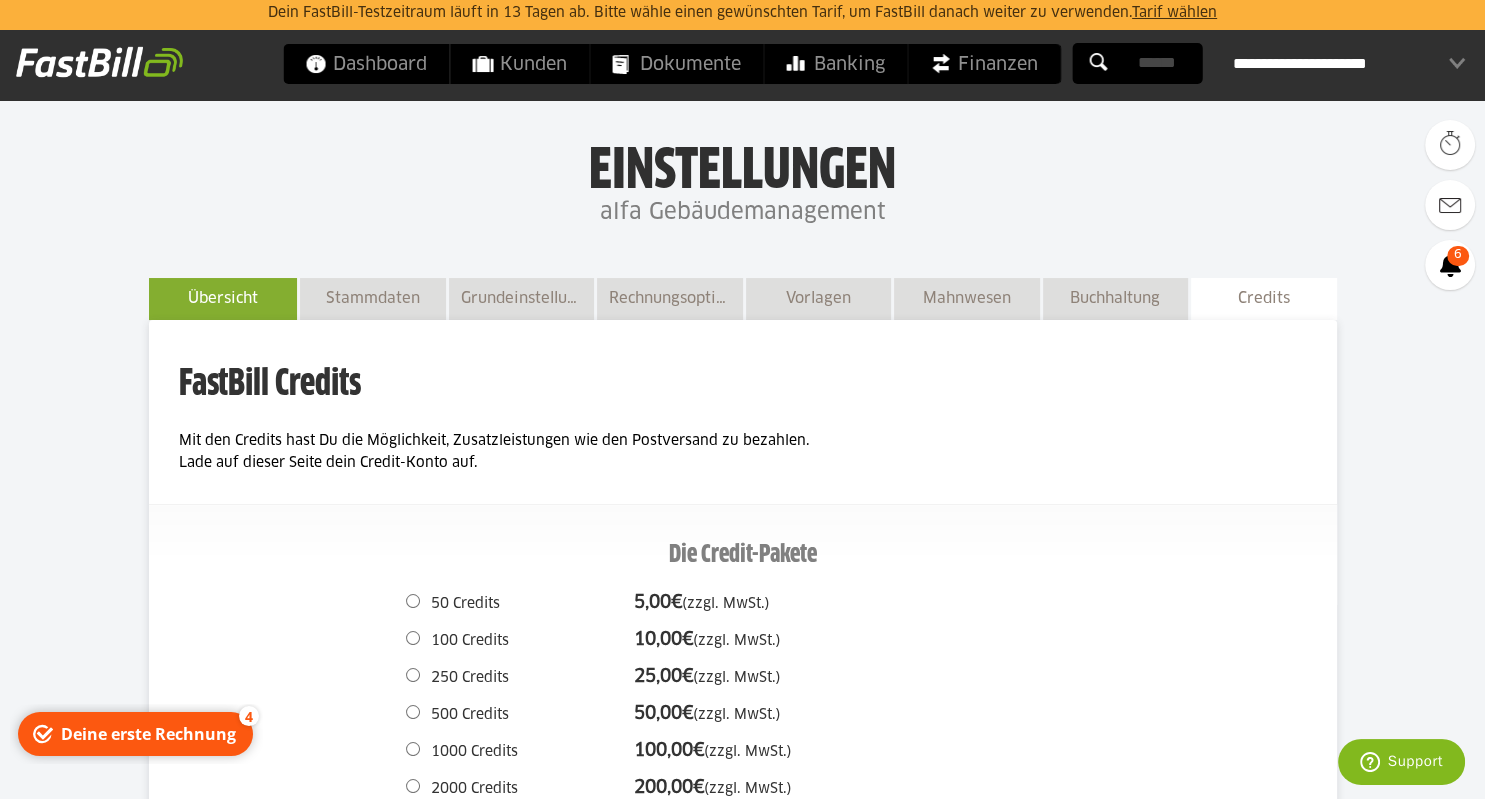 click on "Übersicht" at bounding box center (223, 298) 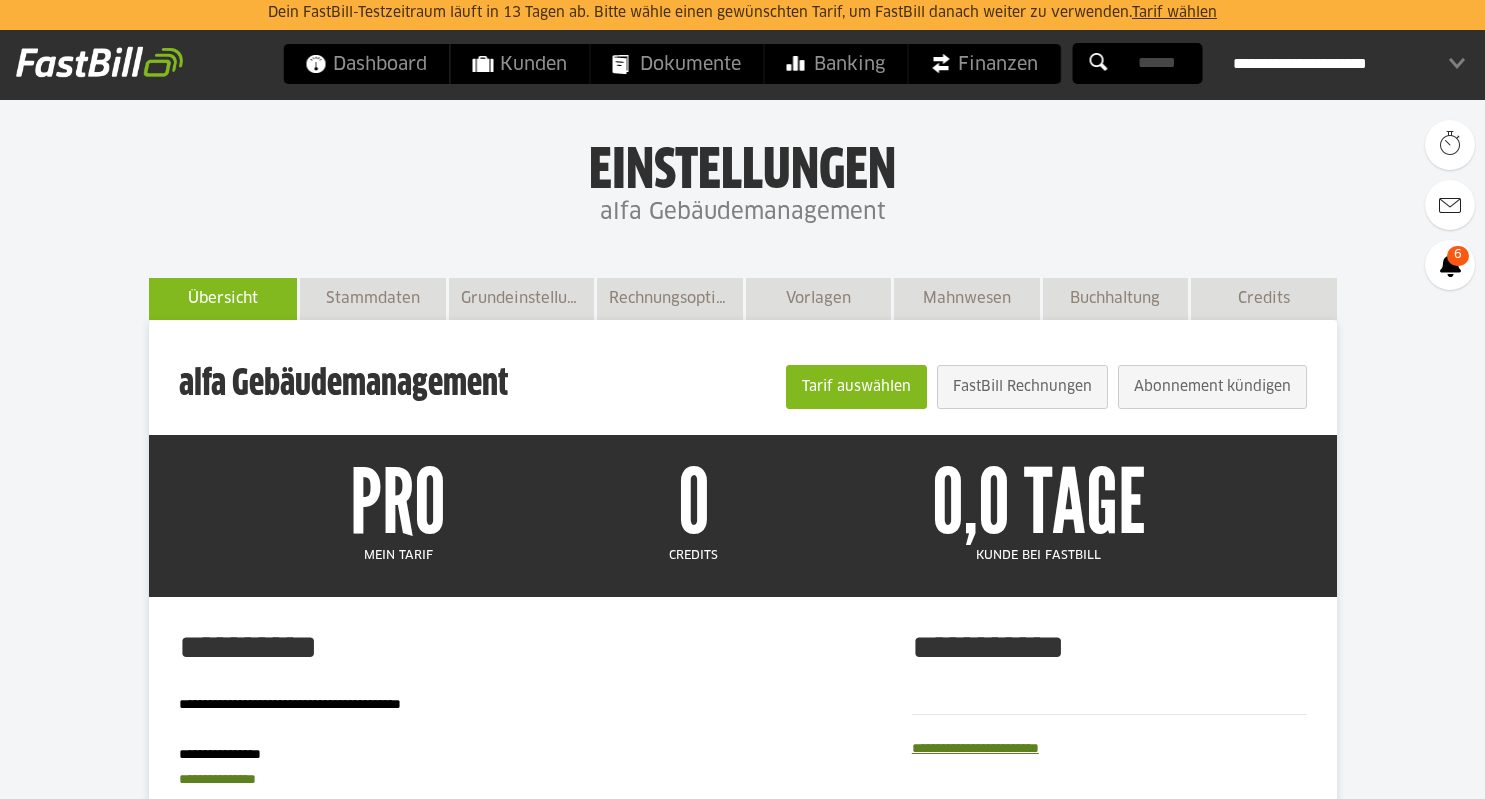 scroll, scrollTop: 0, scrollLeft: 0, axis: both 